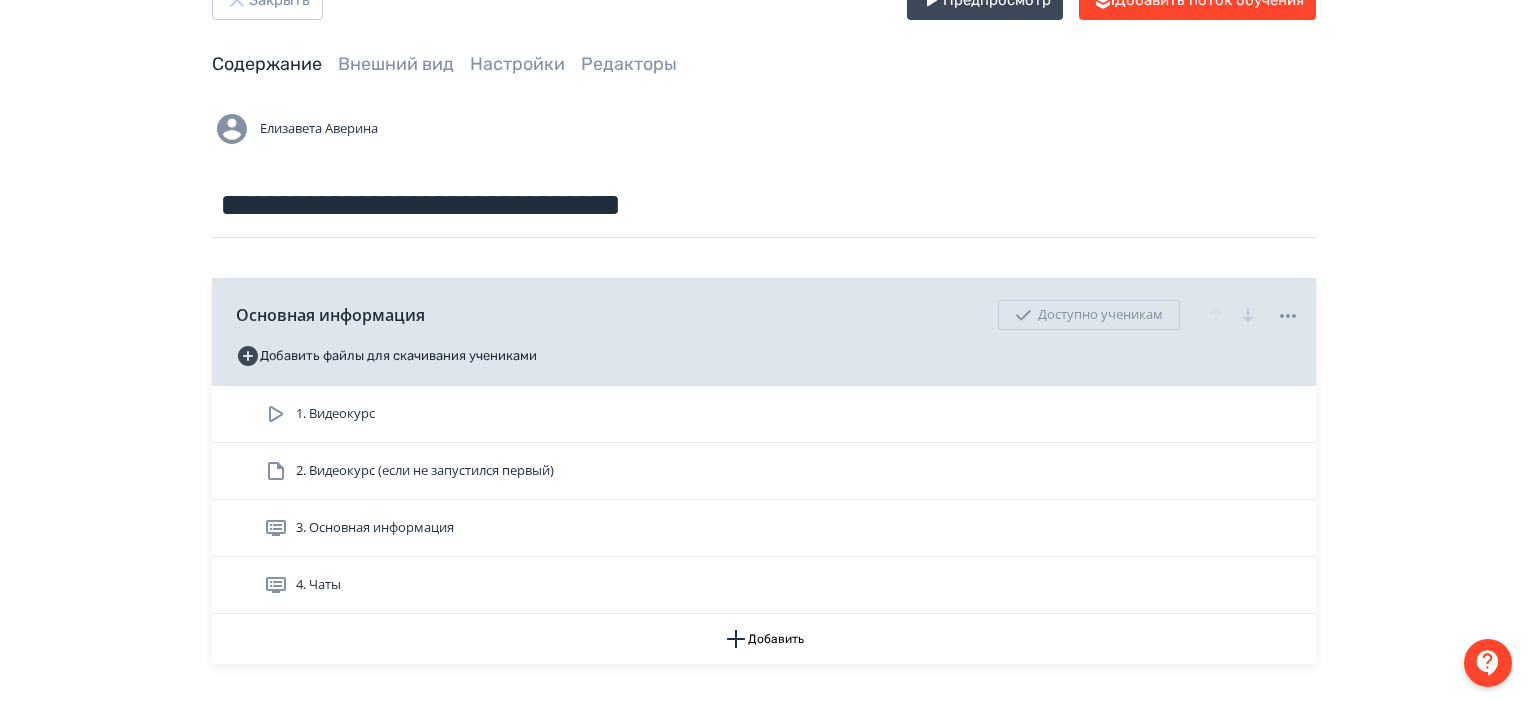 scroll, scrollTop: 100, scrollLeft: 0, axis: vertical 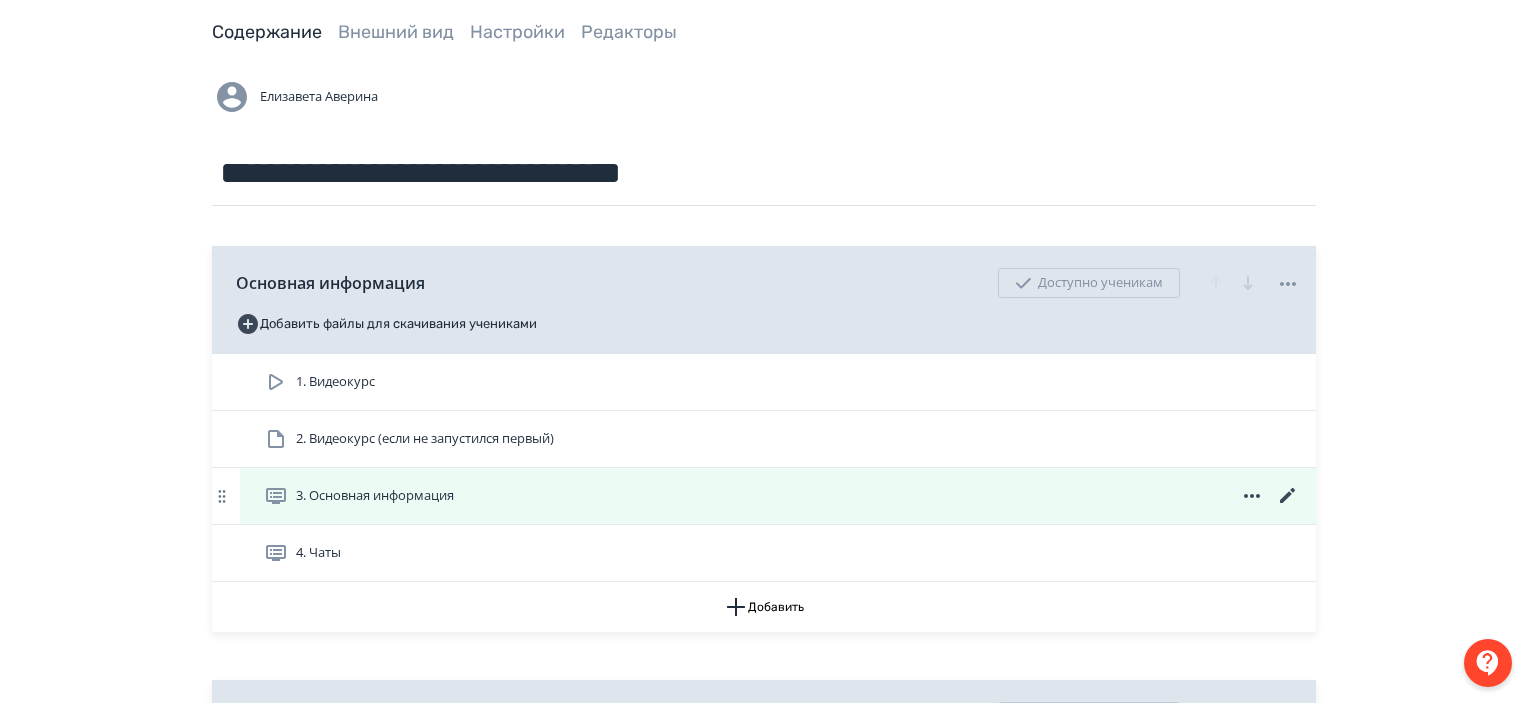 click 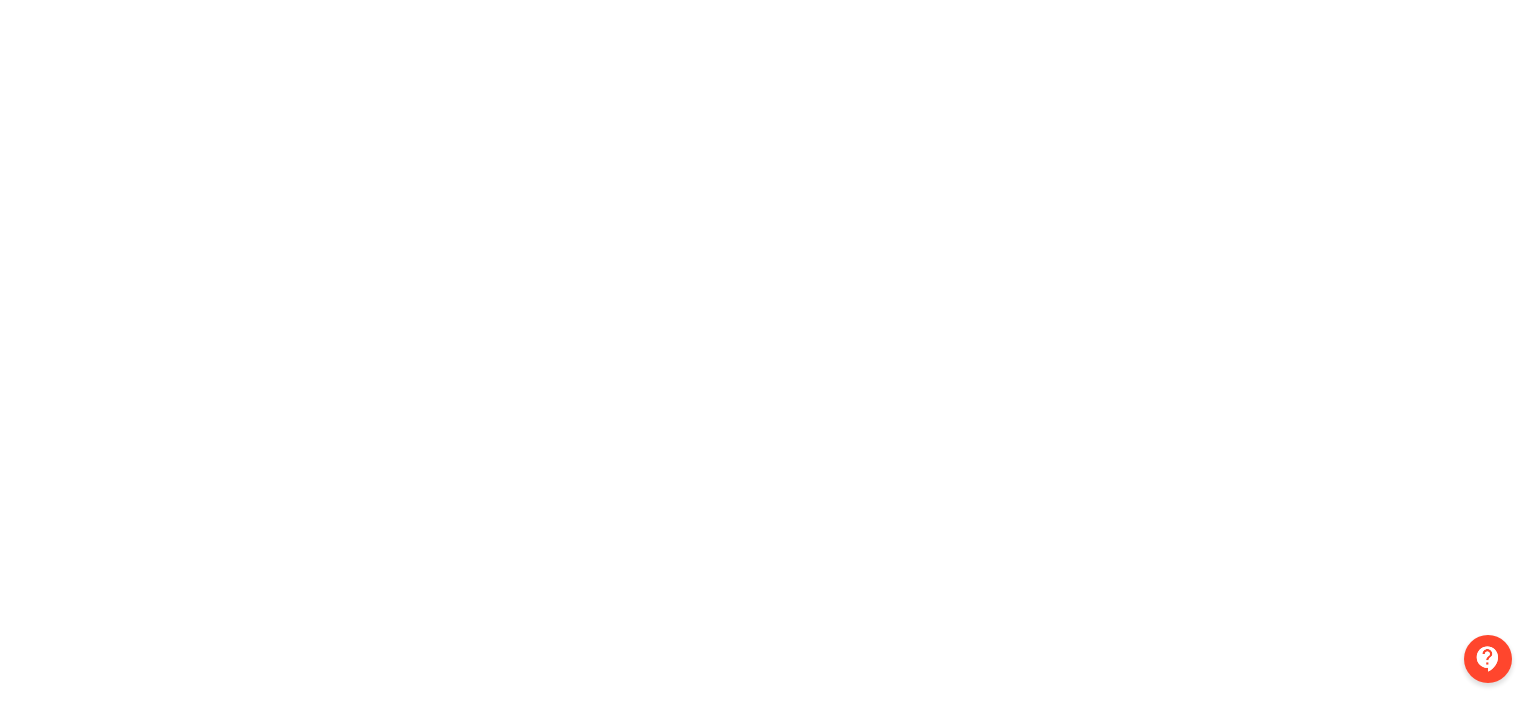 scroll, scrollTop: 0, scrollLeft: 0, axis: both 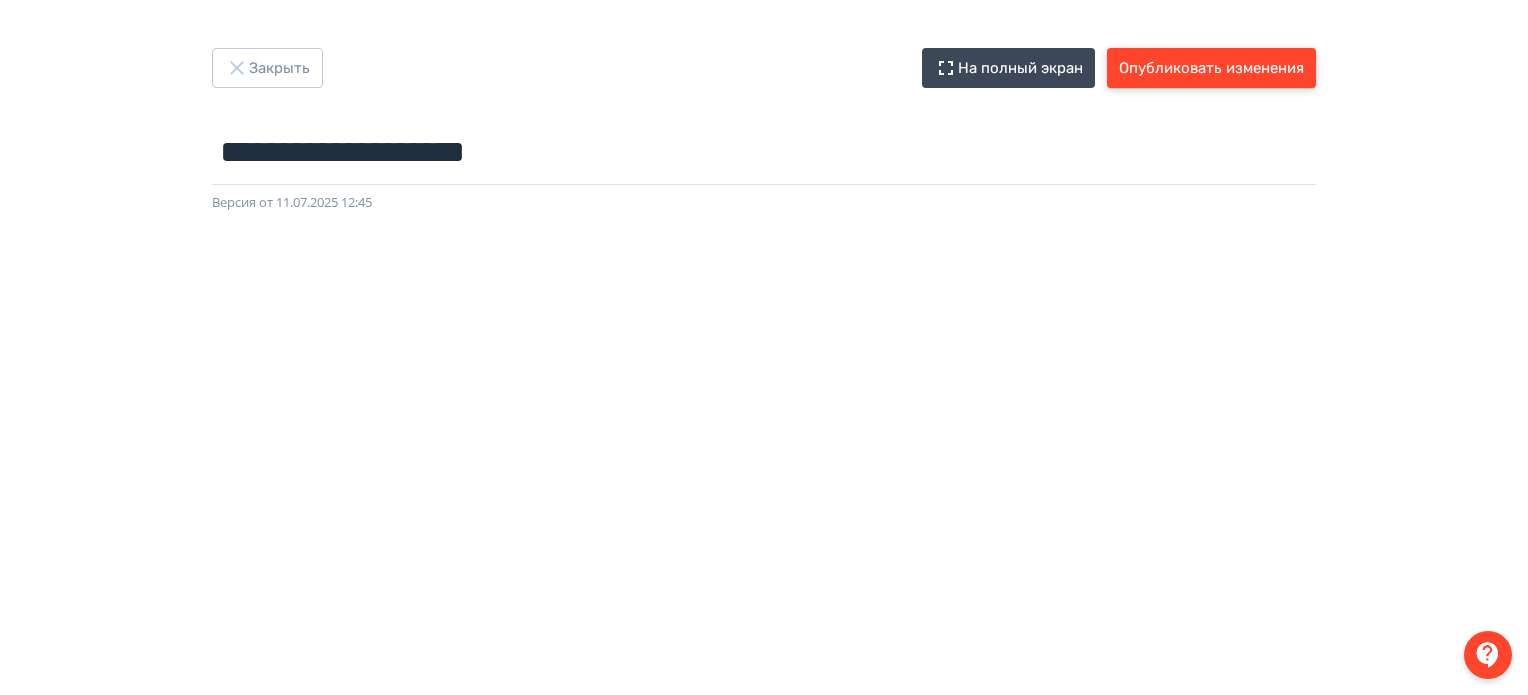click on "Опубликовать изменения" at bounding box center [1211, 68] 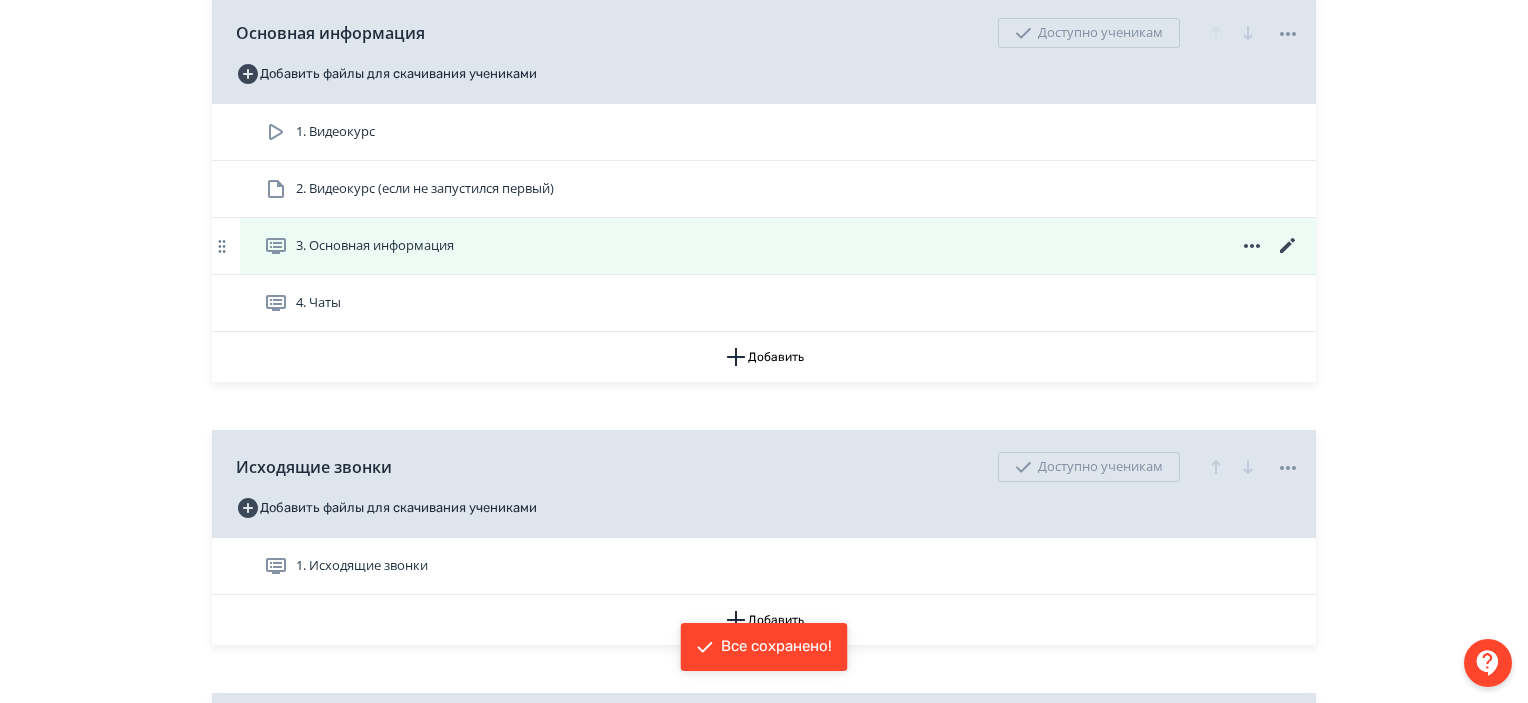 scroll, scrollTop: 400, scrollLeft: 0, axis: vertical 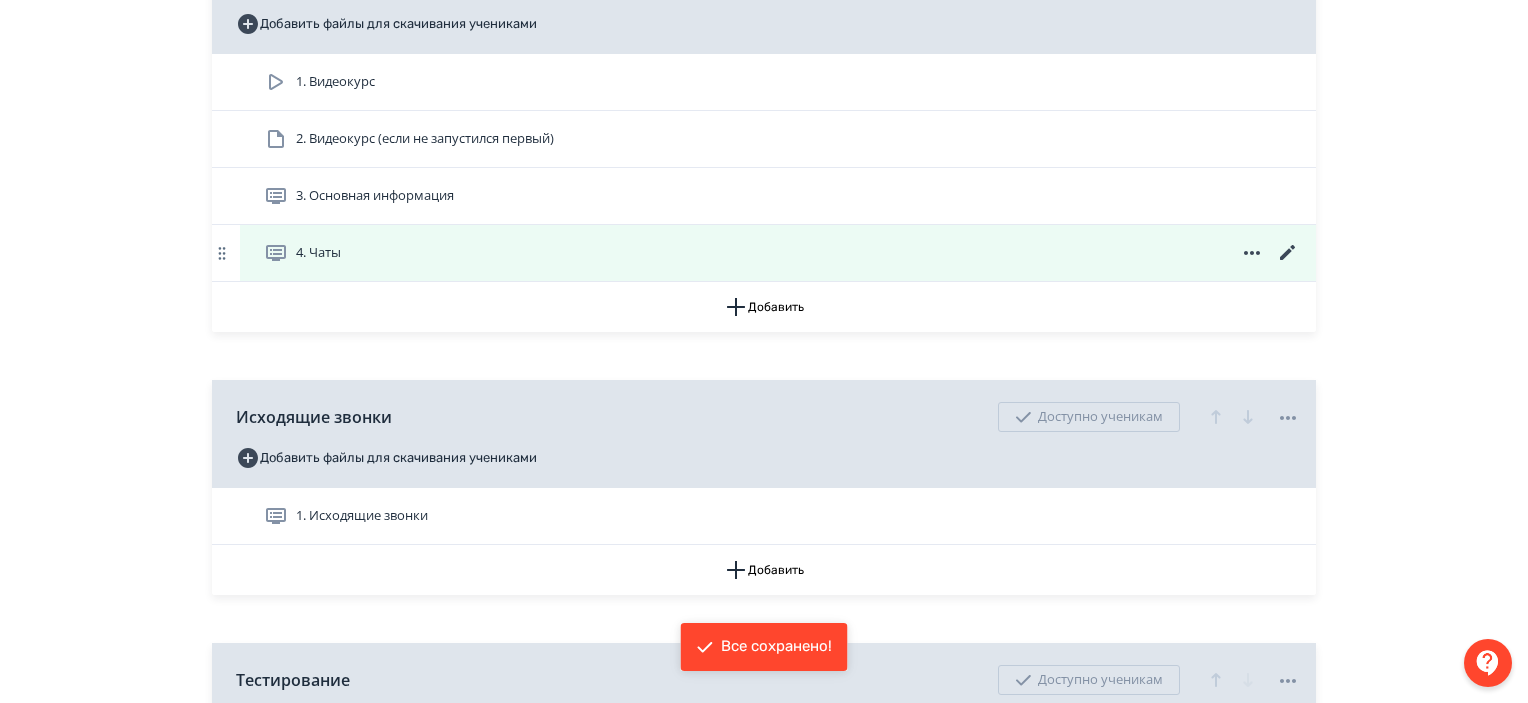 click 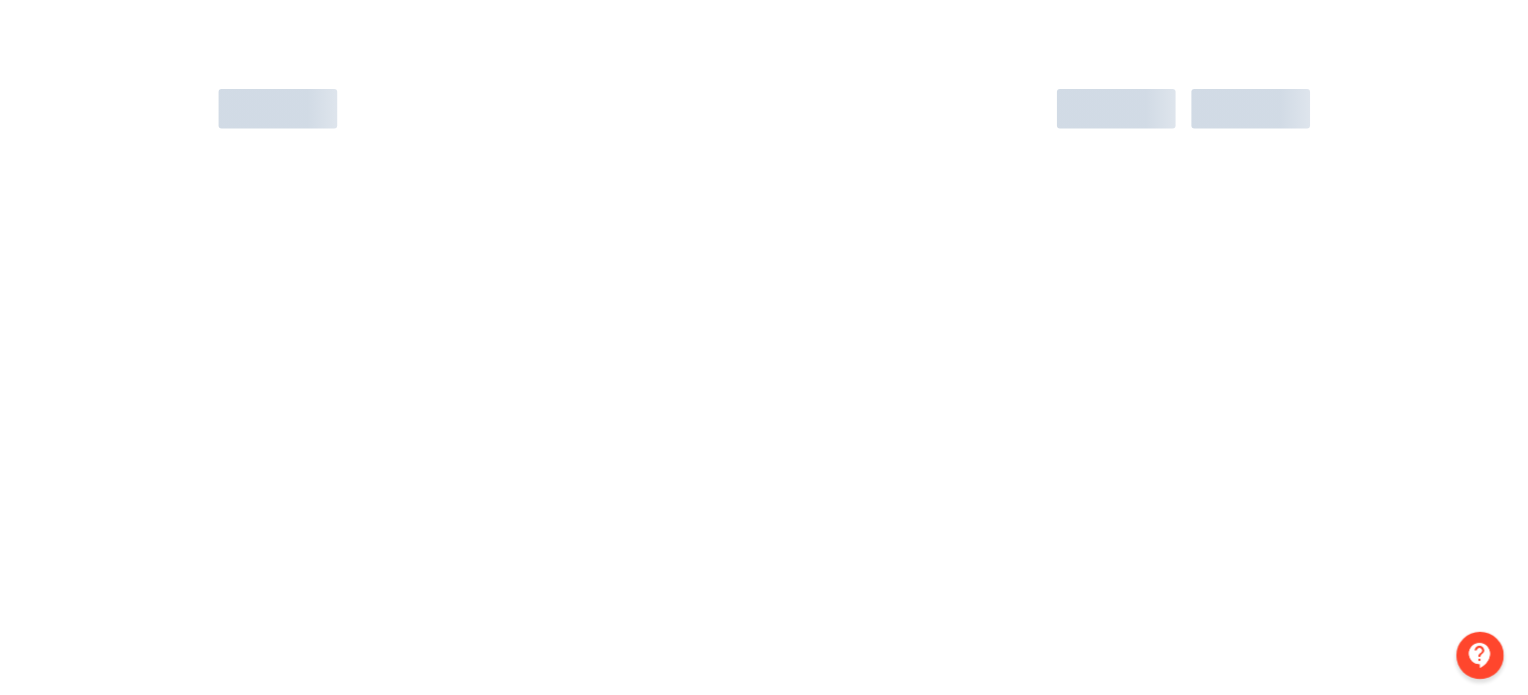 scroll, scrollTop: 0, scrollLeft: 0, axis: both 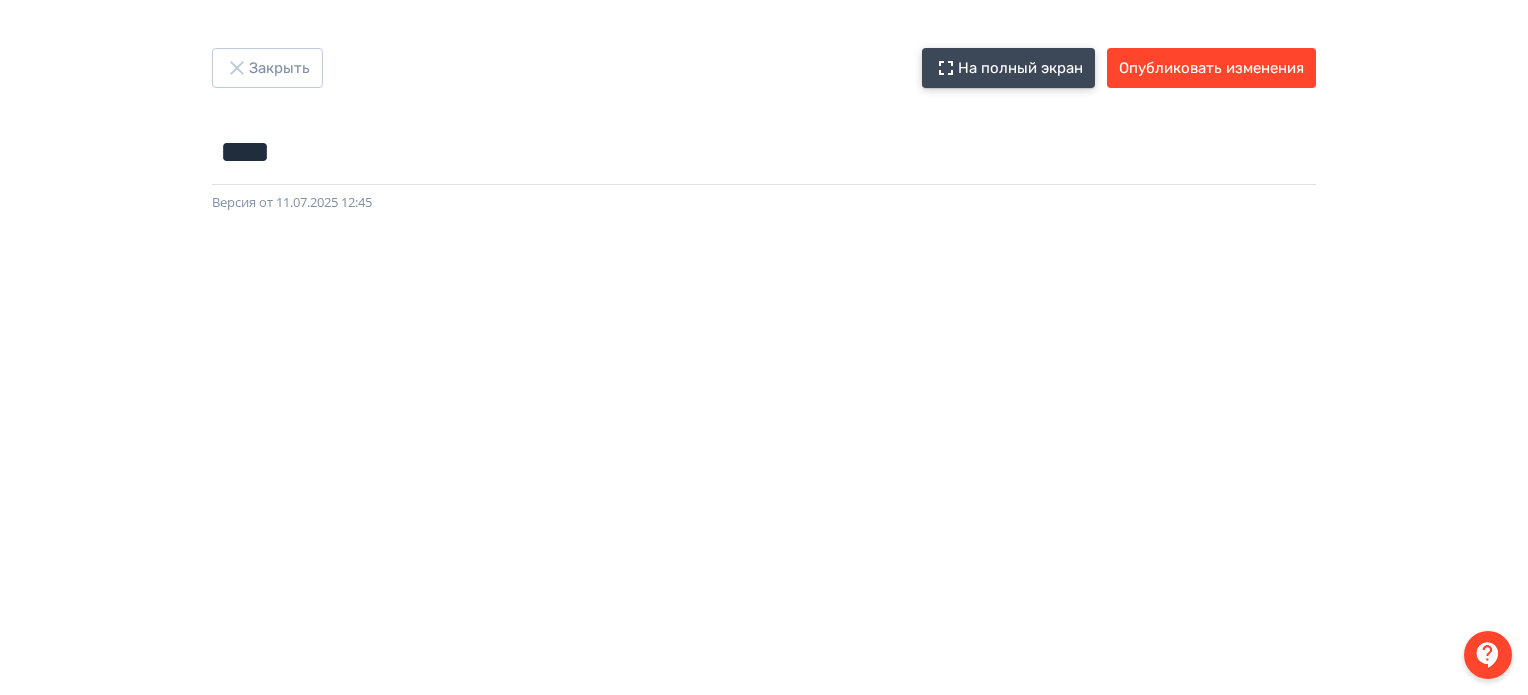 click on "На полный экран" at bounding box center (1008, 68) 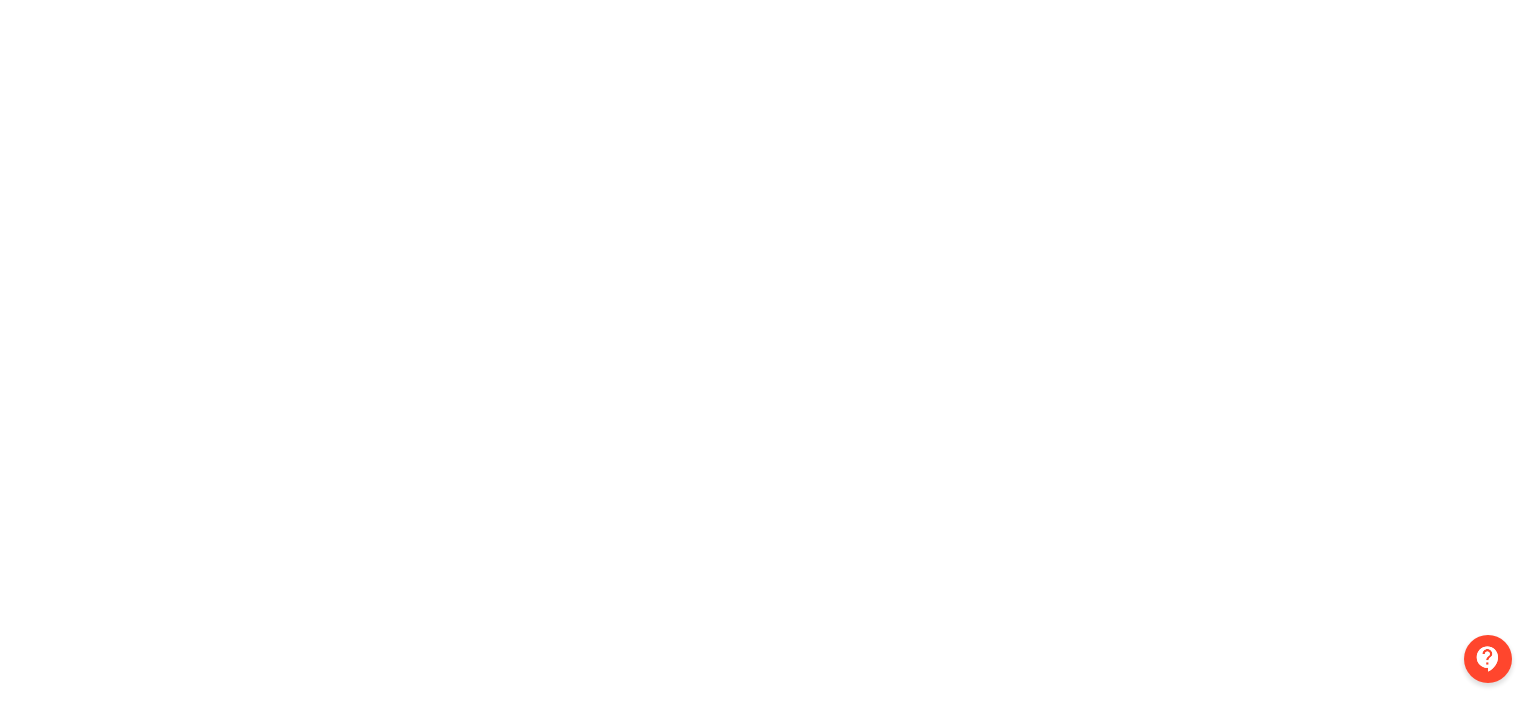scroll, scrollTop: 0, scrollLeft: 0, axis: both 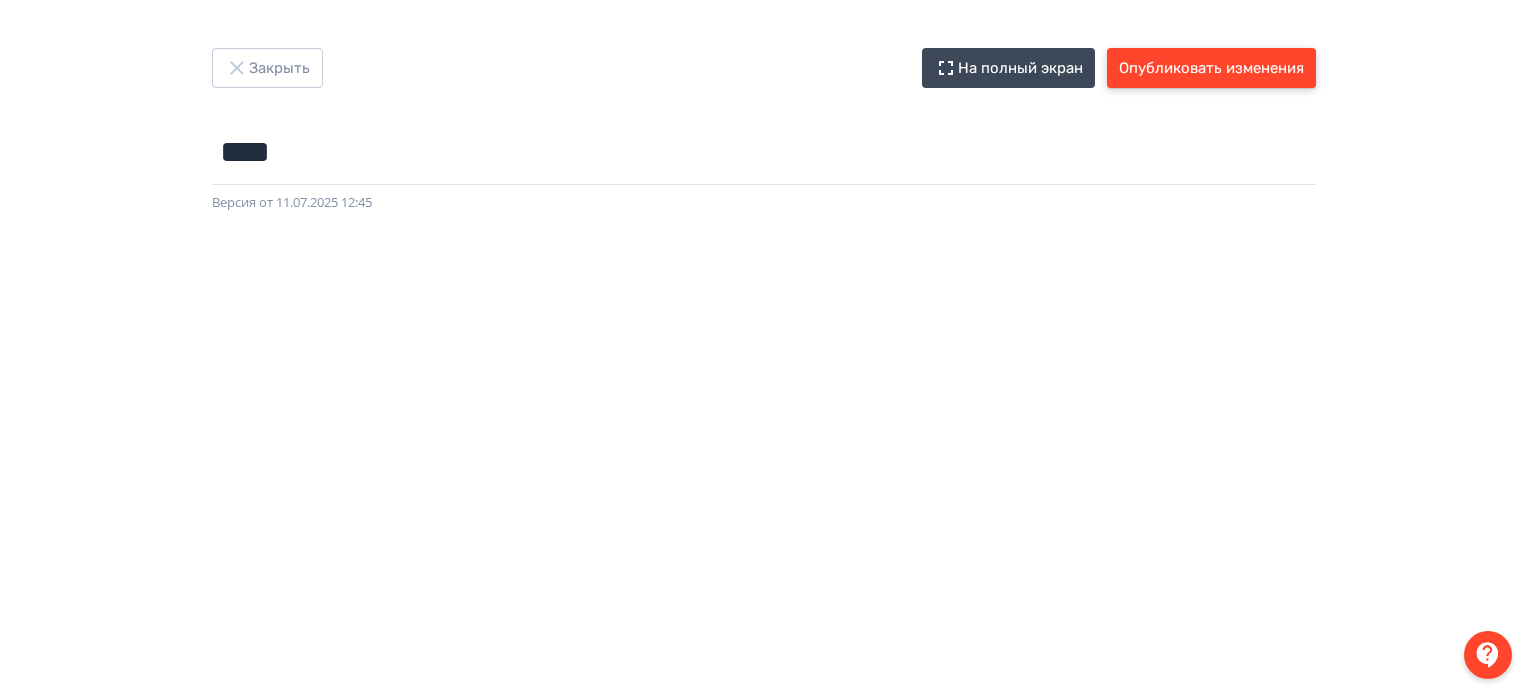 click on "Опубликовать изменения" at bounding box center (1211, 68) 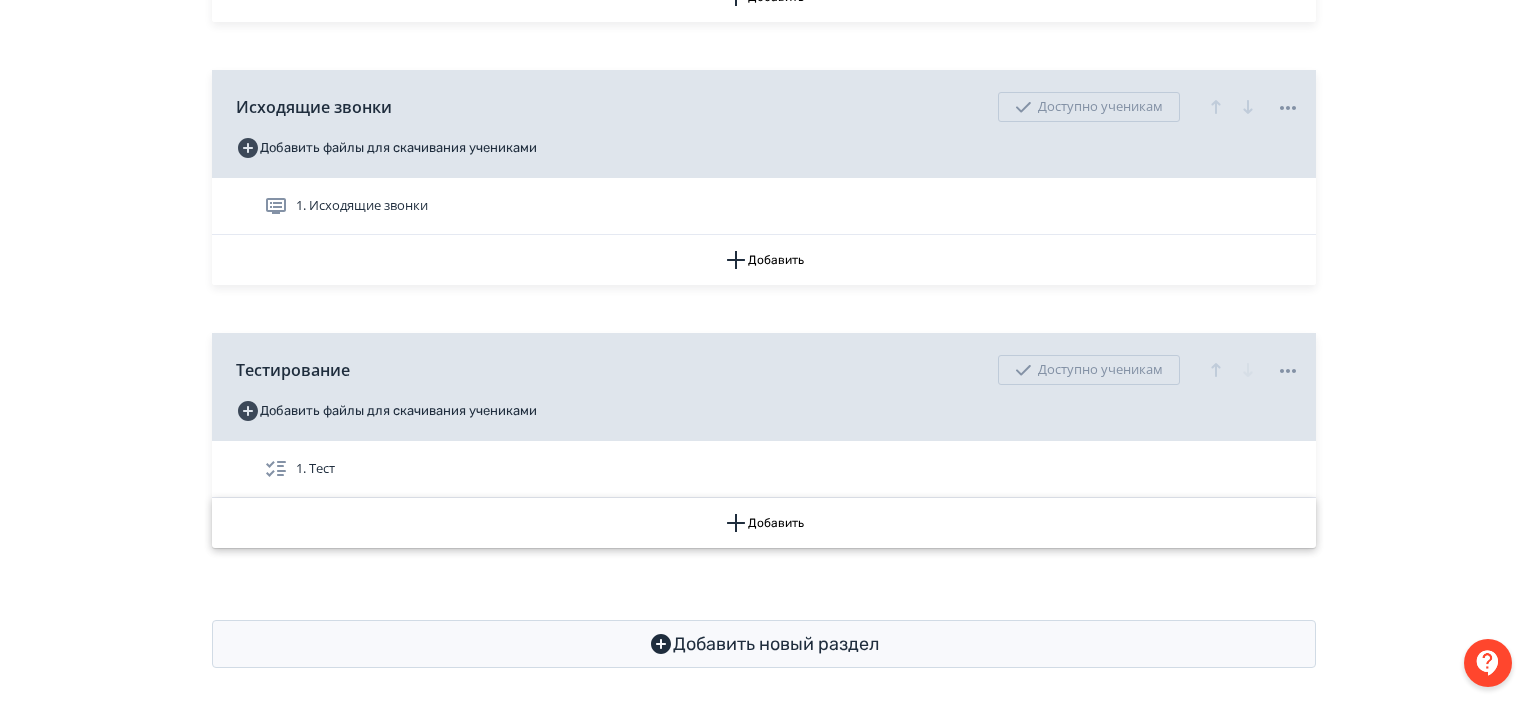 scroll, scrollTop: 723, scrollLeft: 0, axis: vertical 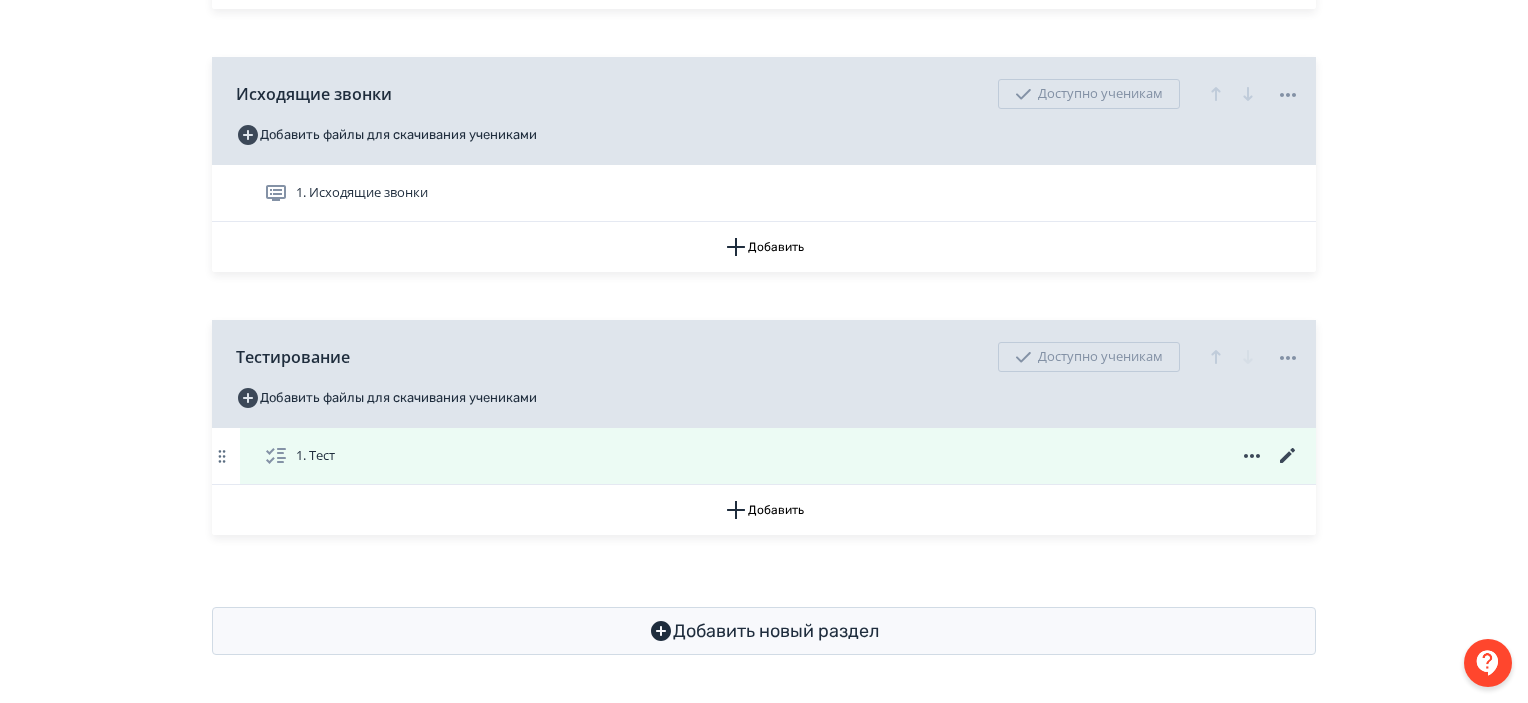 click 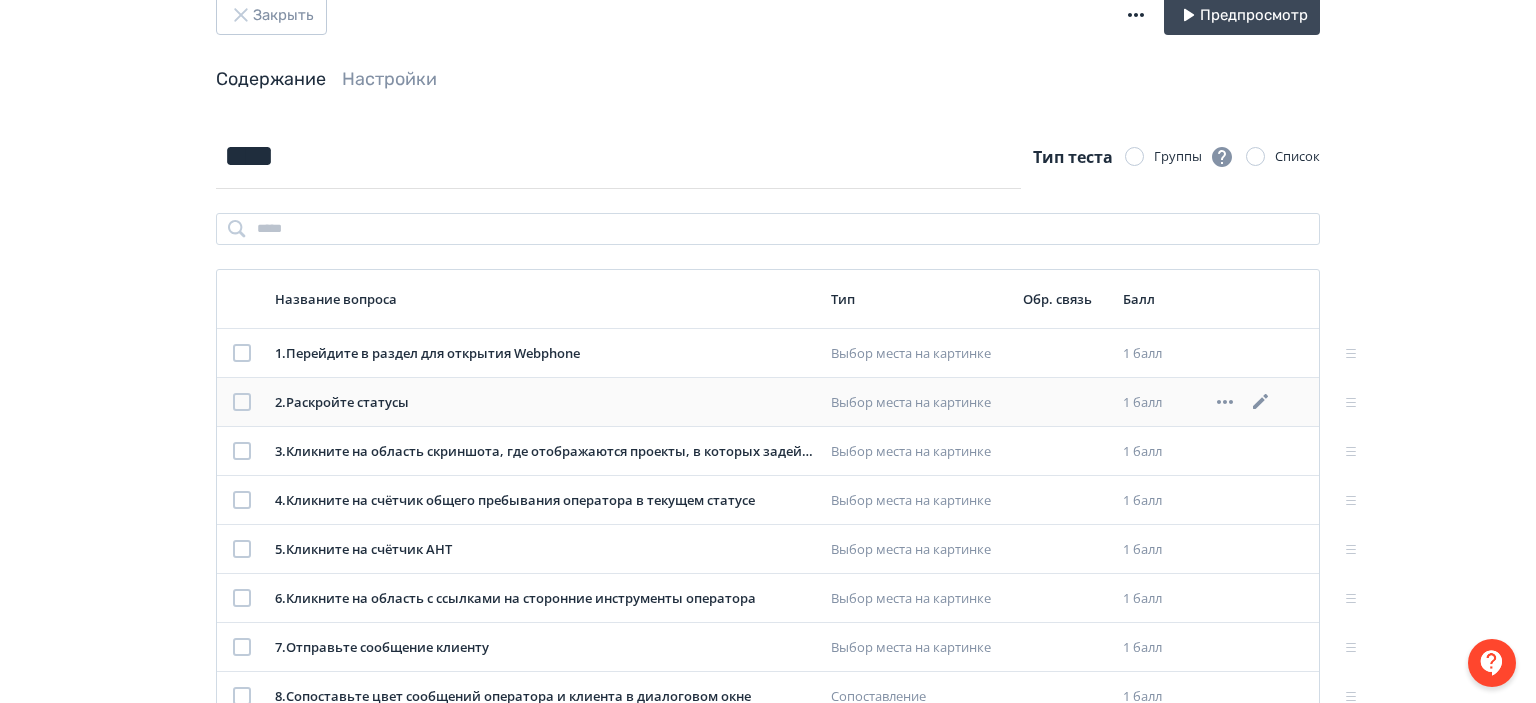 scroll, scrollTop: 100, scrollLeft: 0, axis: vertical 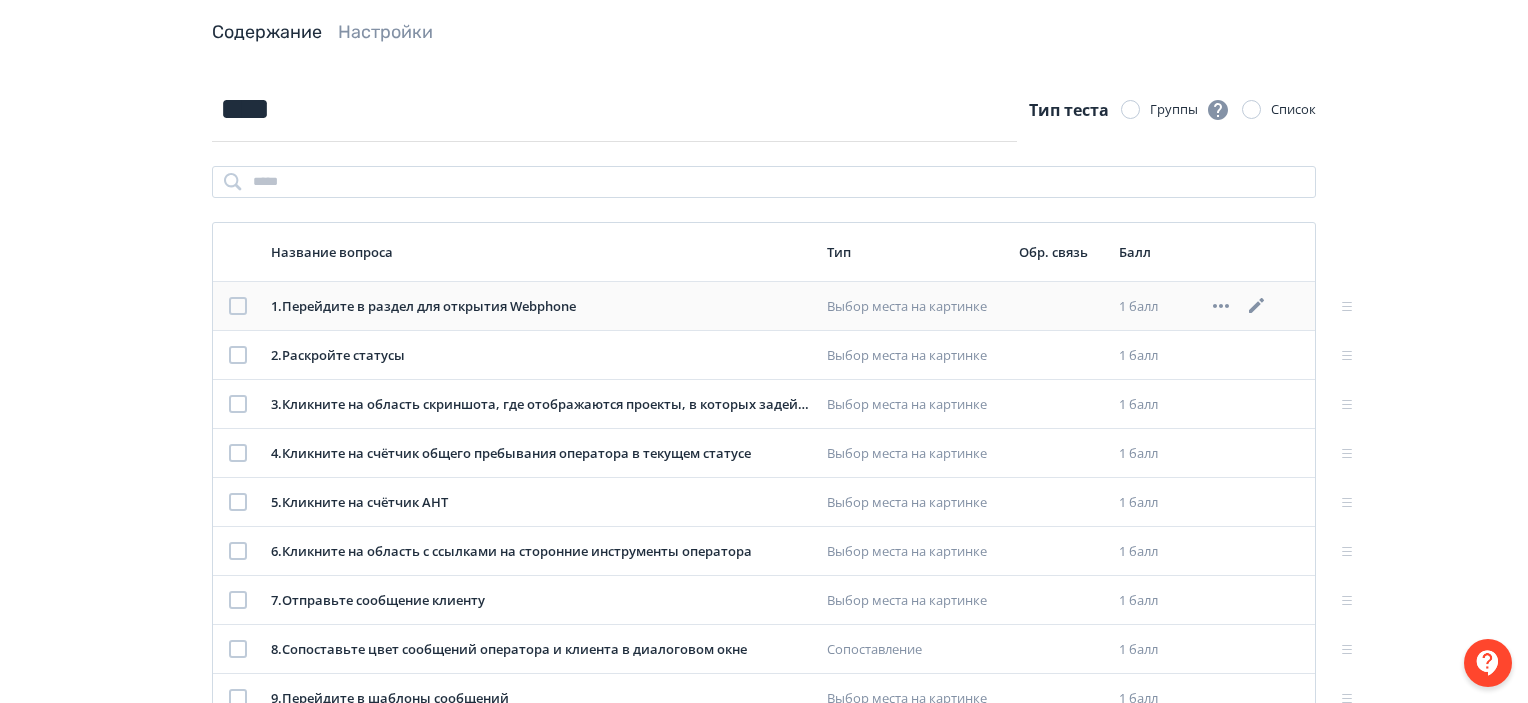 click 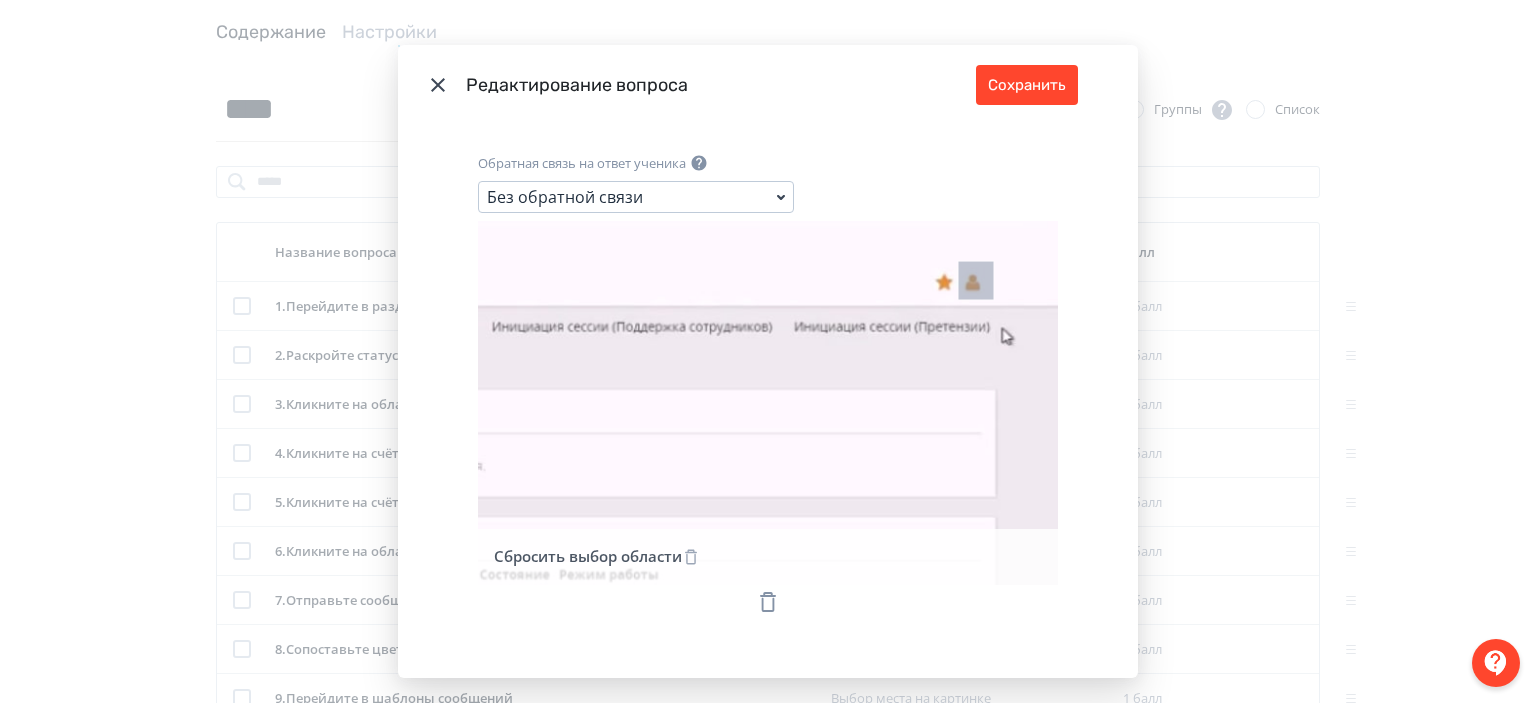 scroll, scrollTop: 312, scrollLeft: 0, axis: vertical 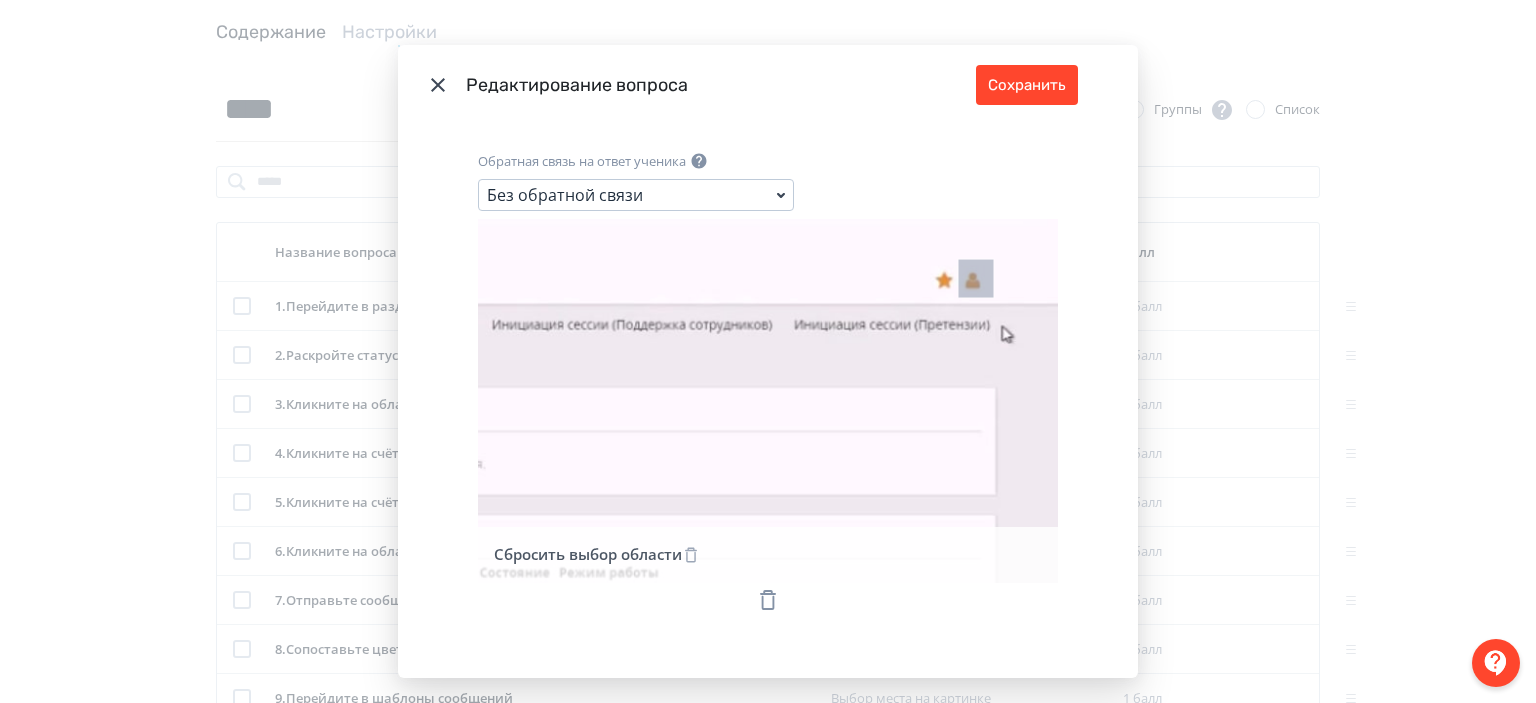 click on "Сбросить выбор области" at bounding box center (597, 555) 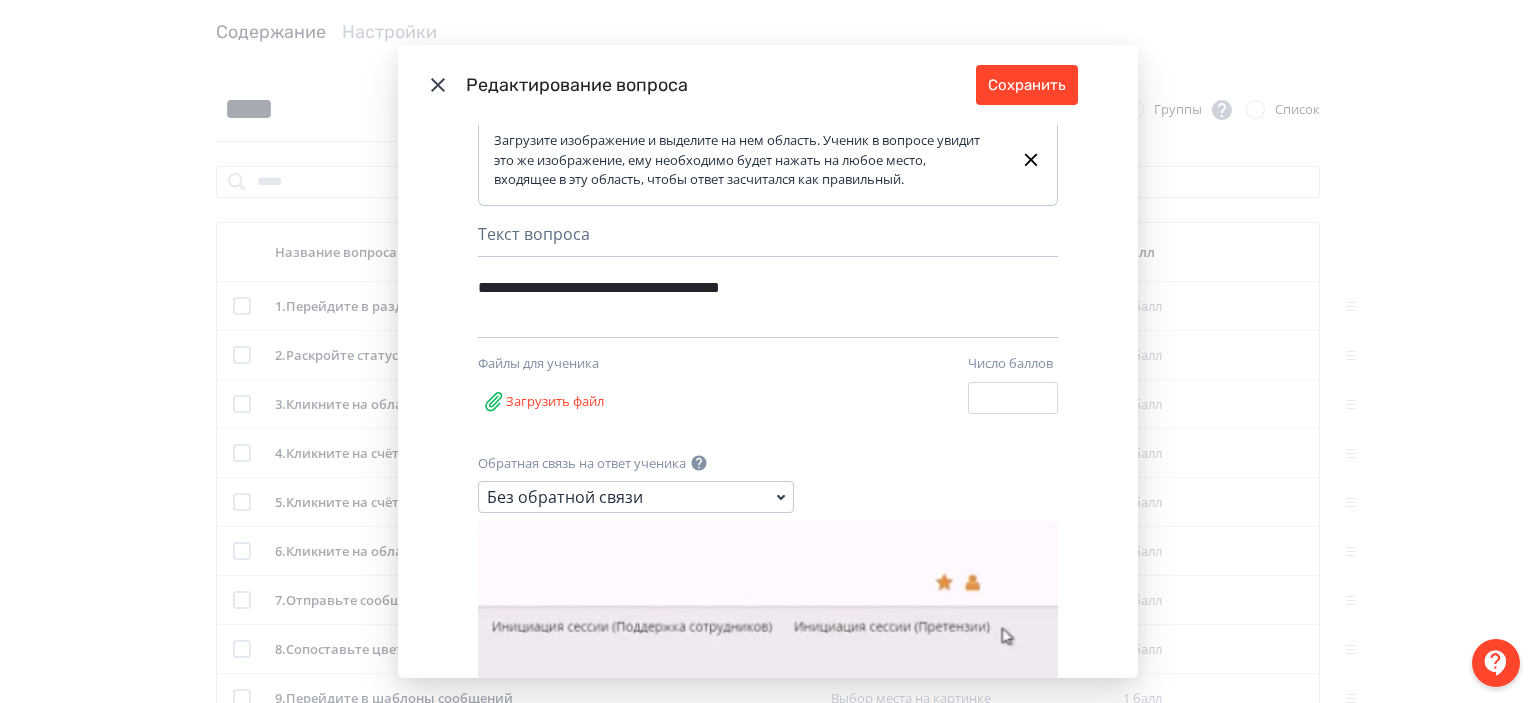 scroll, scrollTop: 0, scrollLeft: 0, axis: both 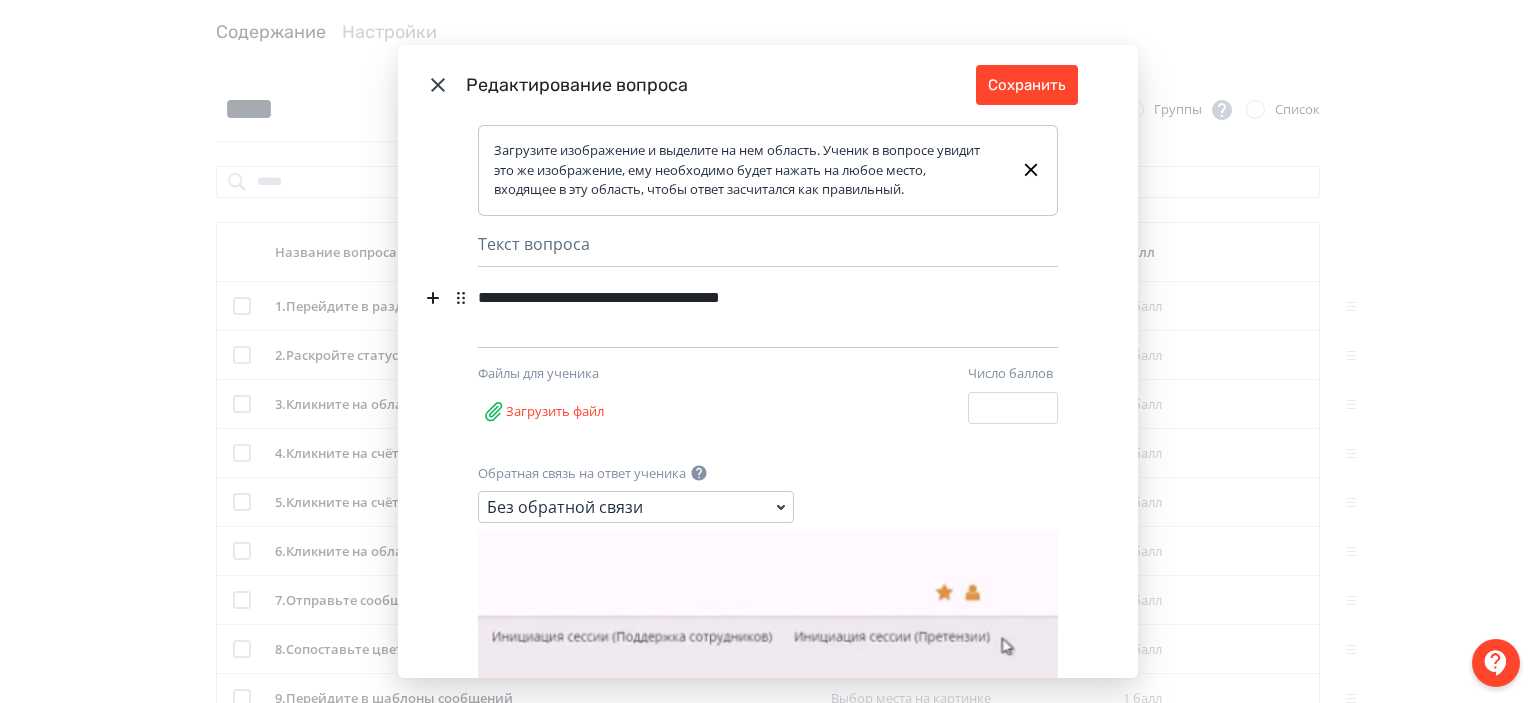 click on "**********" at bounding box center [733, 298] 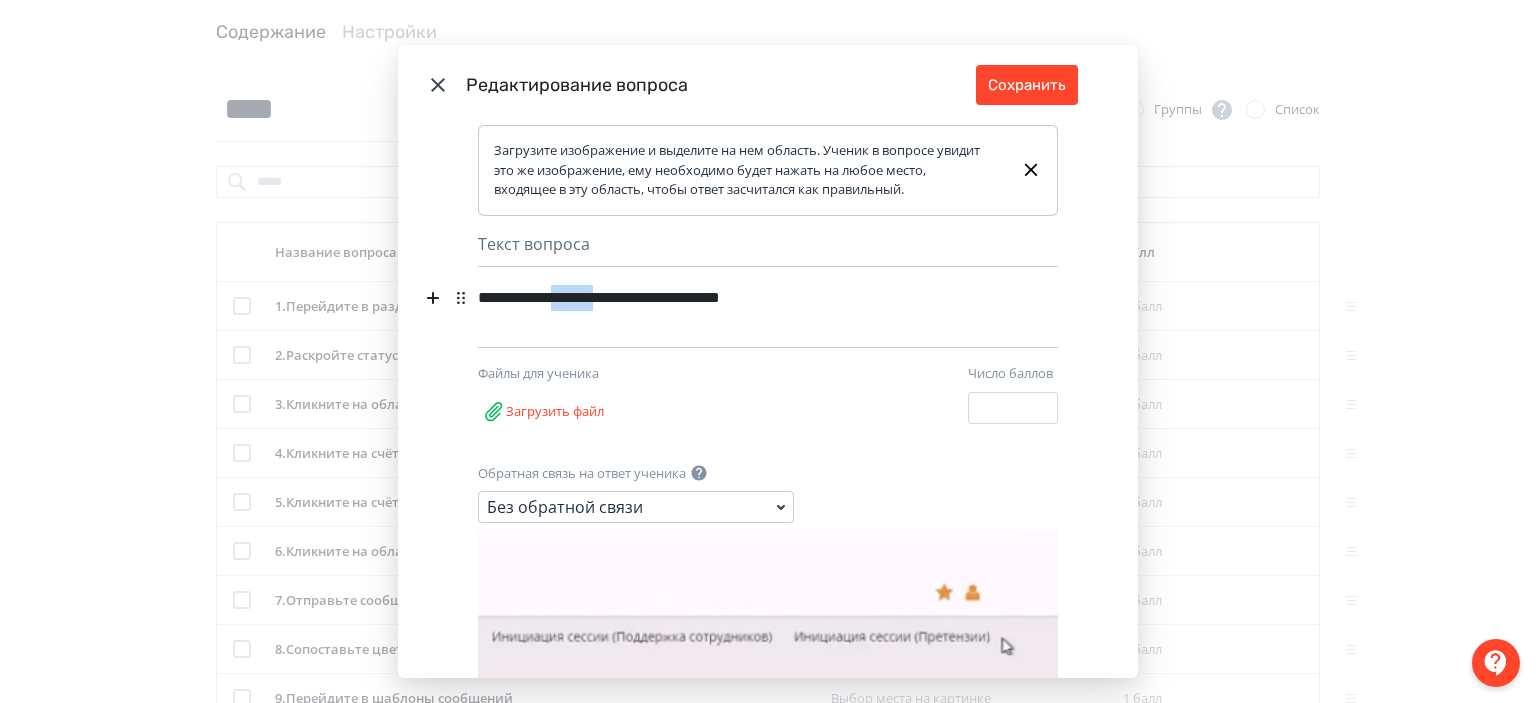 click on "**********" at bounding box center [733, 298] 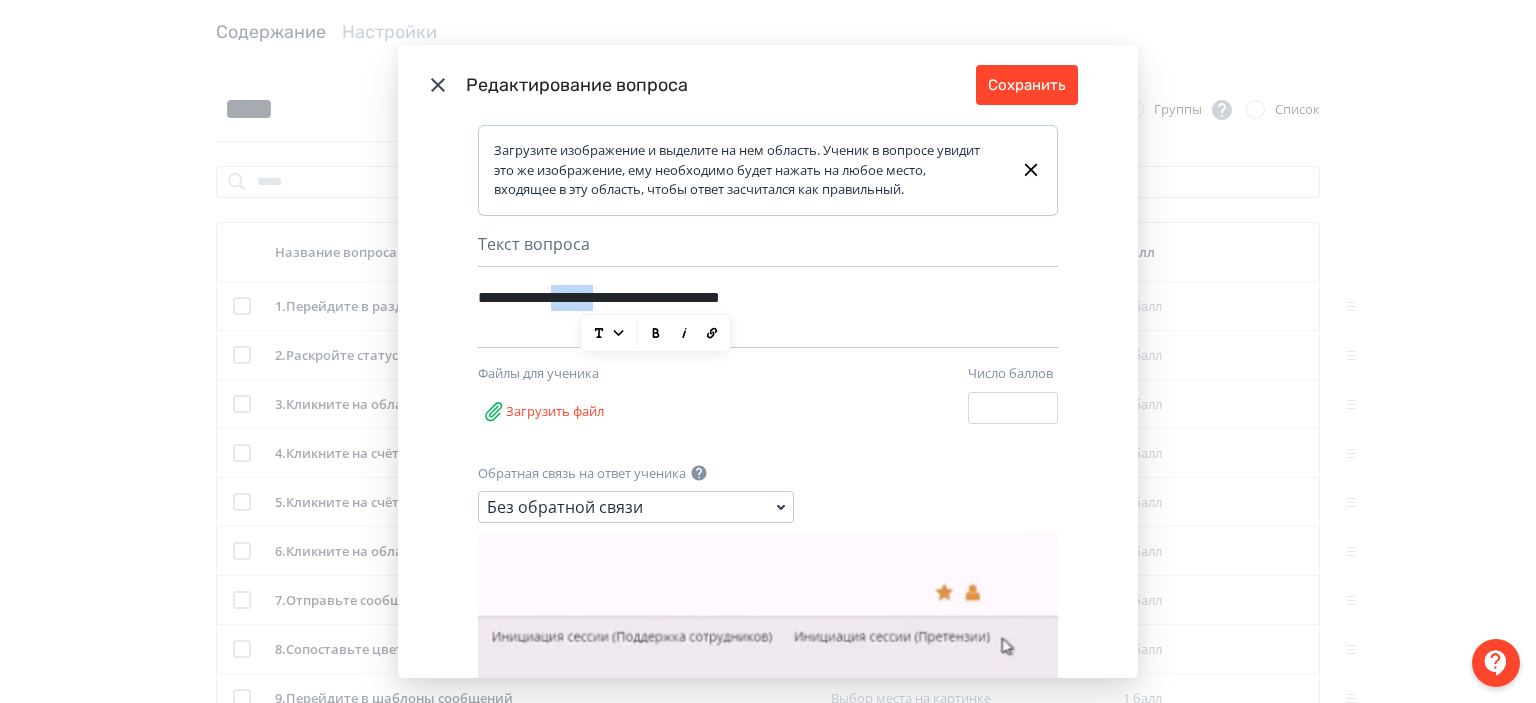 type 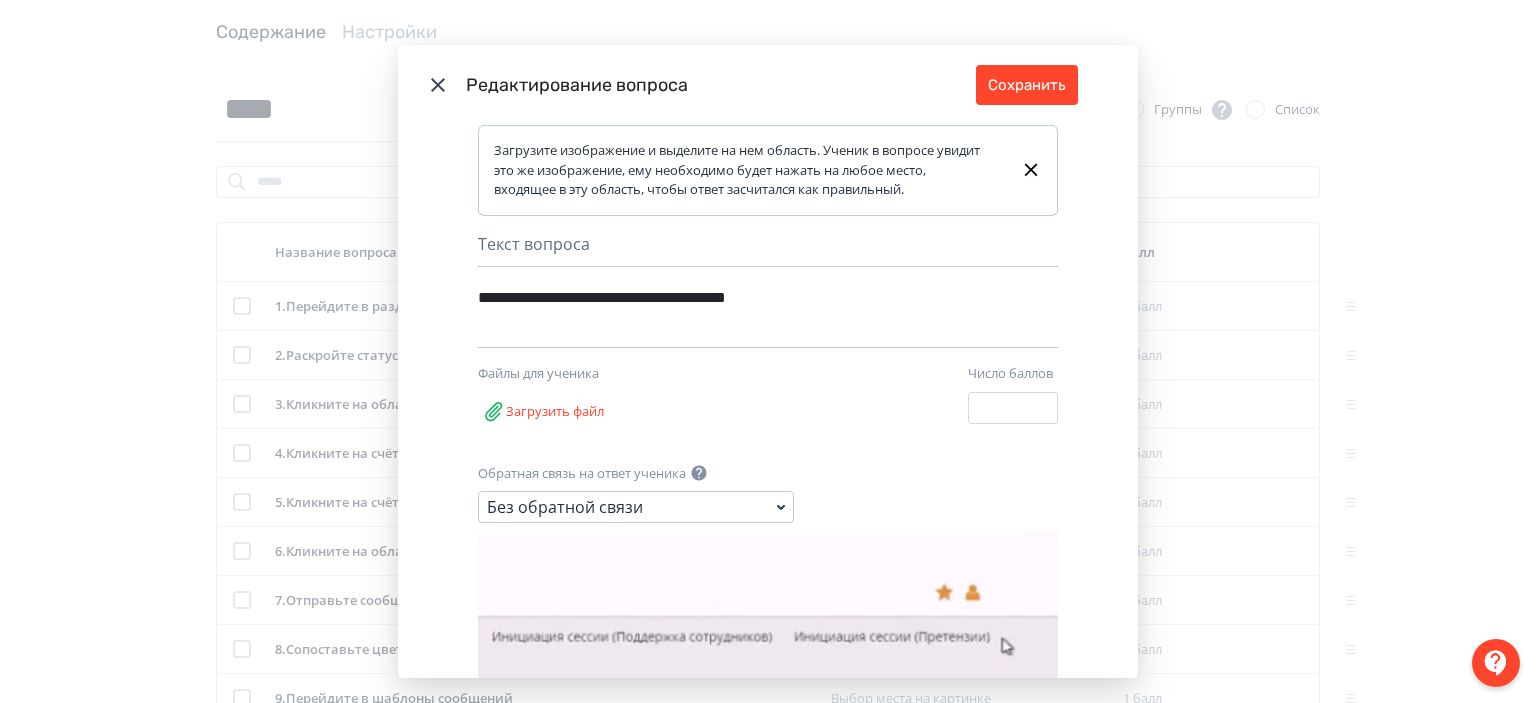 click on "**********" at bounding box center (733, 298) 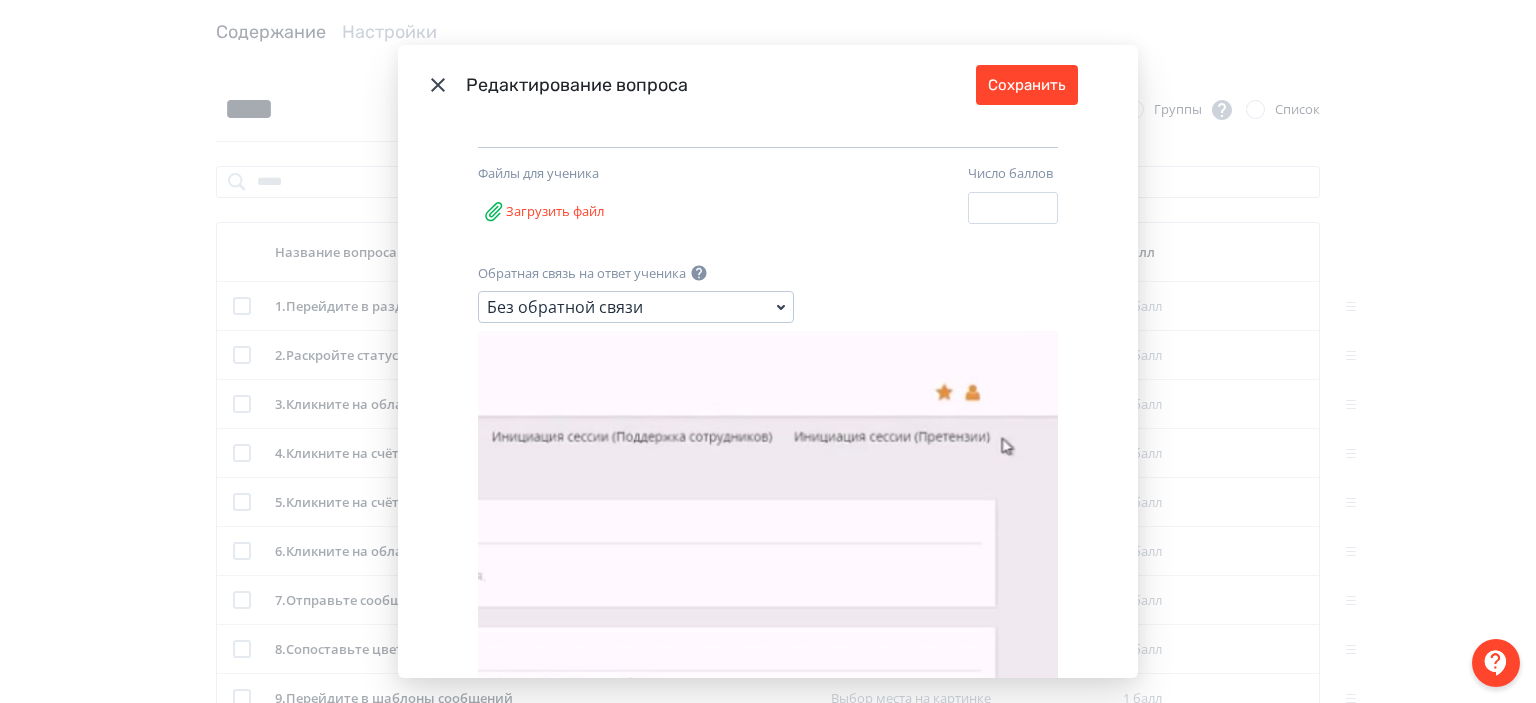 scroll, scrollTop: 340, scrollLeft: 0, axis: vertical 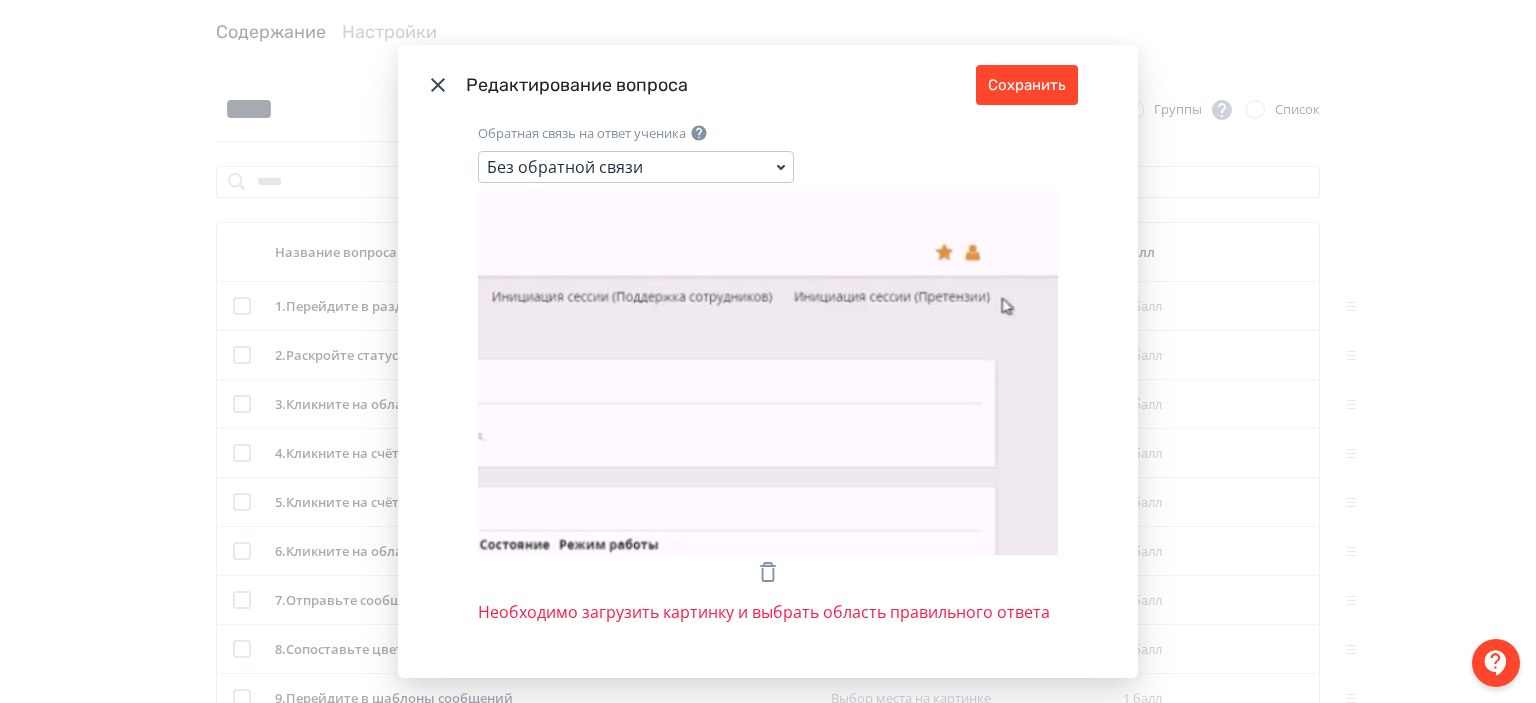 click 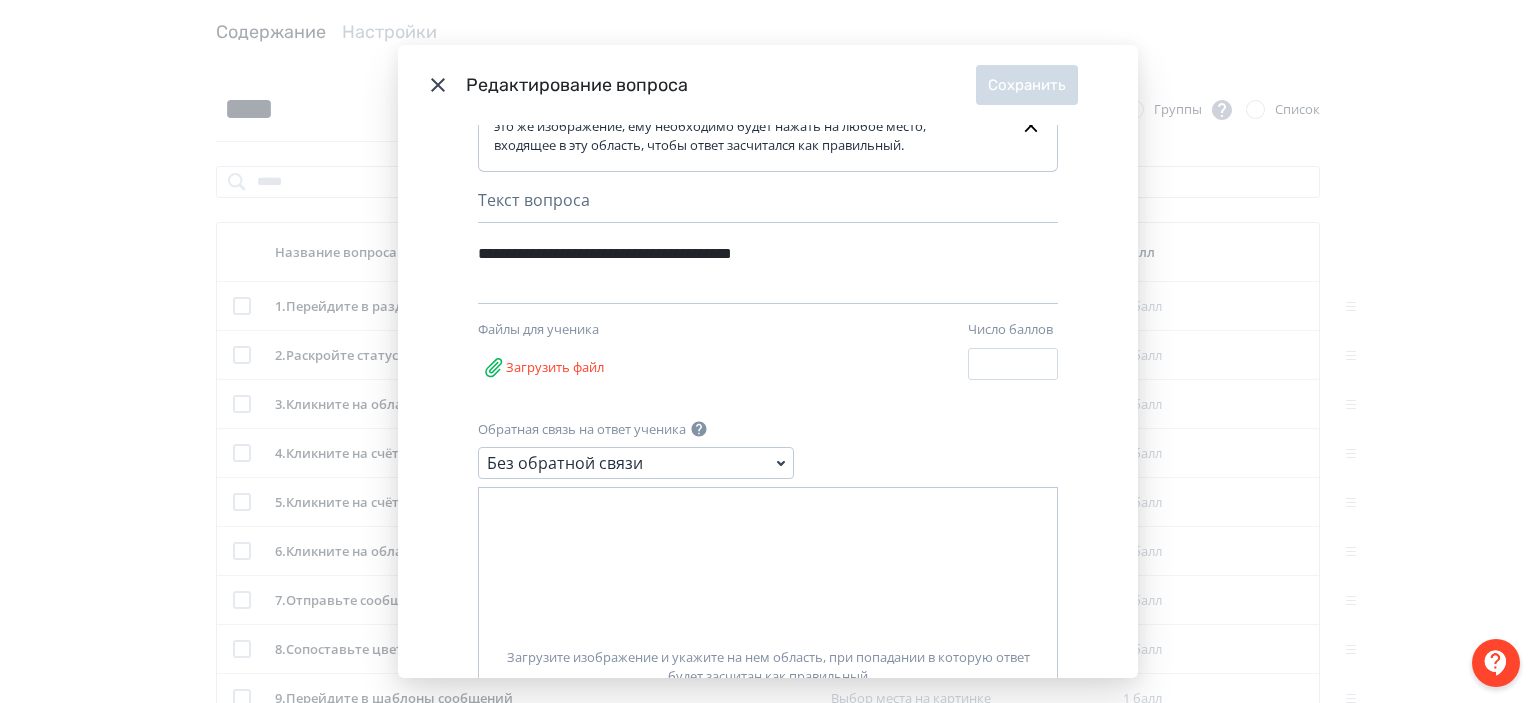 scroll, scrollTop: 0, scrollLeft: 0, axis: both 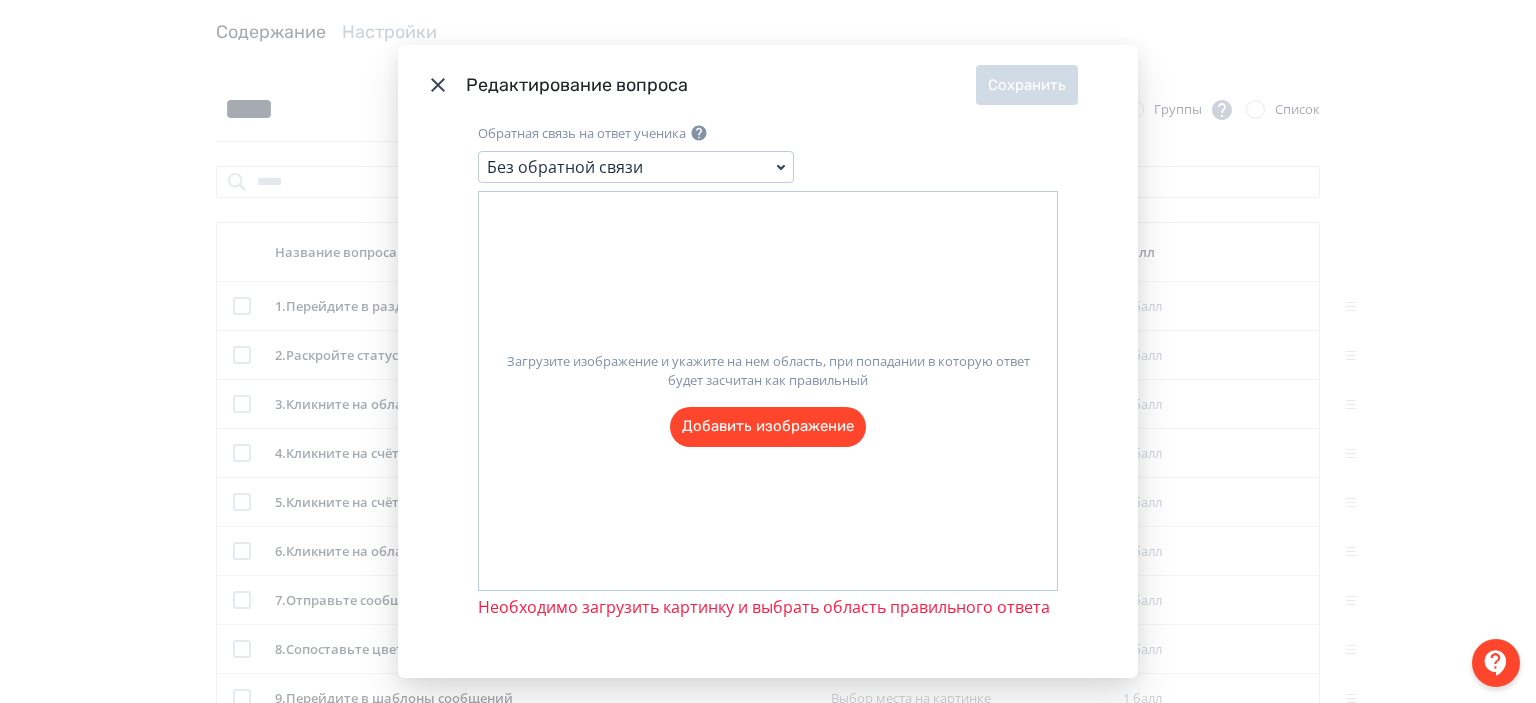 click on "Загрузите изображение и укажите на нем область, при попадании в которую ответ будет засчитан как правильный Добавить изображение" at bounding box center (768, 391) 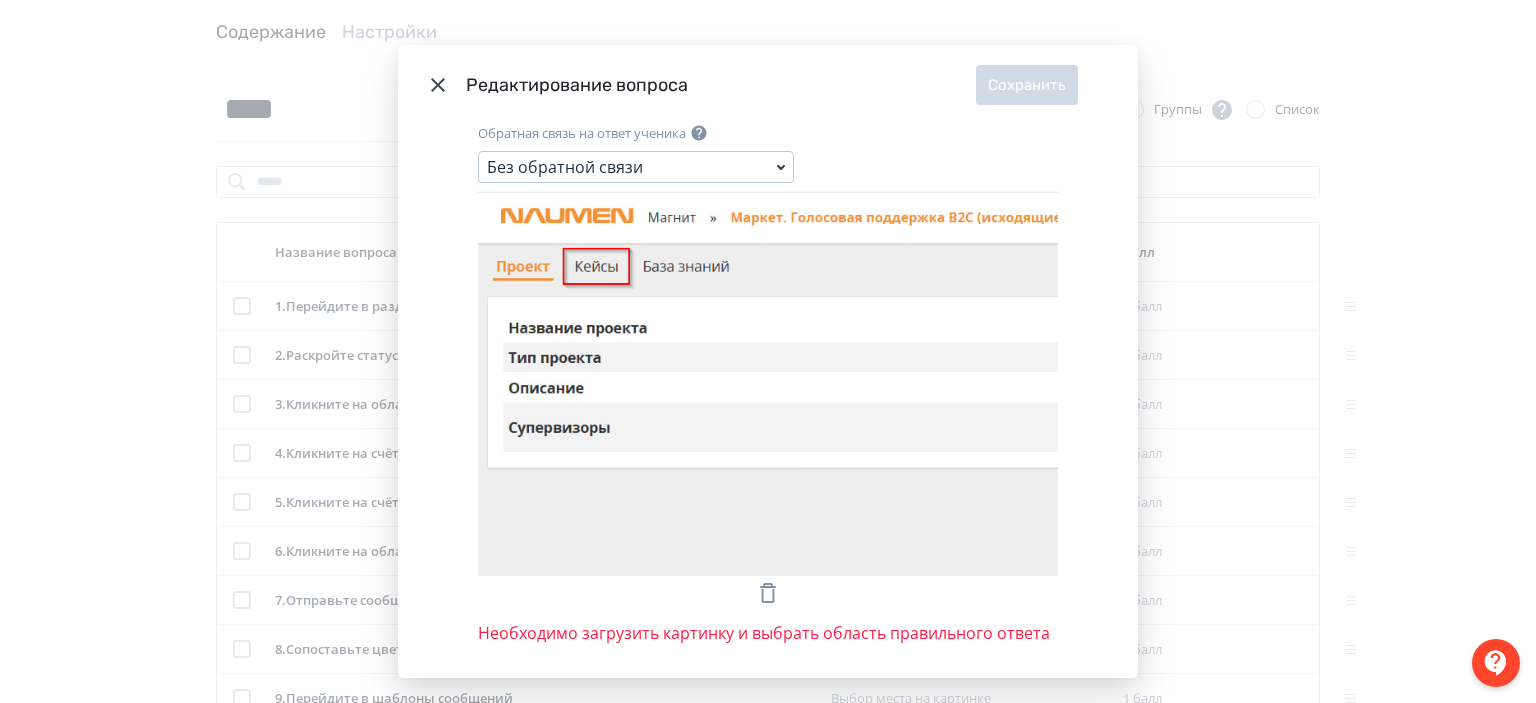 scroll, scrollTop: 0, scrollLeft: 0, axis: both 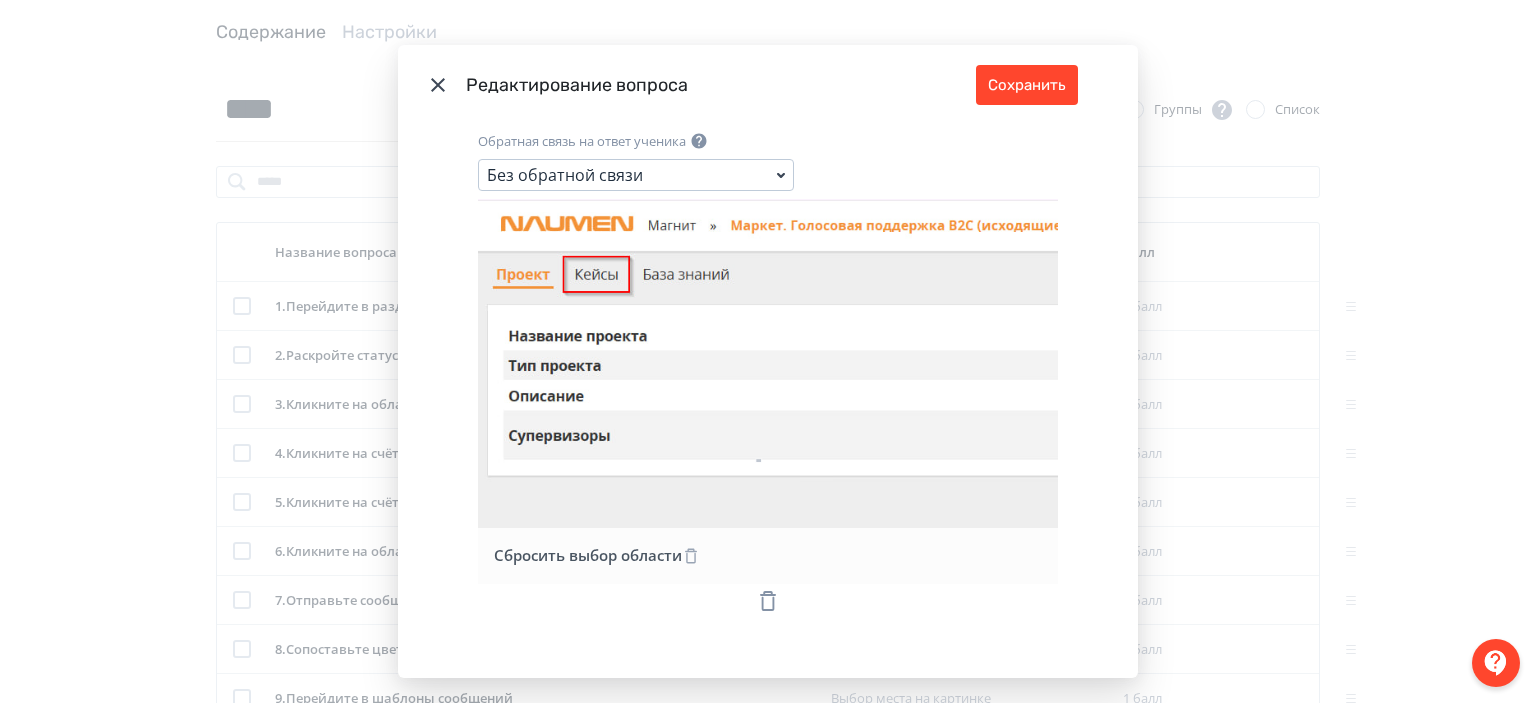 click on "Редактирование вопроса Сохранить" at bounding box center [768, 85] 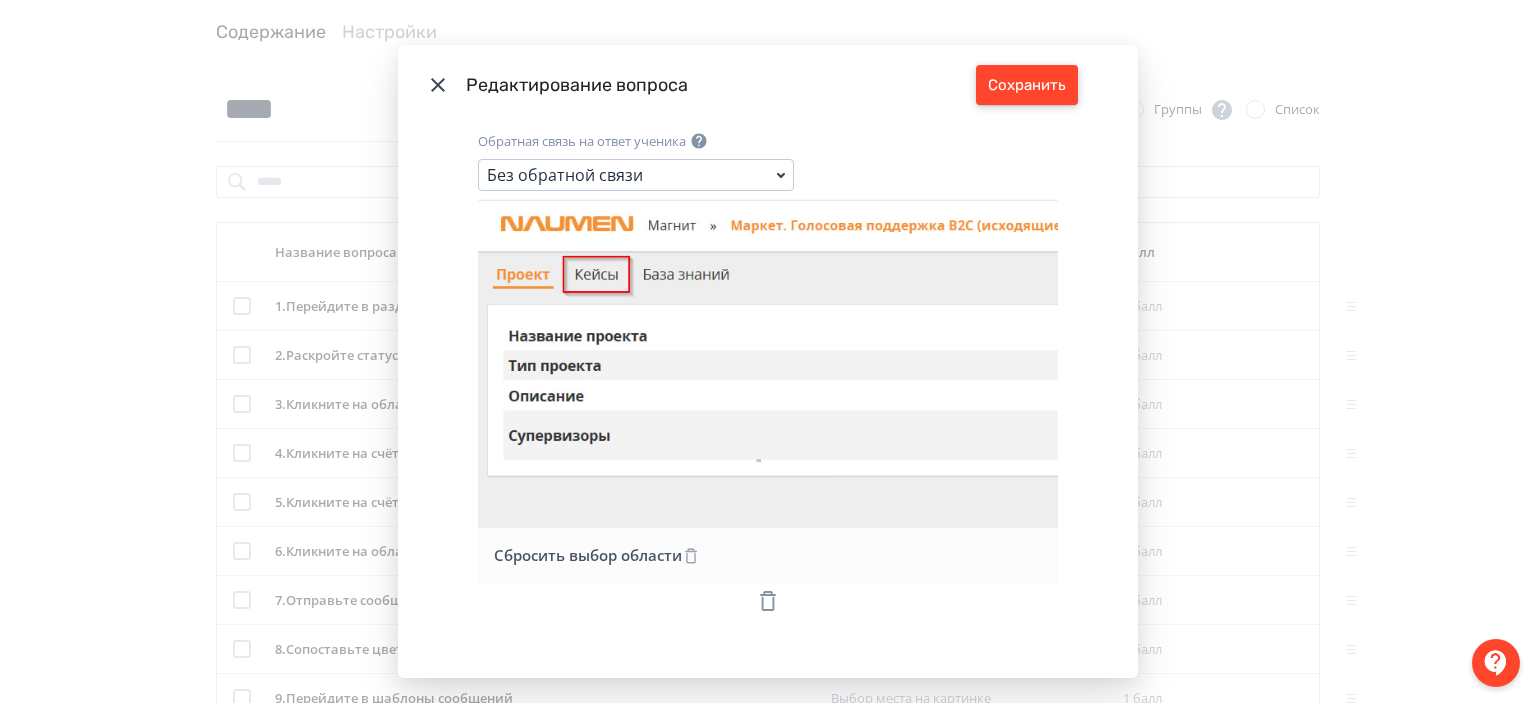 click on "Сохранить" at bounding box center (1027, 85) 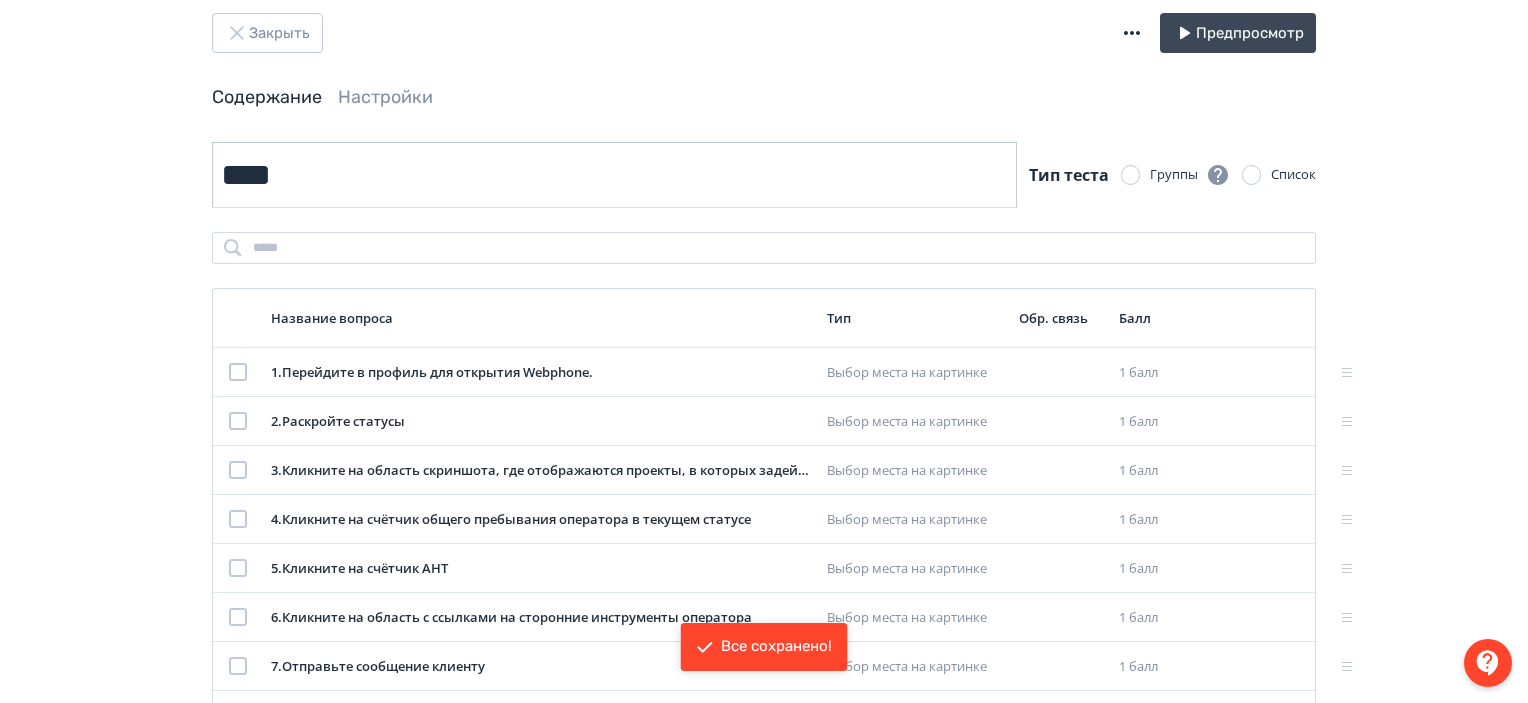 scroll, scrollTop: 0, scrollLeft: 0, axis: both 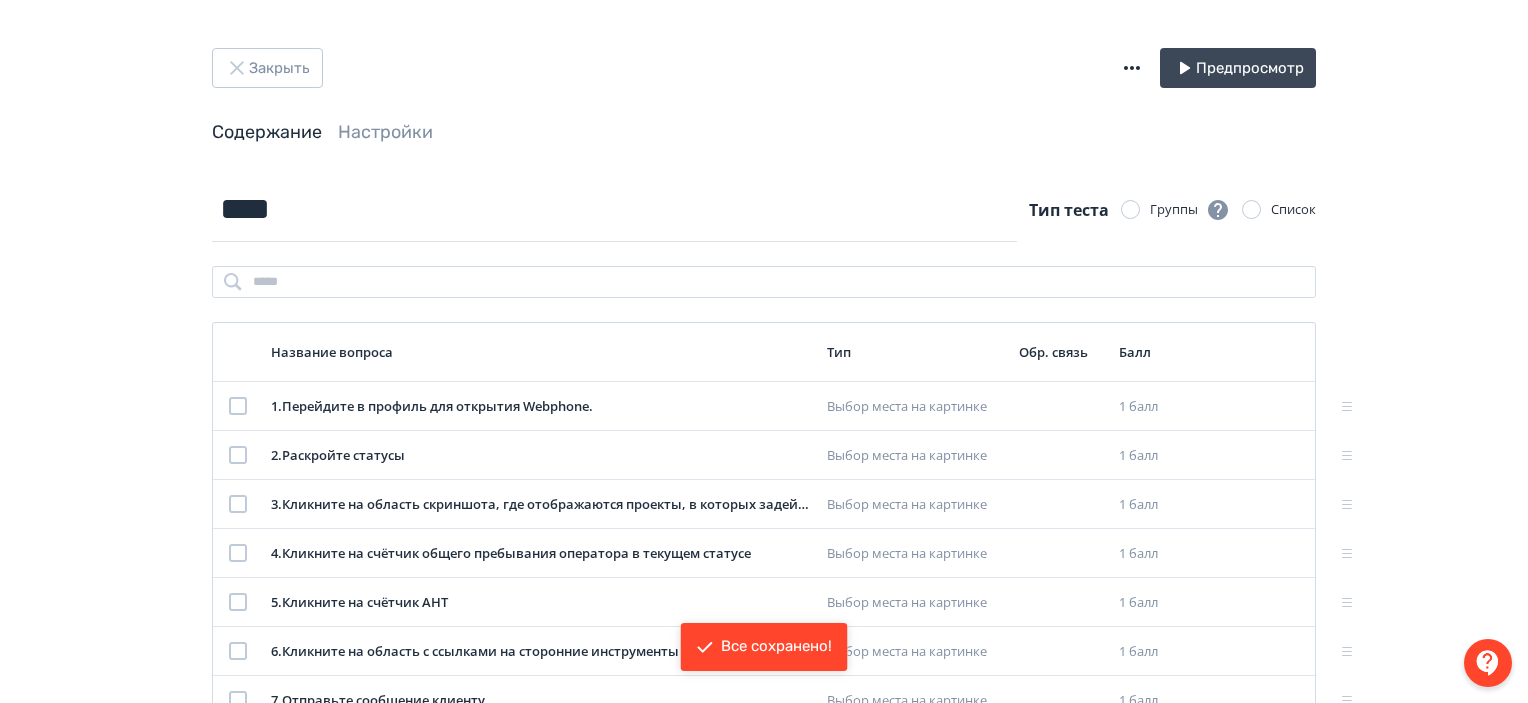 click on "Закрыть Предпросмотр Содержание Настройки **** Тип теста Группы Список Название вопроса Тип Обр. связь Балл 1 .  Перейдите в профиль для открытия Webphone. Выбор места на картинке 1 балл 2 .  Раскройте статусы Выбор места на картинке 1 балл 3 .  Кликните на область скриншота, где отображаются проекты, в которых задействован оператор Выбор места на картинке 1 балл 4 .  Кликните на счётчик общего пребывания оператора в текущем статусе Выбор места на картинке 1 балл 5 .  Кликните на счётчик AHT Выбор места на картинке 1 балл 6 .  Выбор места на картинке 1 балл 7 .  1 балл 8 .  1 балл 9" at bounding box center [764, 656] 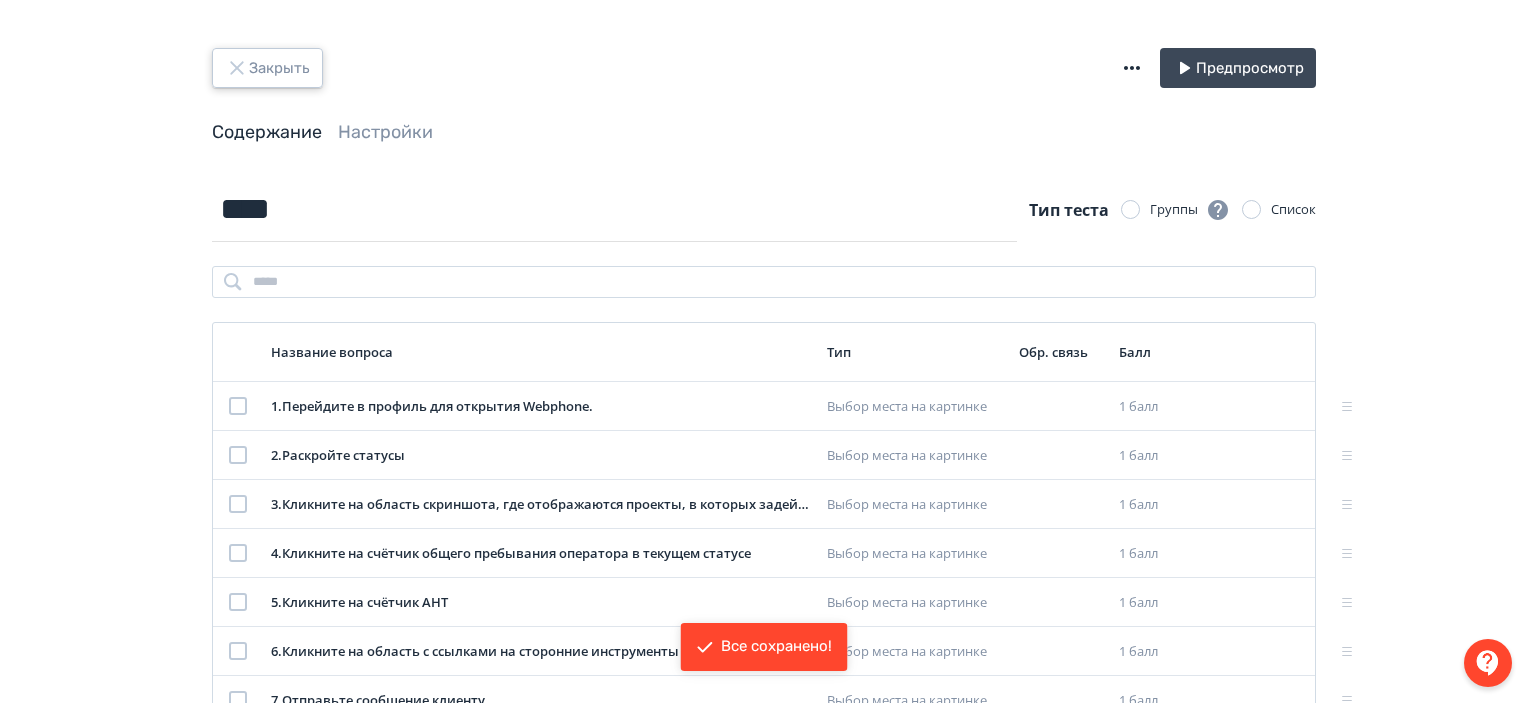 click on "Закрыть" at bounding box center [267, 68] 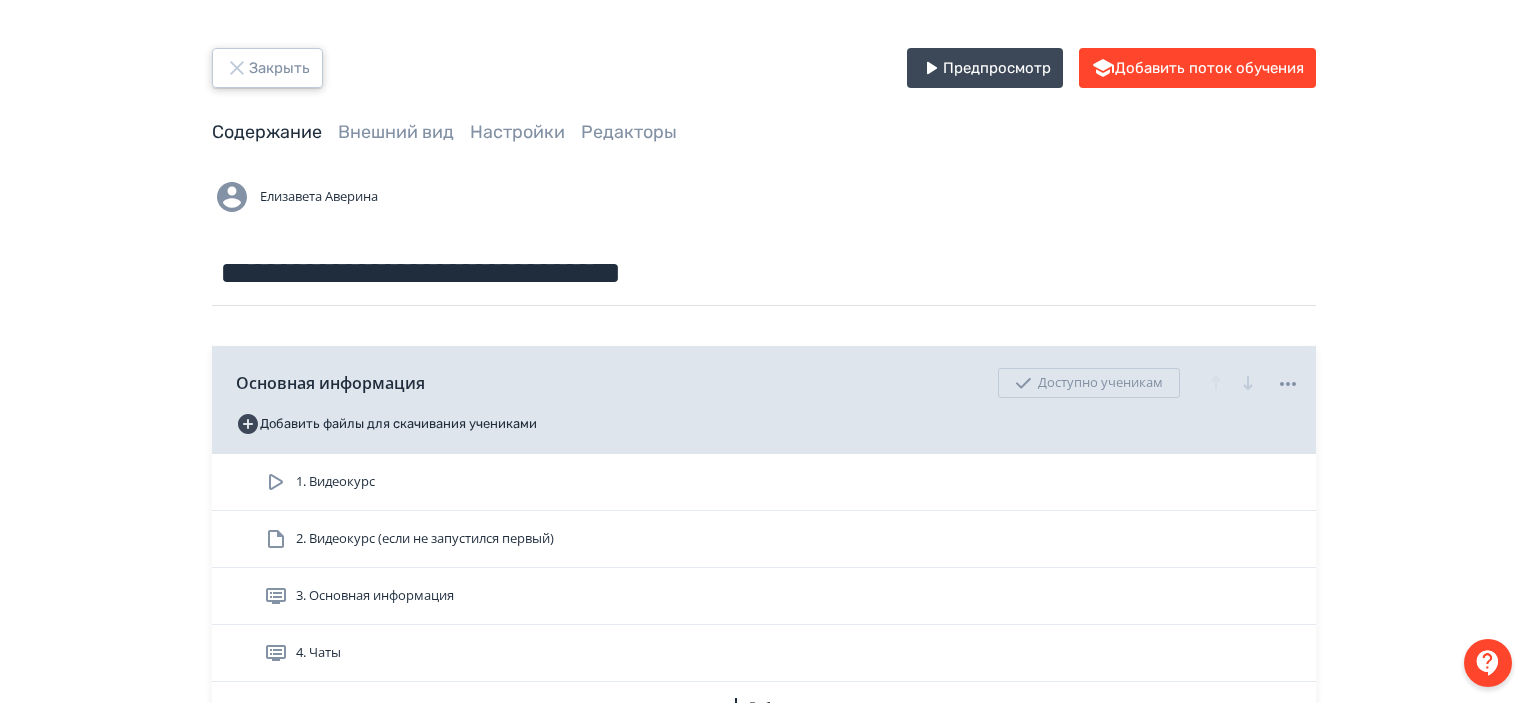 click on "Закрыть" at bounding box center [267, 68] 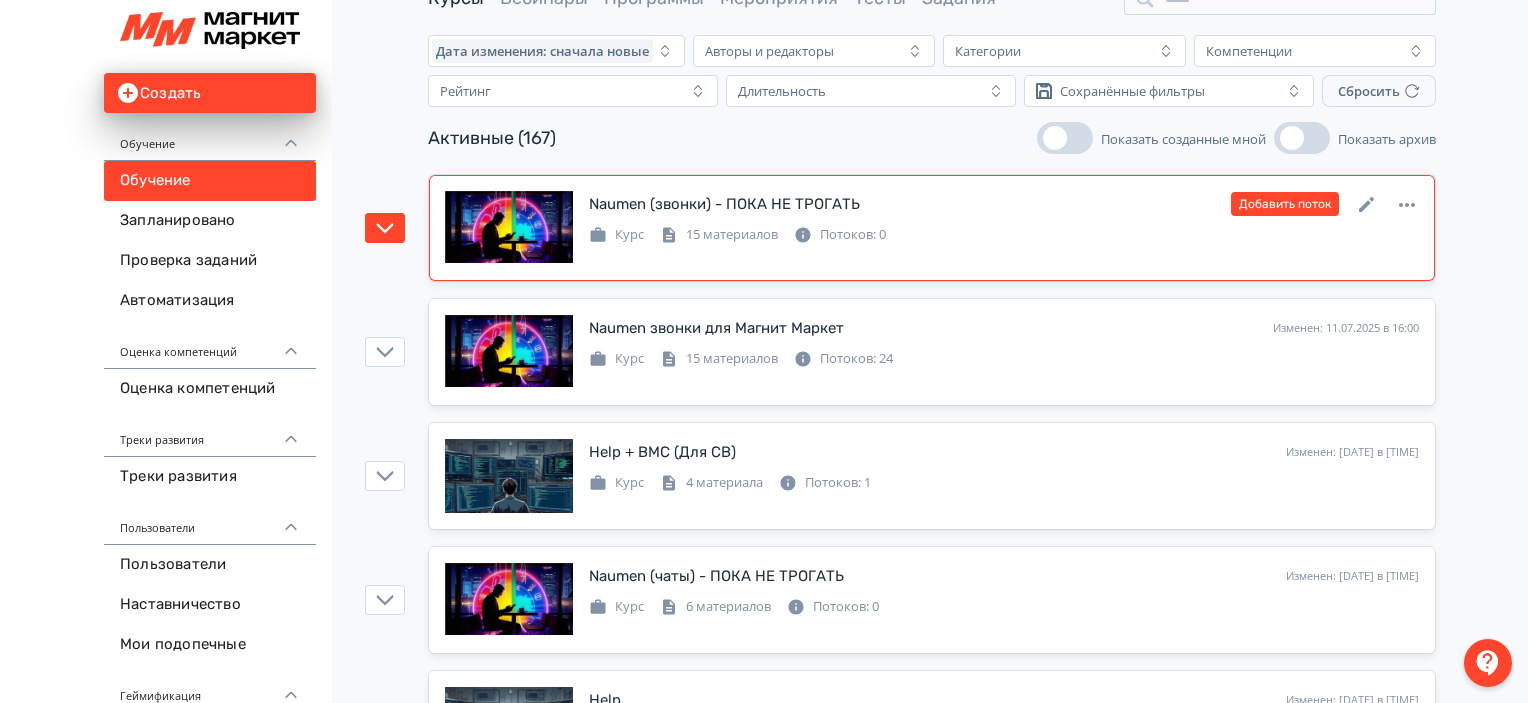 scroll, scrollTop: 200, scrollLeft: 0, axis: vertical 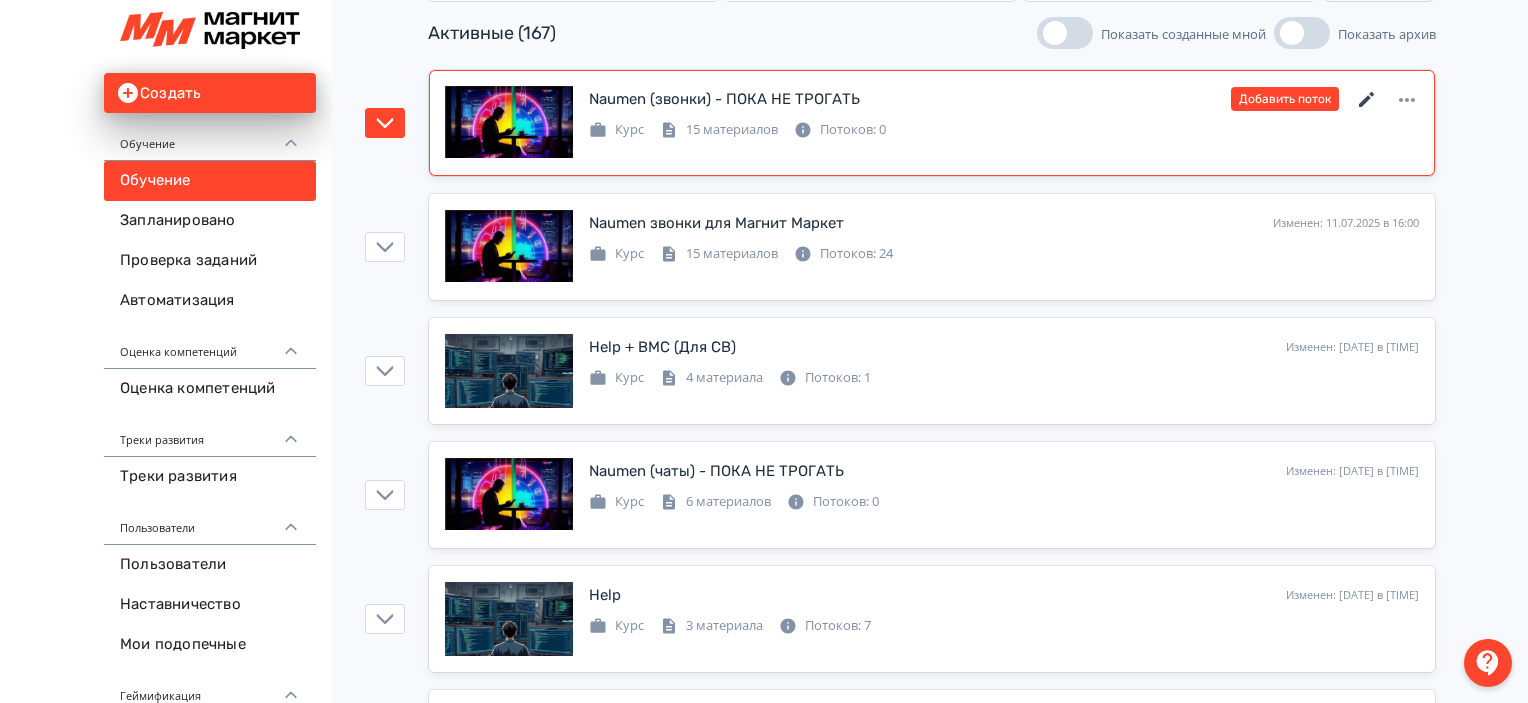 click 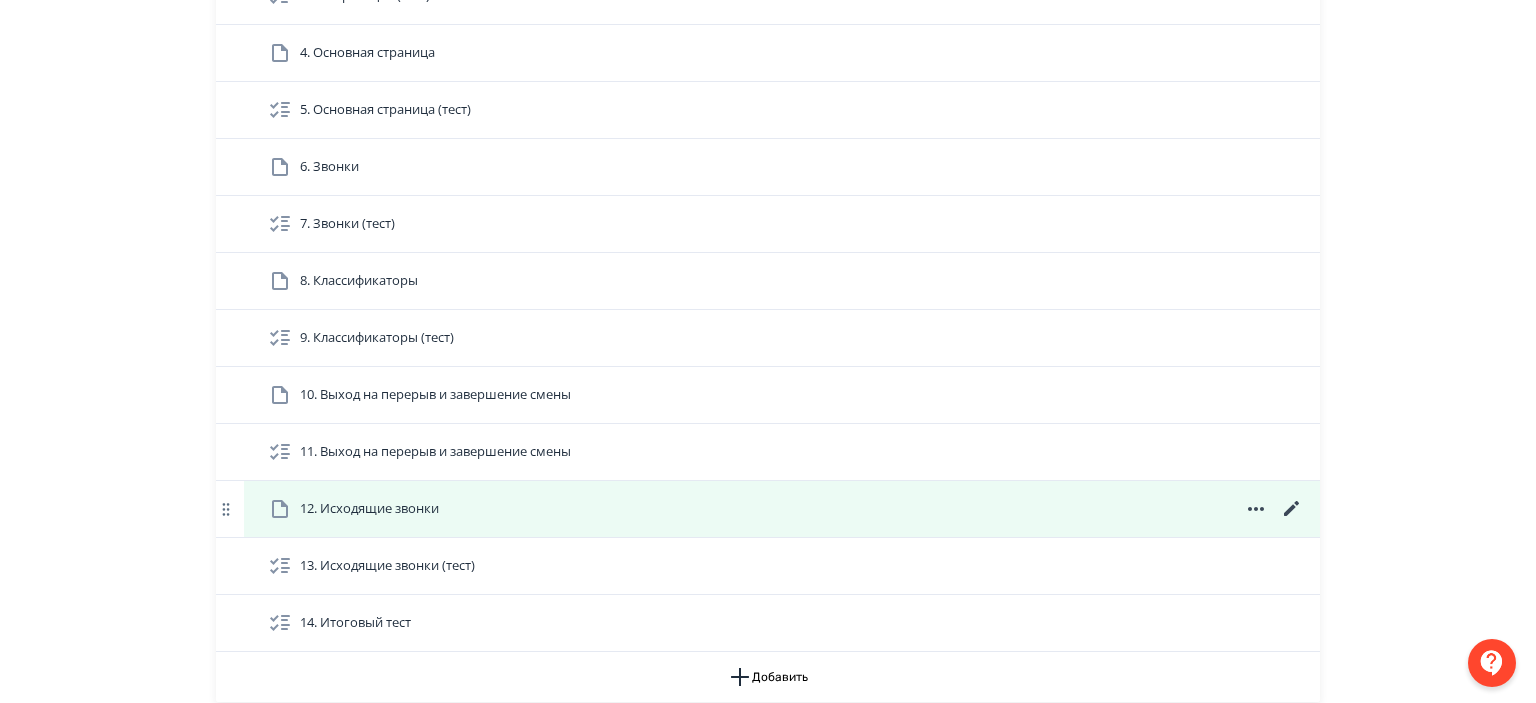 scroll, scrollTop: 800, scrollLeft: 0, axis: vertical 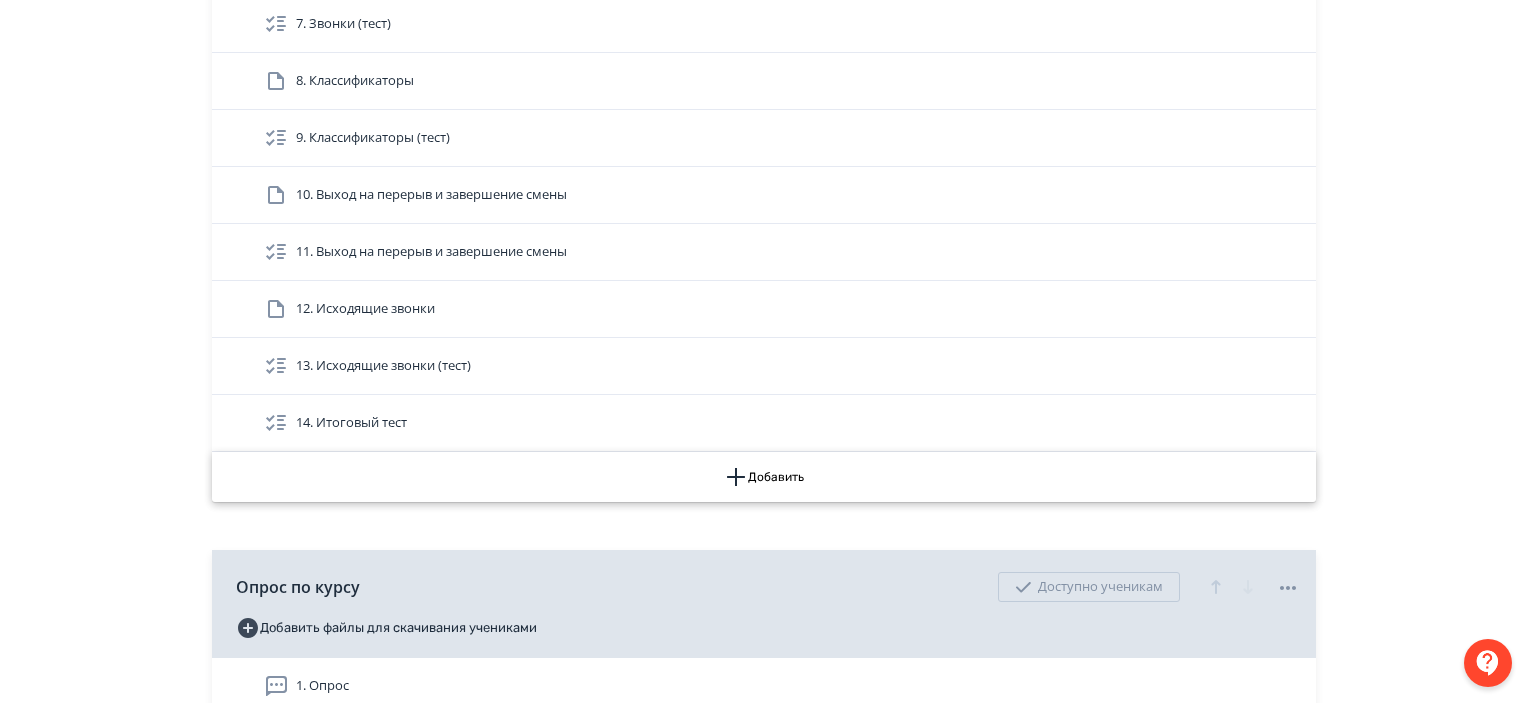 click on "Добавить" at bounding box center (764, 477) 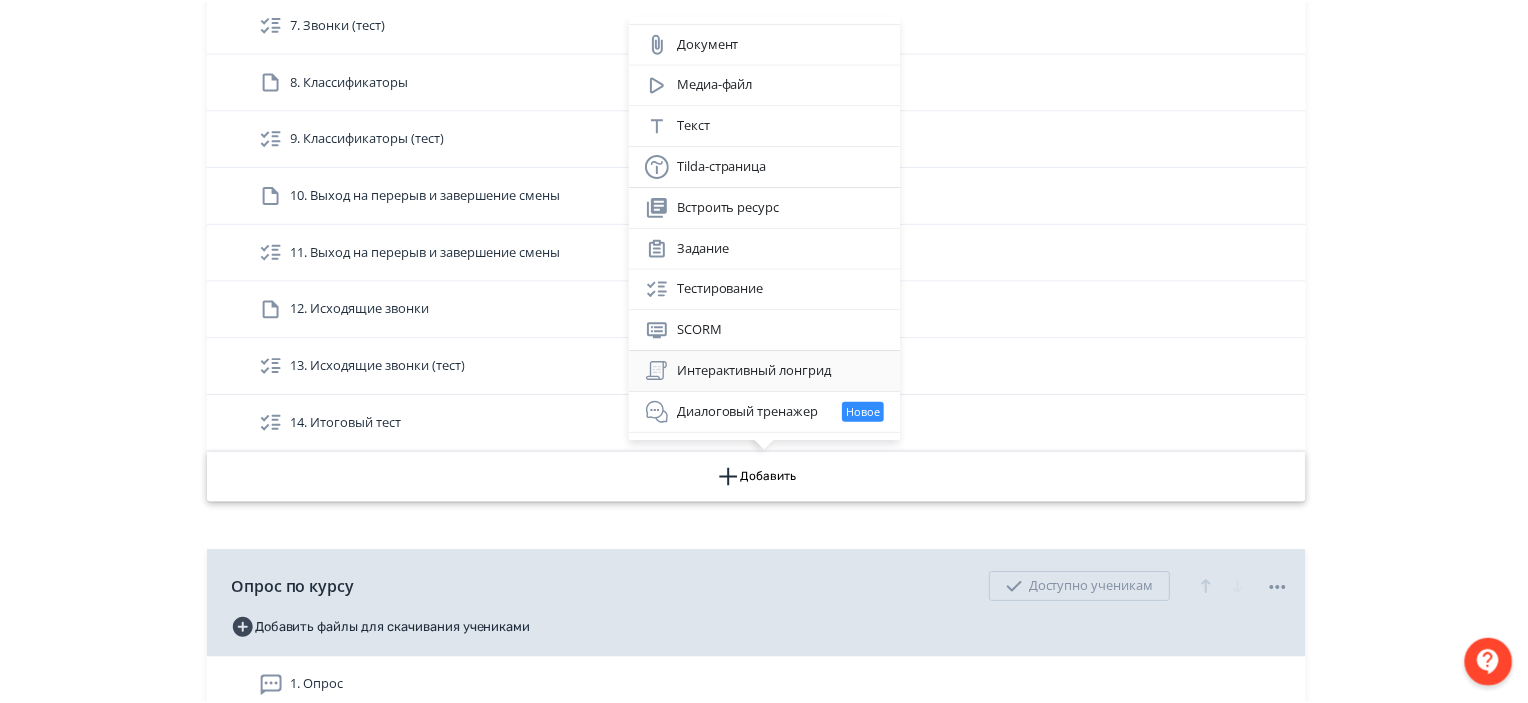 scroll, scrollTop: 64, scrollLeft: 0, axis: vertical 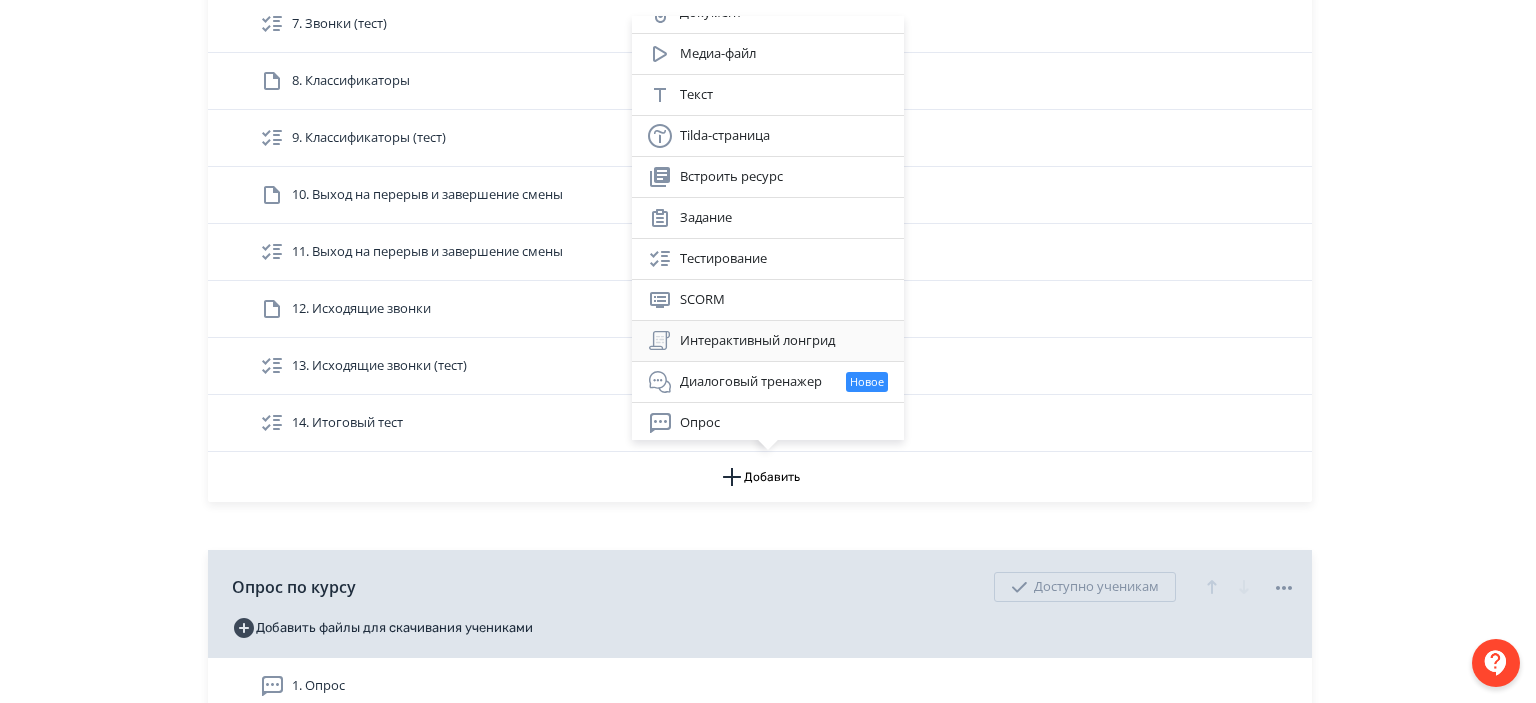 click on "Интерактивный лонгрид" at bounding box center [768, 341] 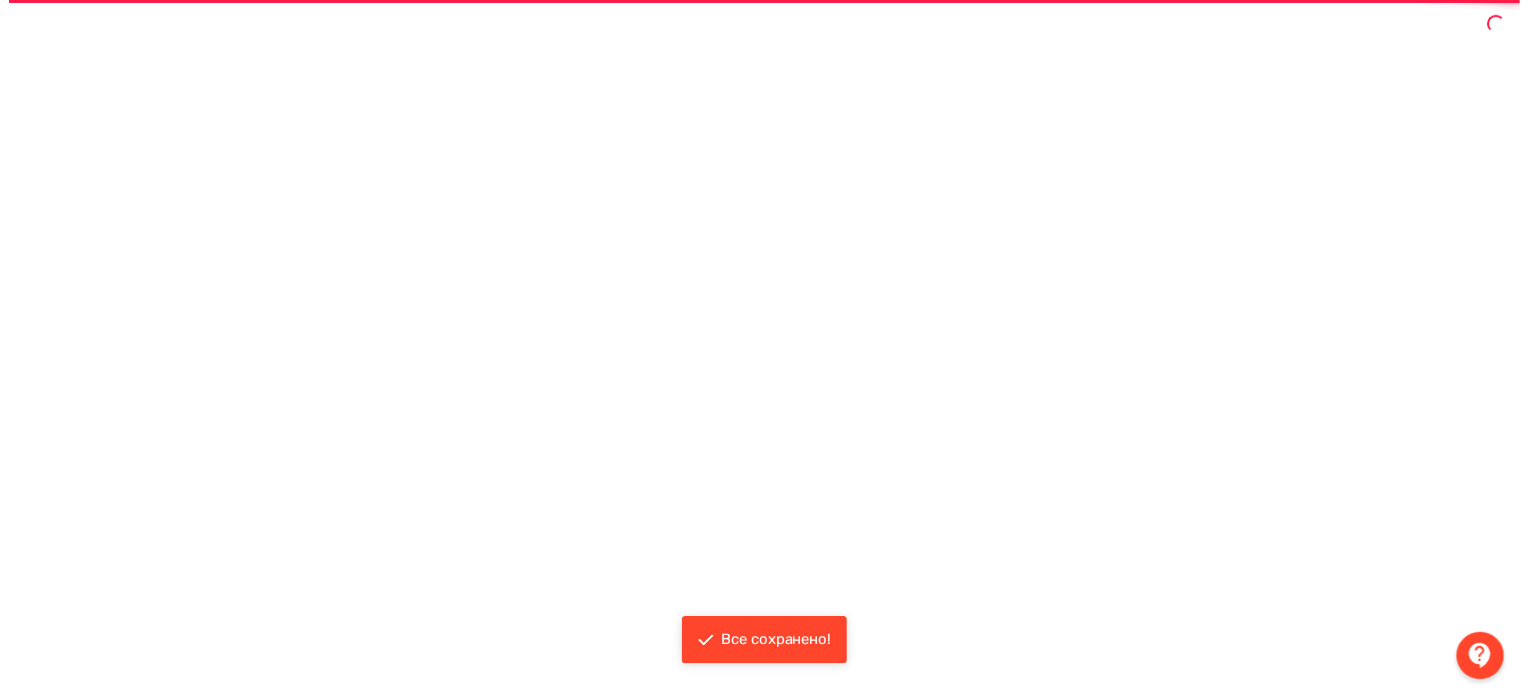 scroll, scrollTop: 0, scrollLeft: 0, axis: both 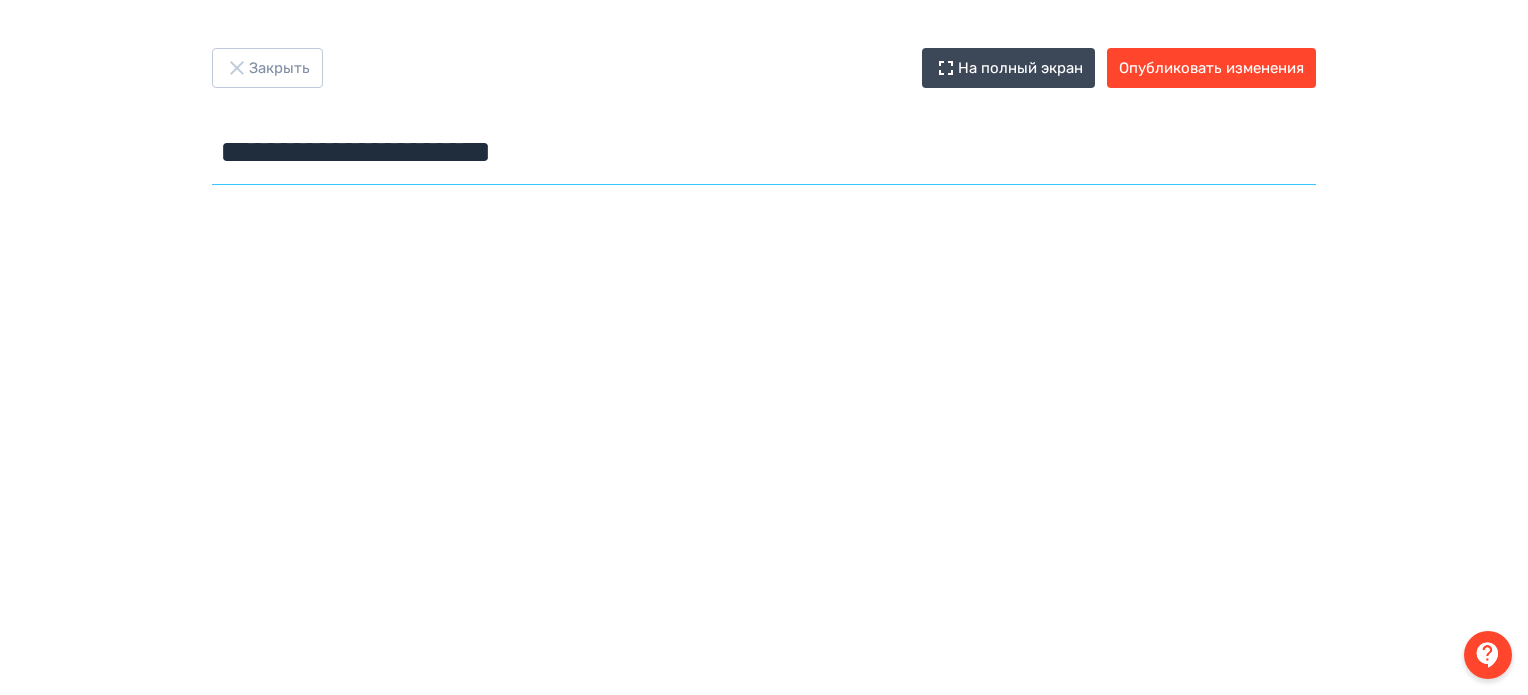 click on "**********" at bounding box center [764, 152] 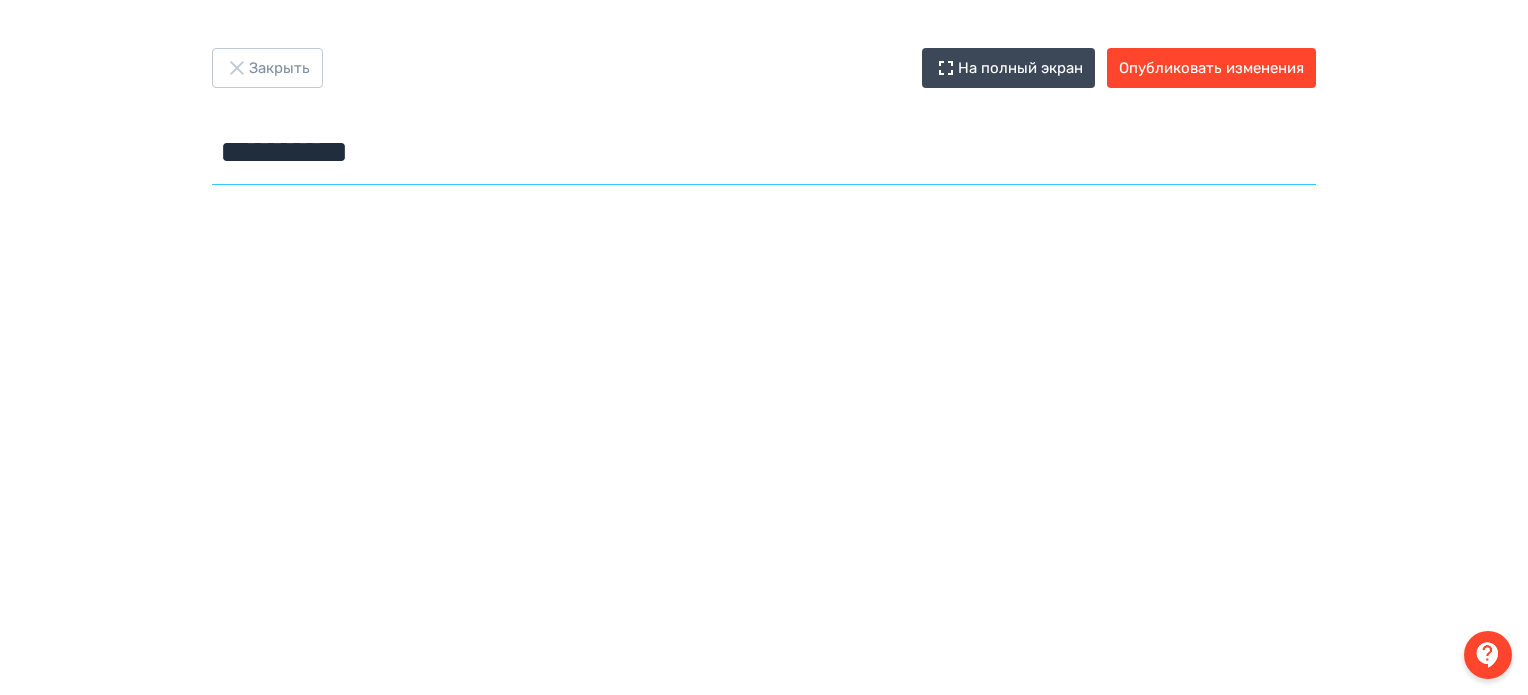 click on "**********" at bounding box center [764, 152] 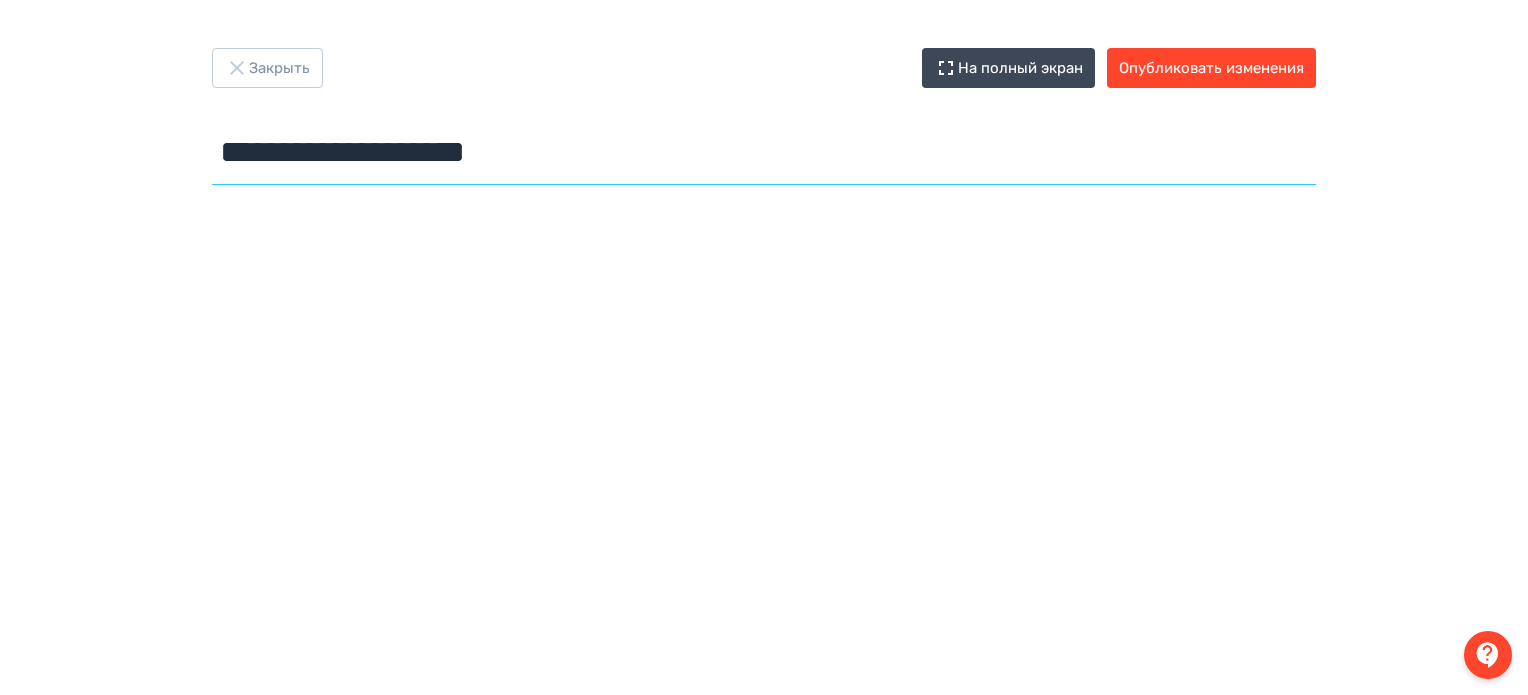 click on "**********" at bounding box center [764, 152] 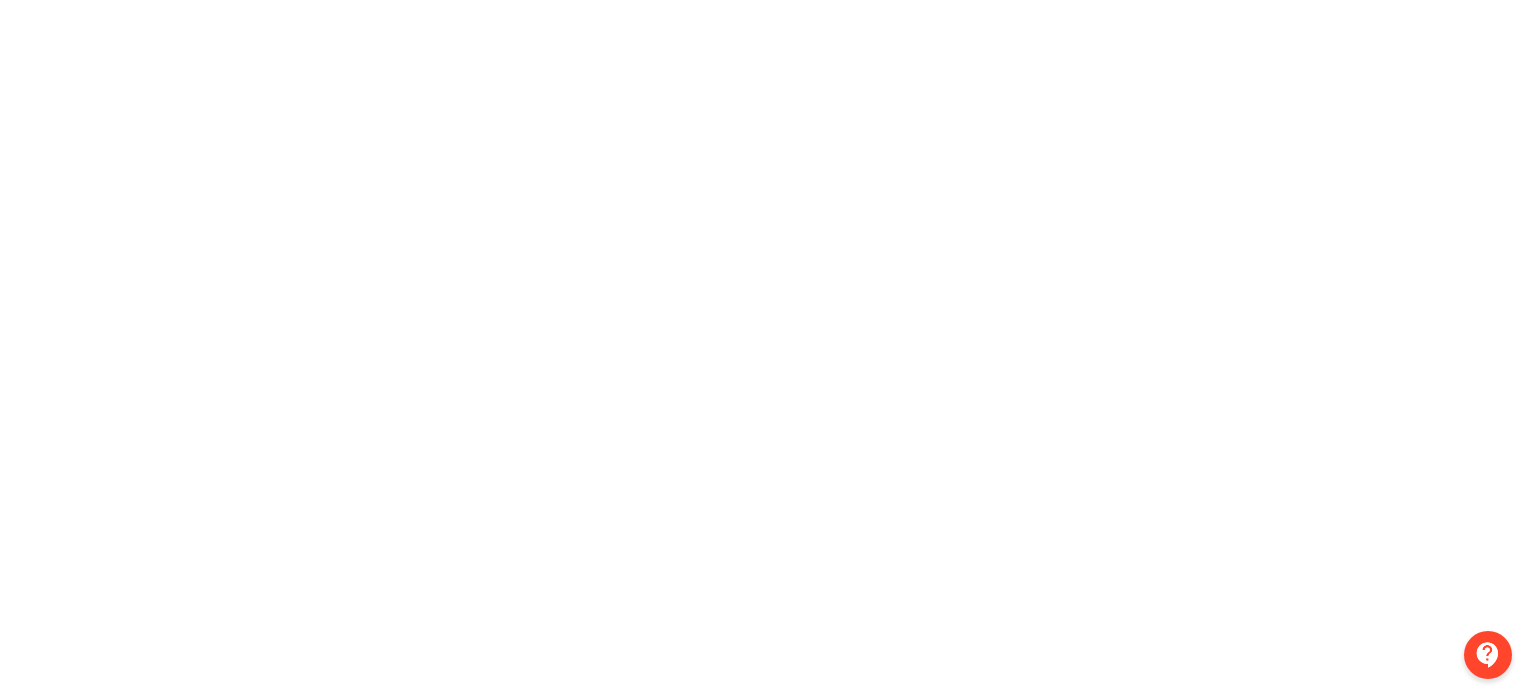 scroll, scrollTop: 0, scrollLeft: 0, axis: both 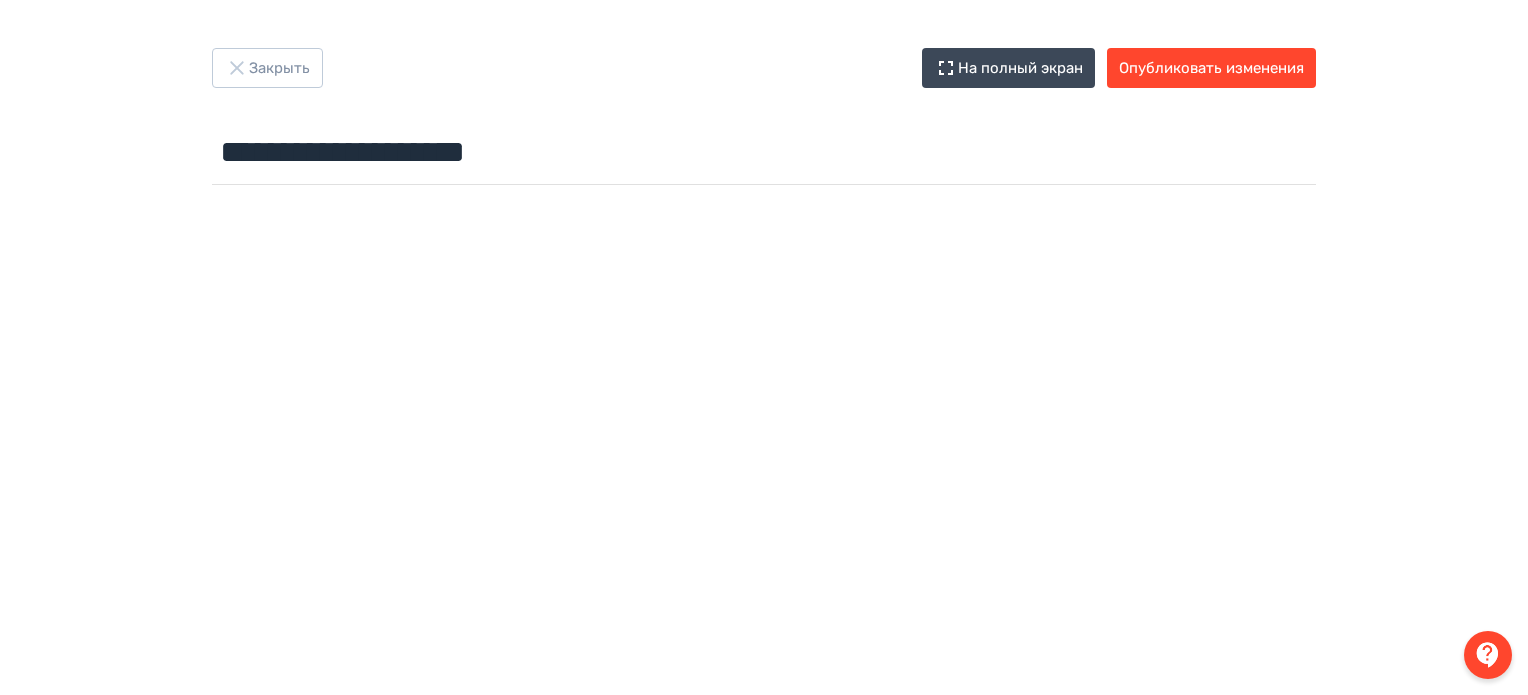 click on "Закрыть На полный экран Опубликовать изменения" at bounding box center [764, 68] 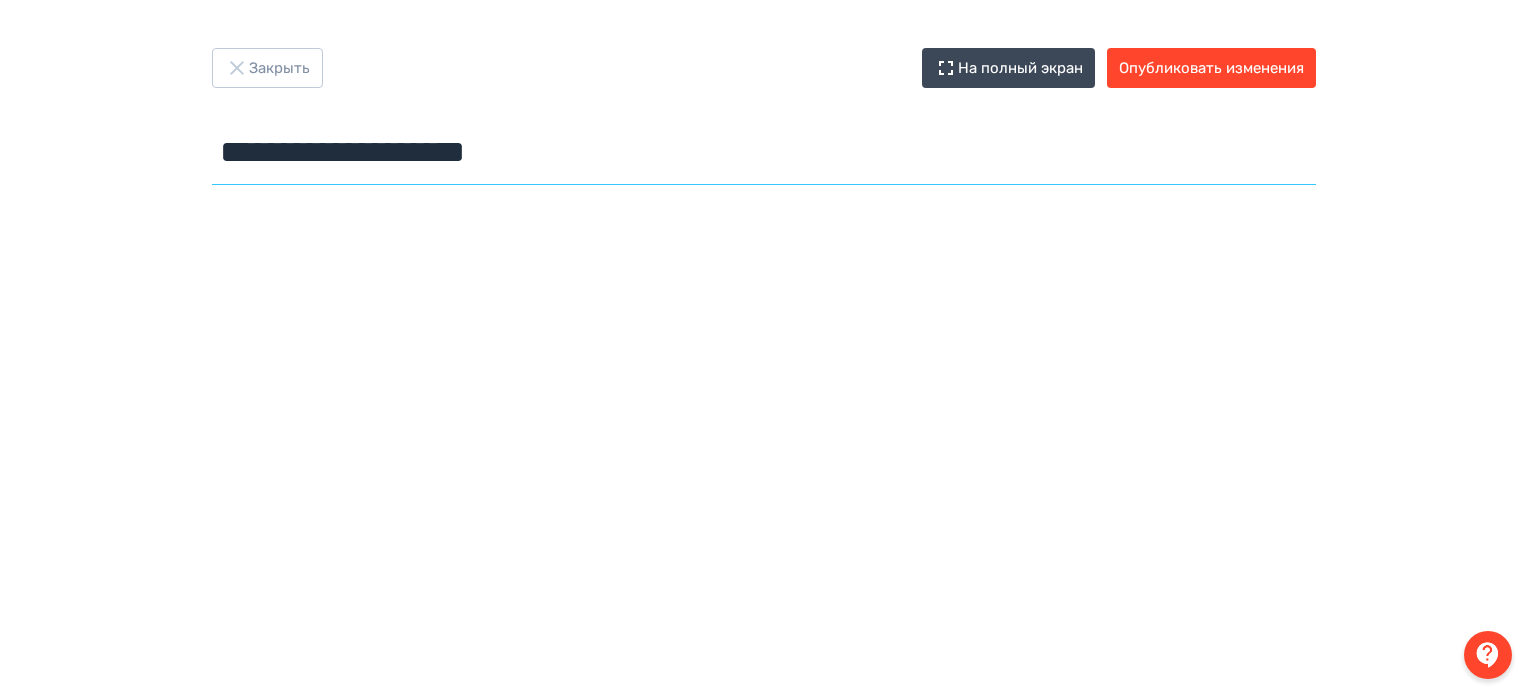click on "**********" at bounding box center (764, 152) 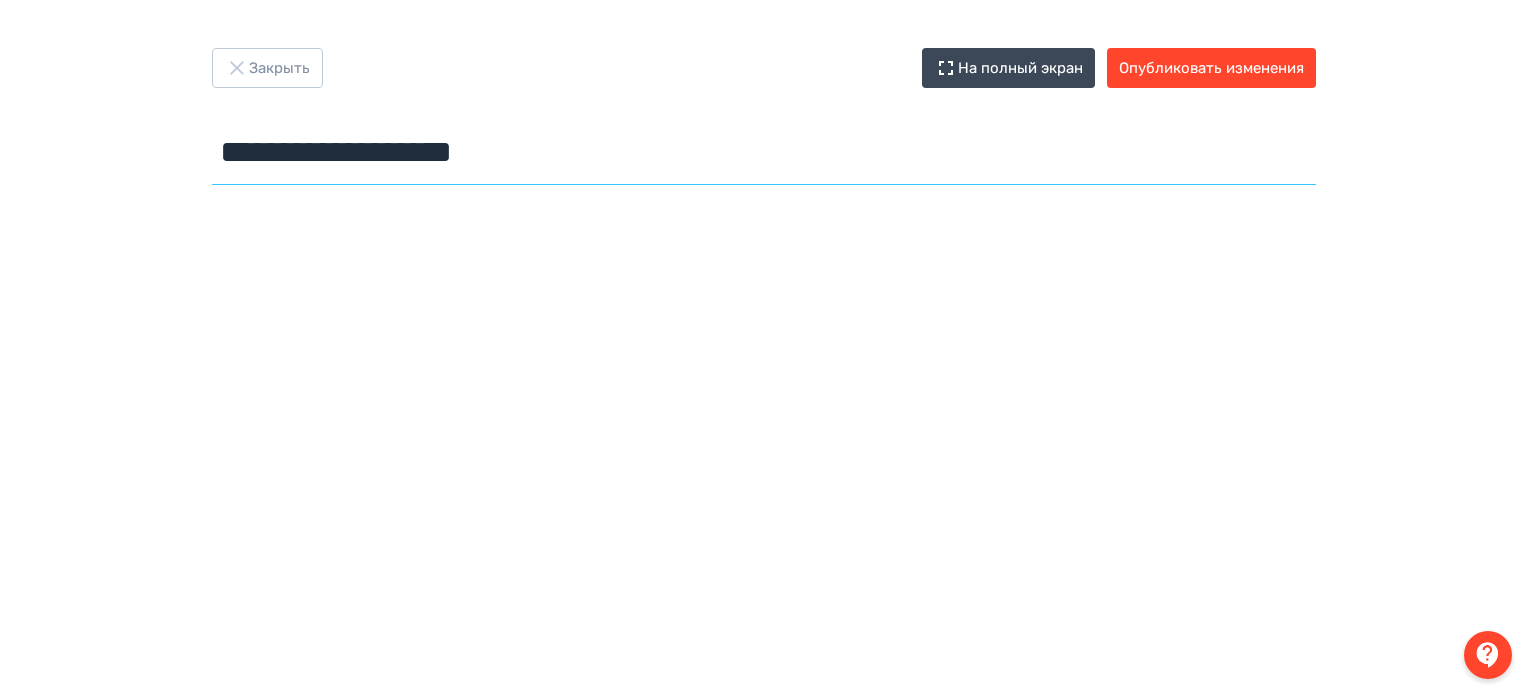 type on "**********" 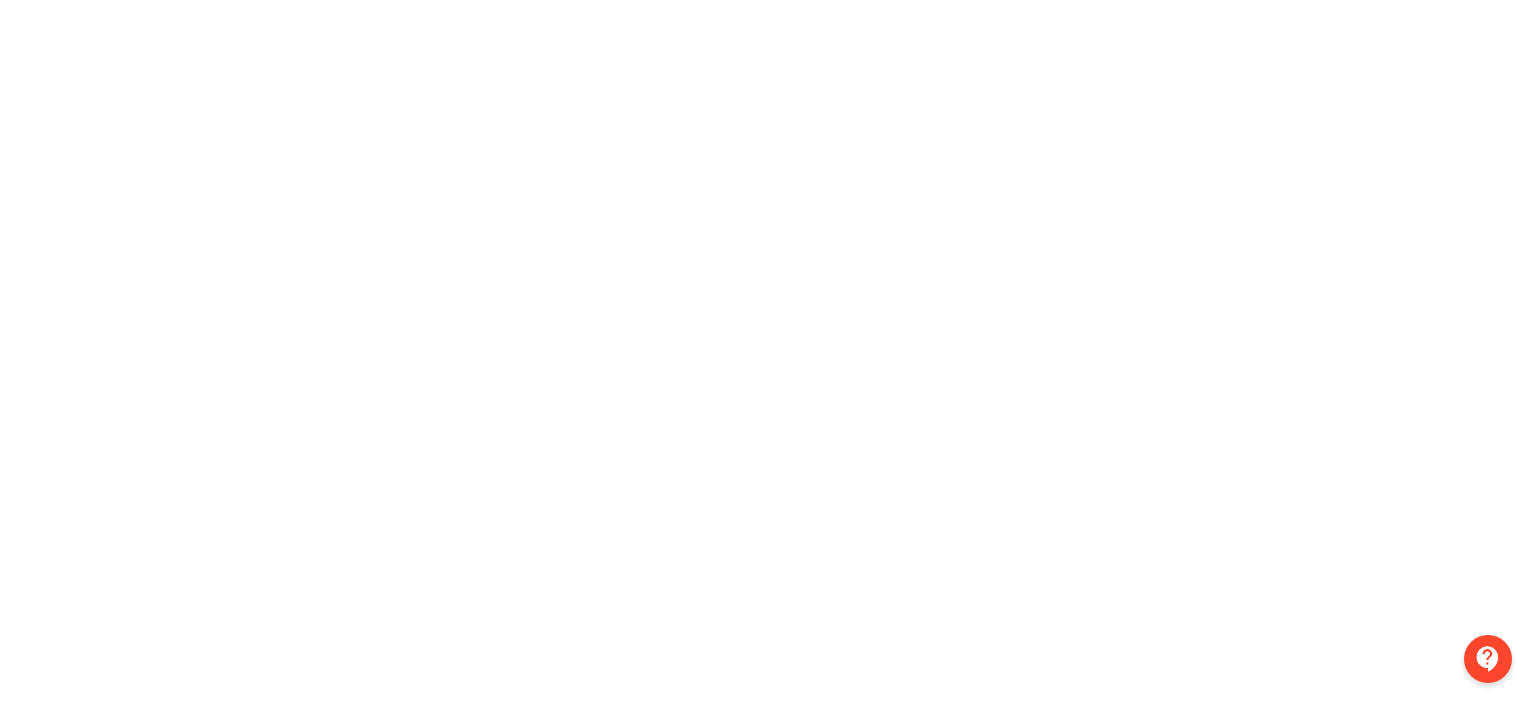 scroll, scrollTop: 0, scrollLeft: 0, axis: both 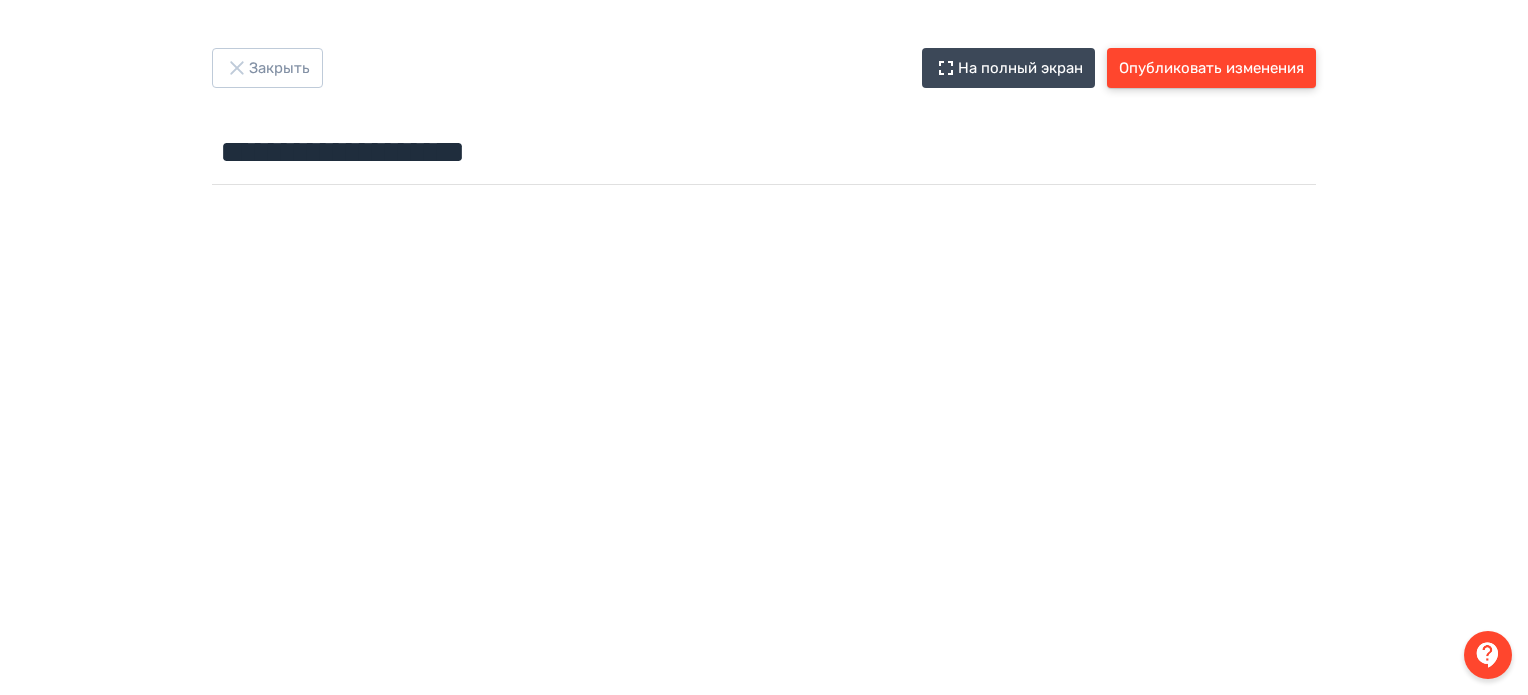 click on "Опубликовать изменения" at bounding box center (1211, 68) 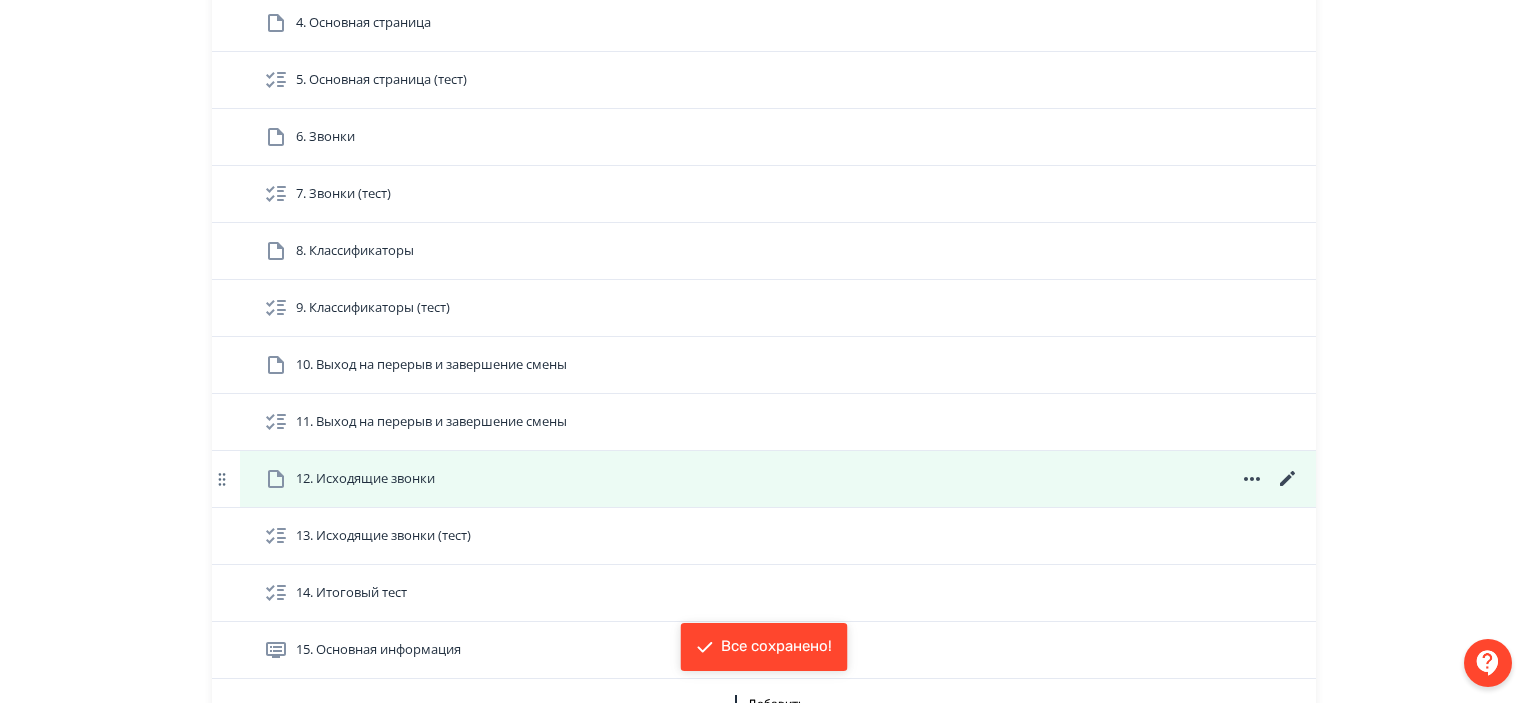 scroll, scrollTop: 700, scrollLeft: 0, axis: vertical 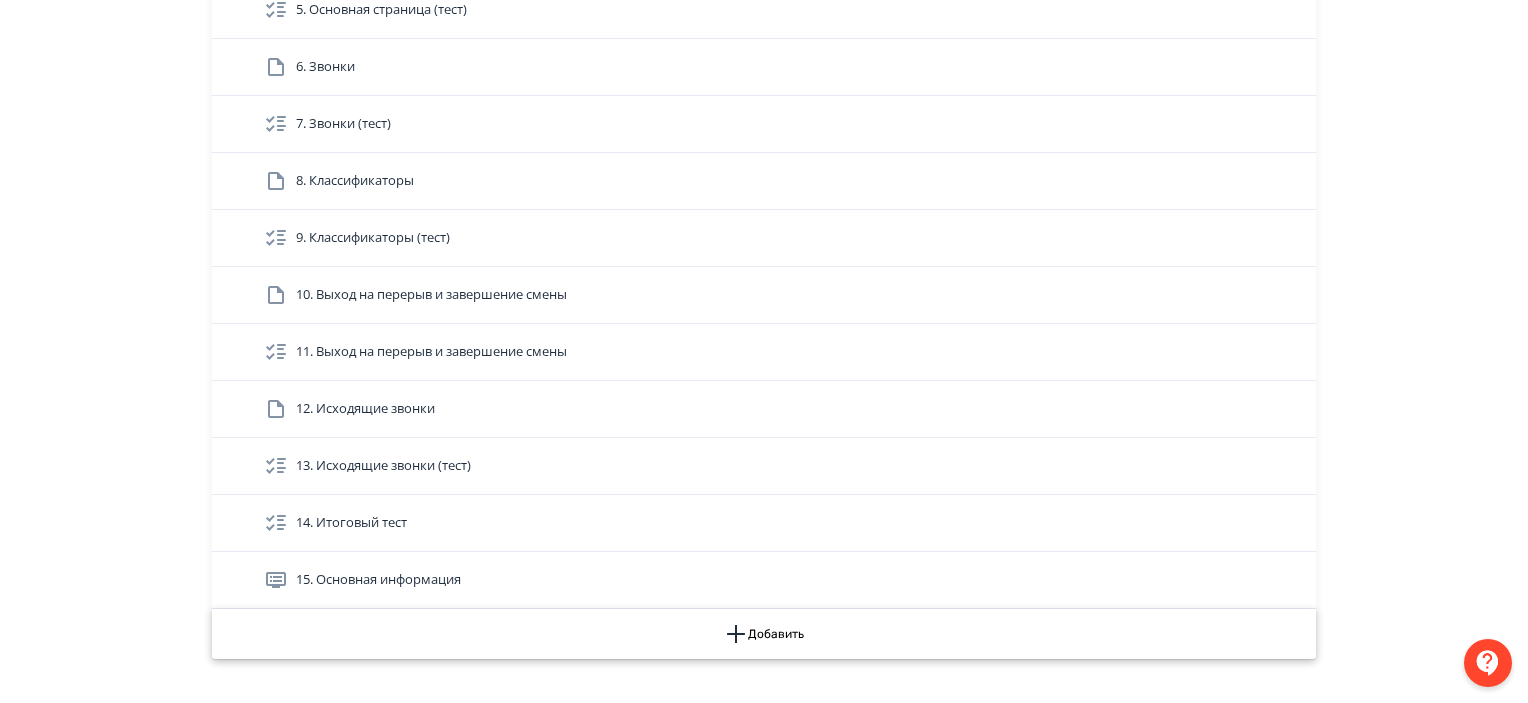 click on "Добавить" at bounding box center [764, 634] 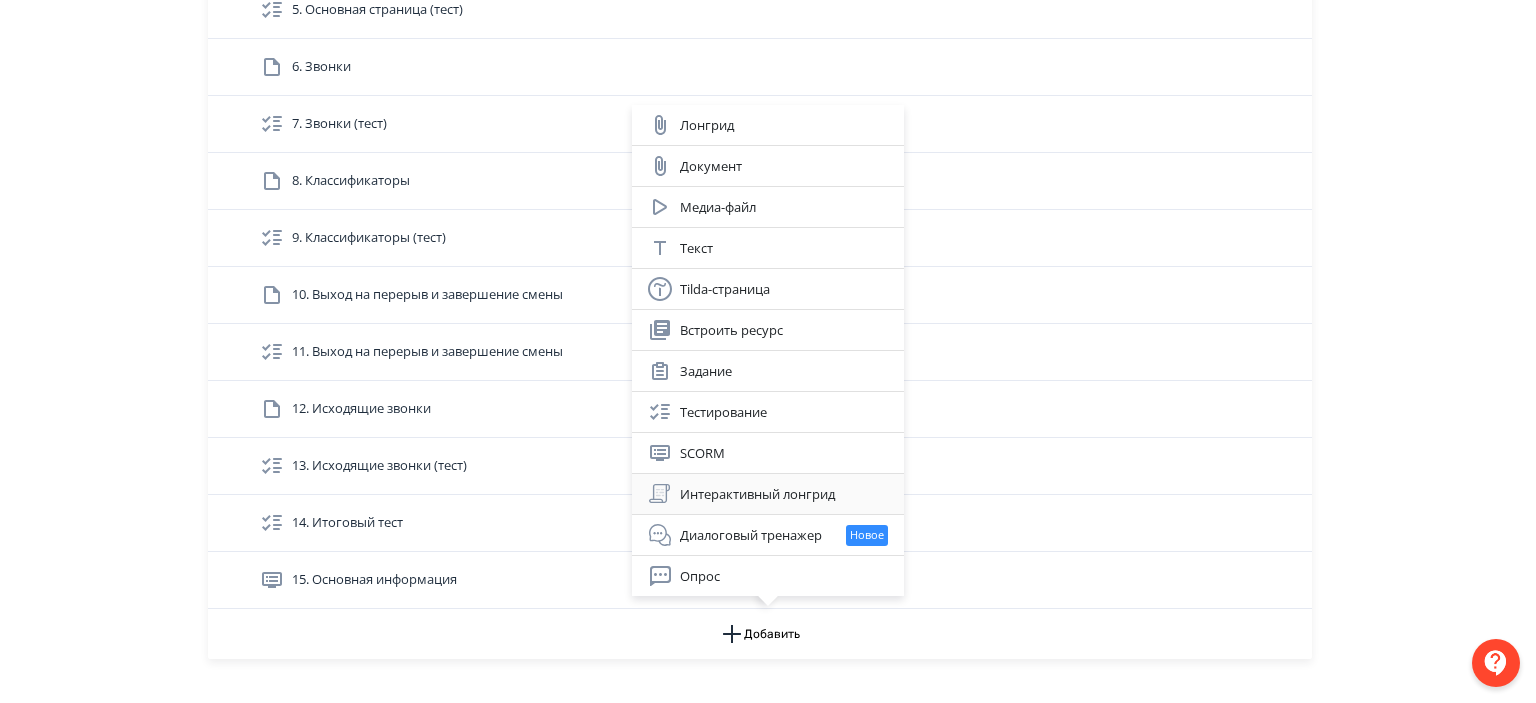 click on "Интерактивный лонгрид" at bounding box center [768, 494] 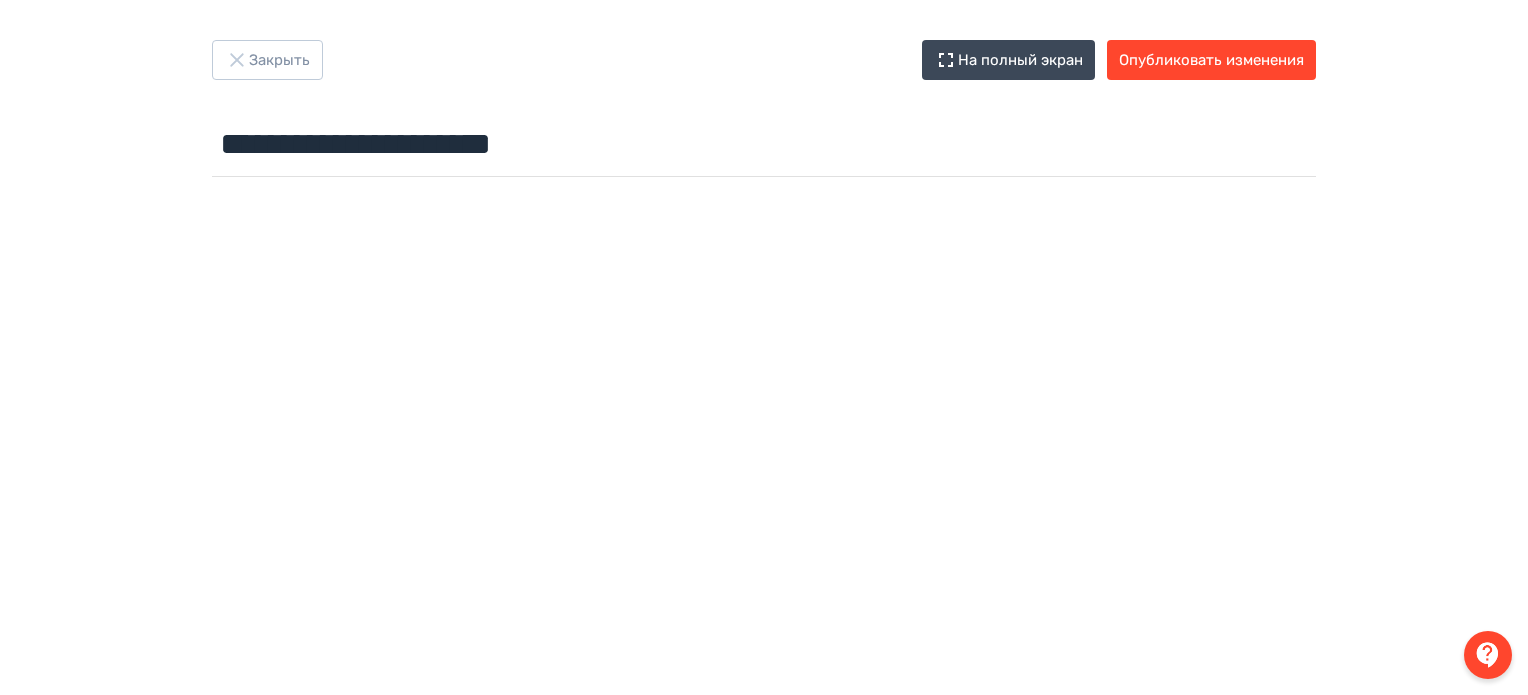 scroll, scrollTop: 0, scrollLeft: 0, axis: both 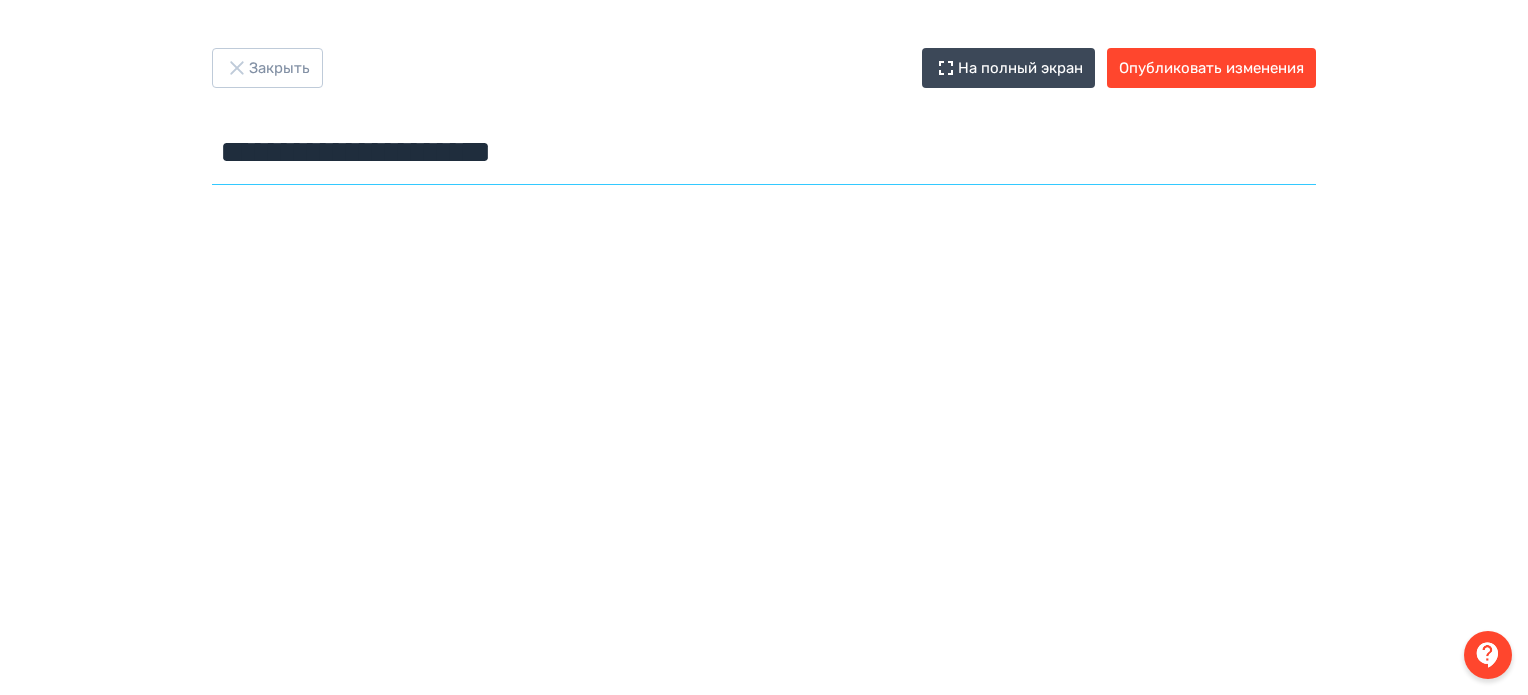 click on "**********" at bounding box center (764, 152) 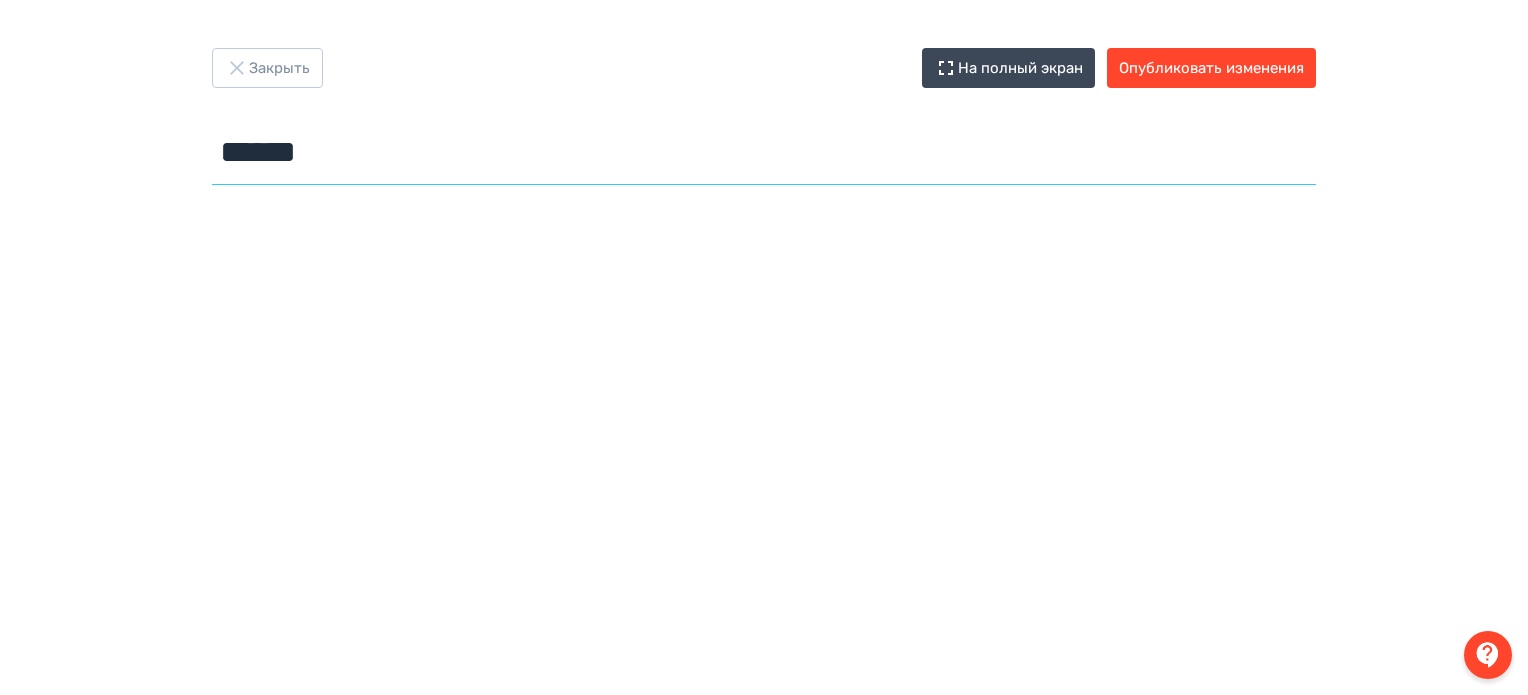 type on "******" 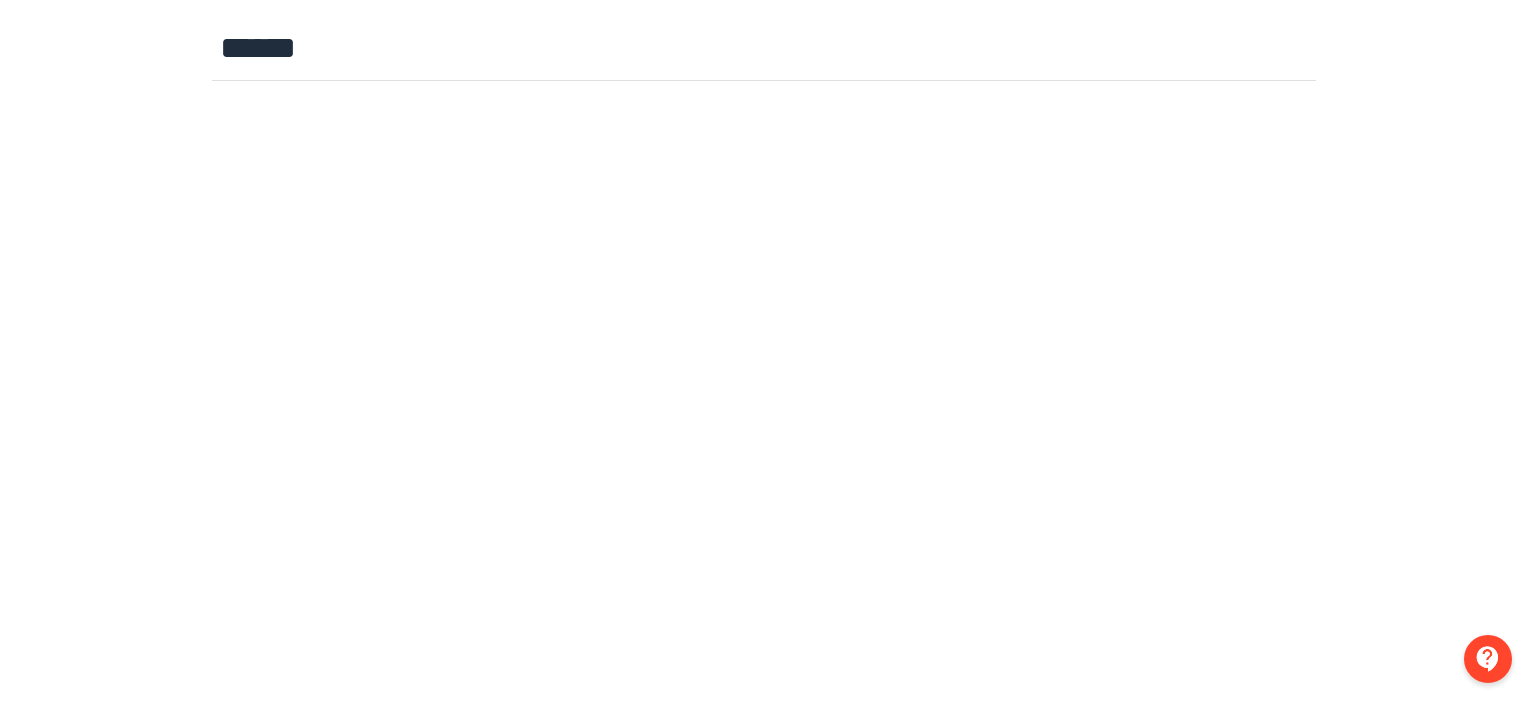 scroll, scrollTop: 0, scrollLeft: 0, axis: both 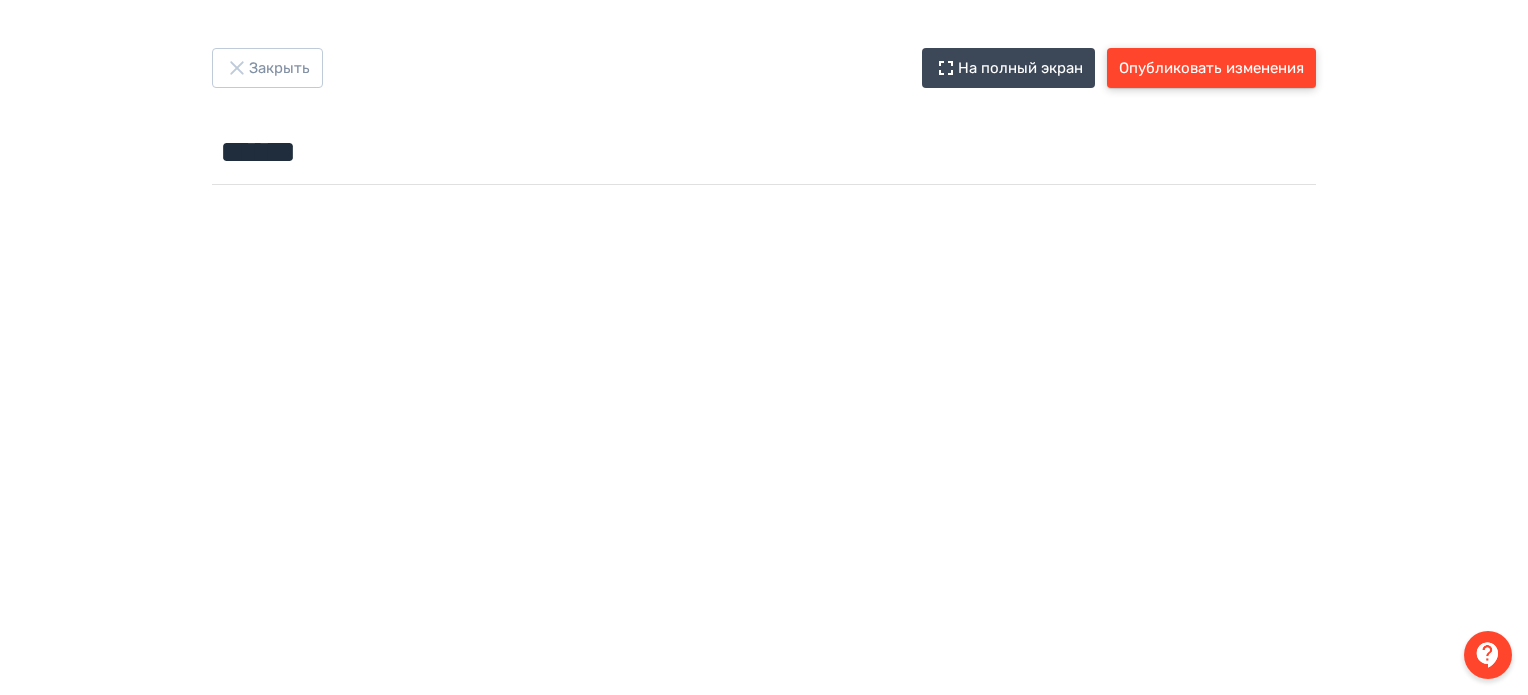 click on "Опубликовать изменения" at bounding box center (1211, 68) 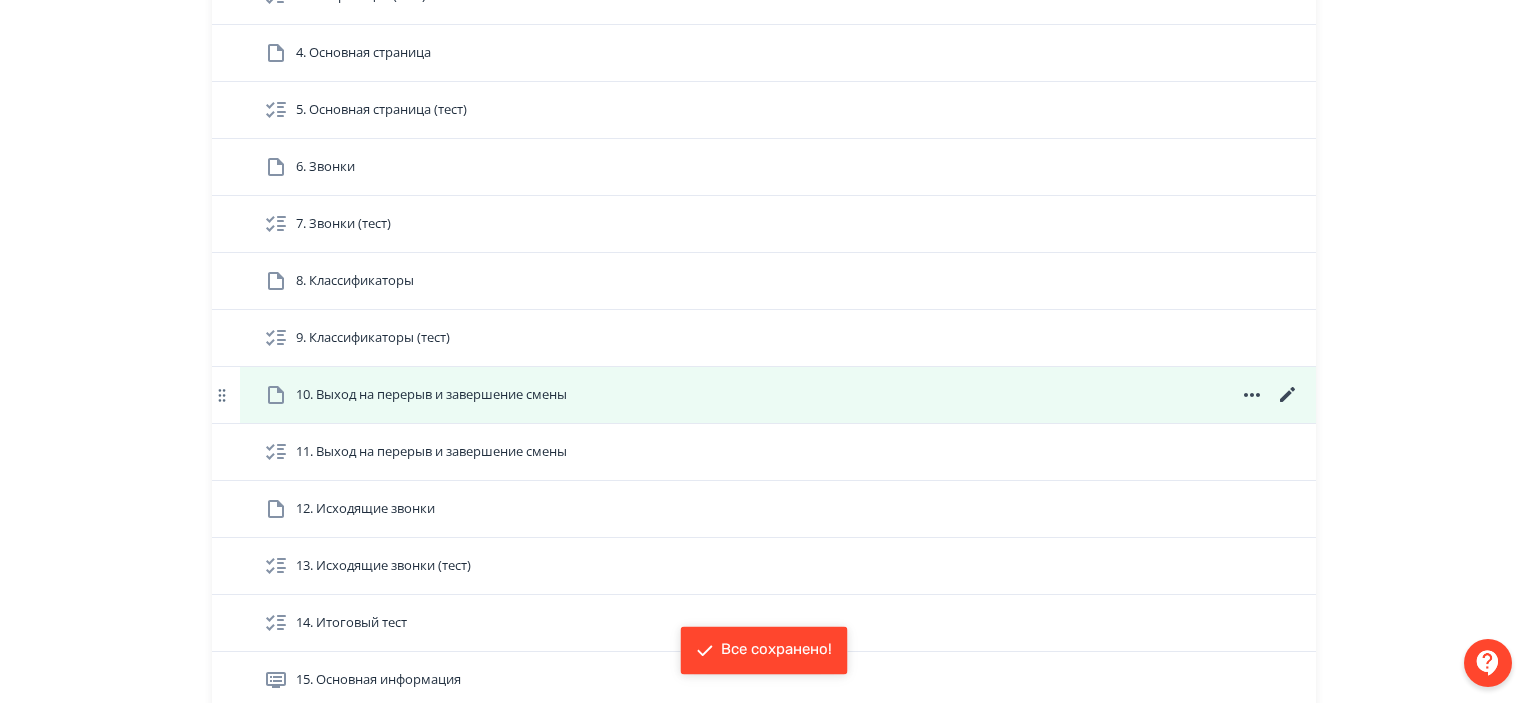 scroll, scrollTop: 900, scrollLeft: 0, axis: vertical 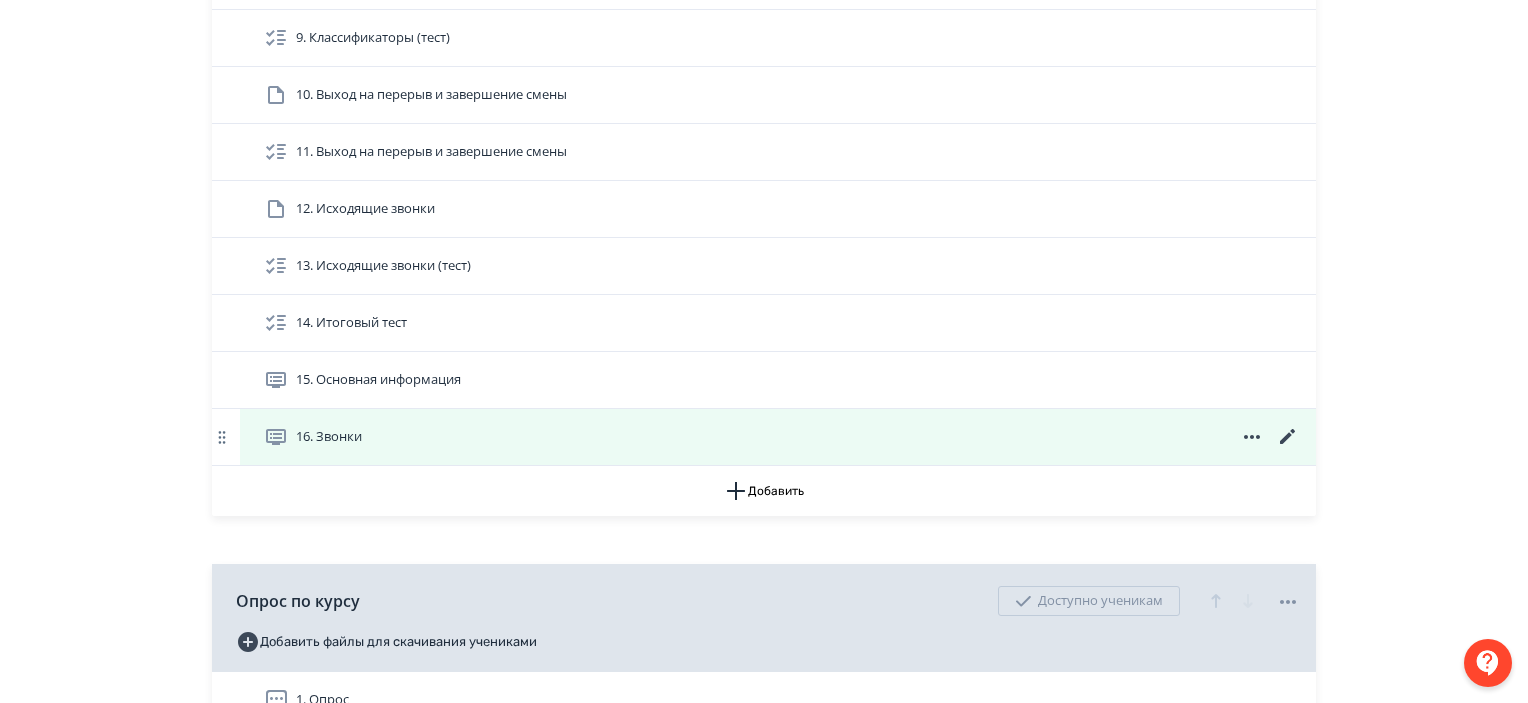 click 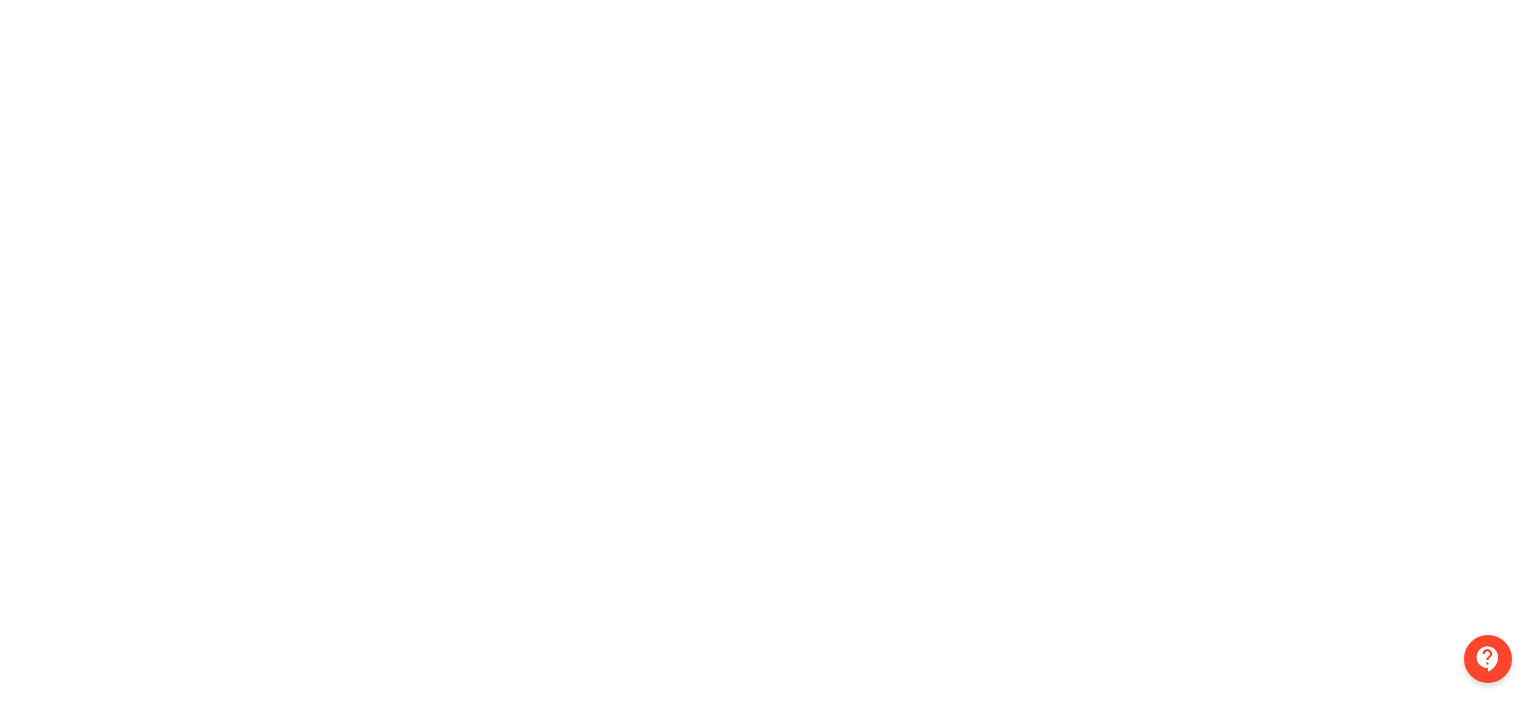 scroll, scrollTop: 0, scrollLeft: 0, axis: both 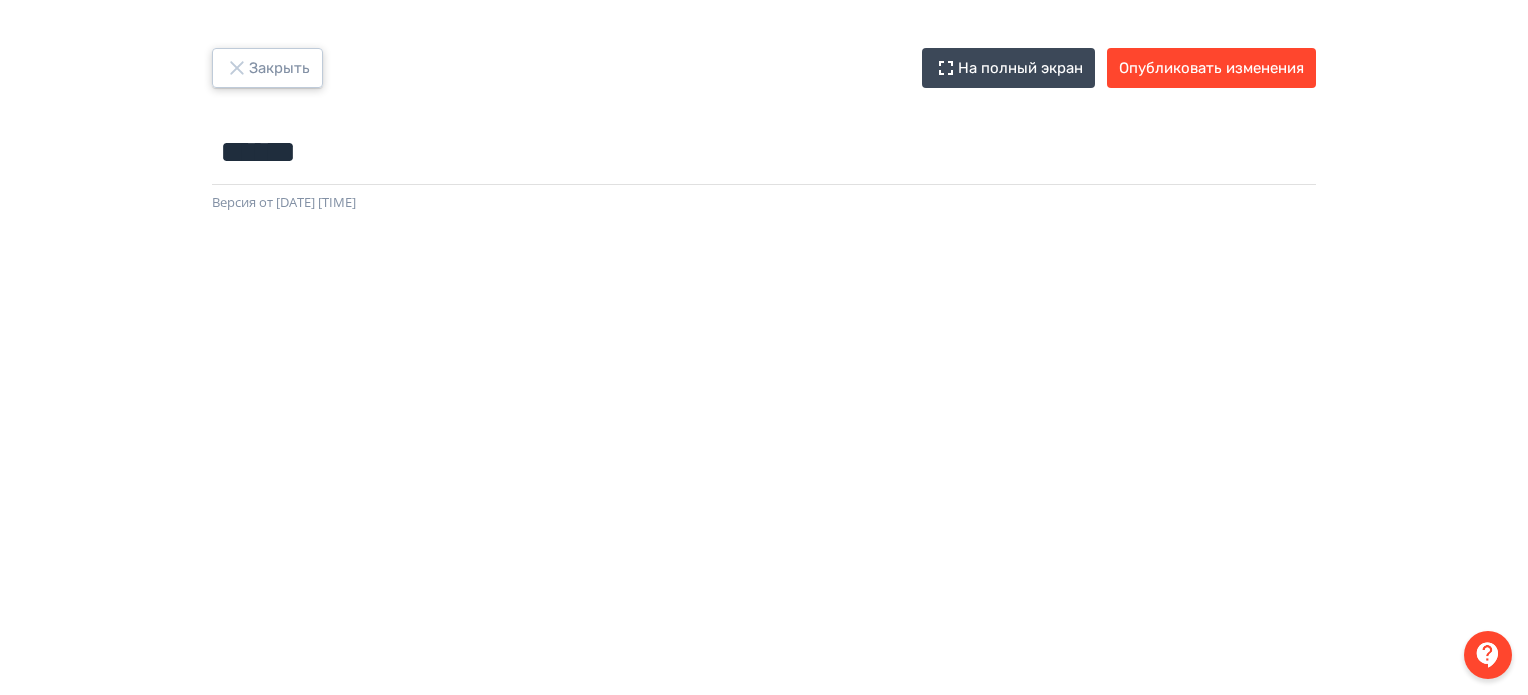 click on "Закрыть" at bounding box center [267, 68] 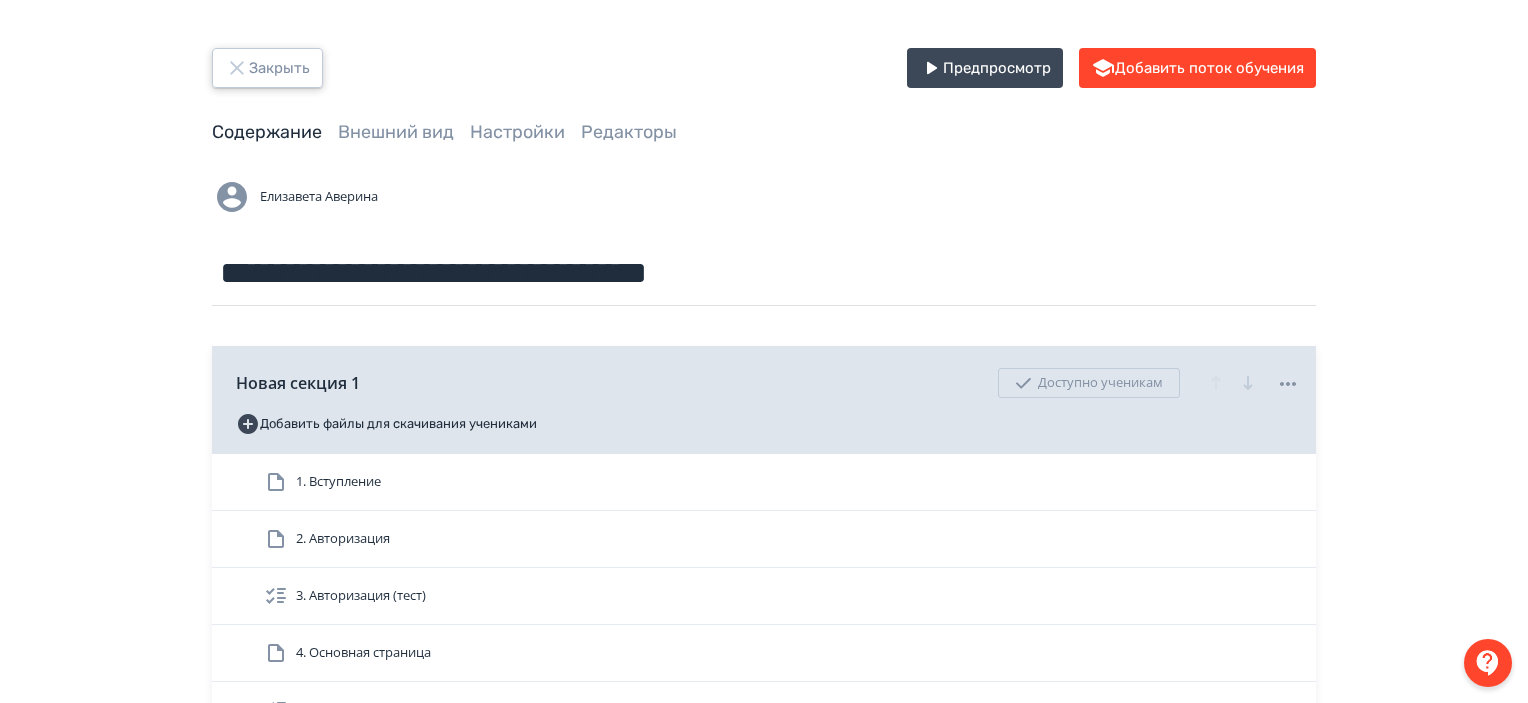 click on "Закрыть" at bounding box center [267, 68] 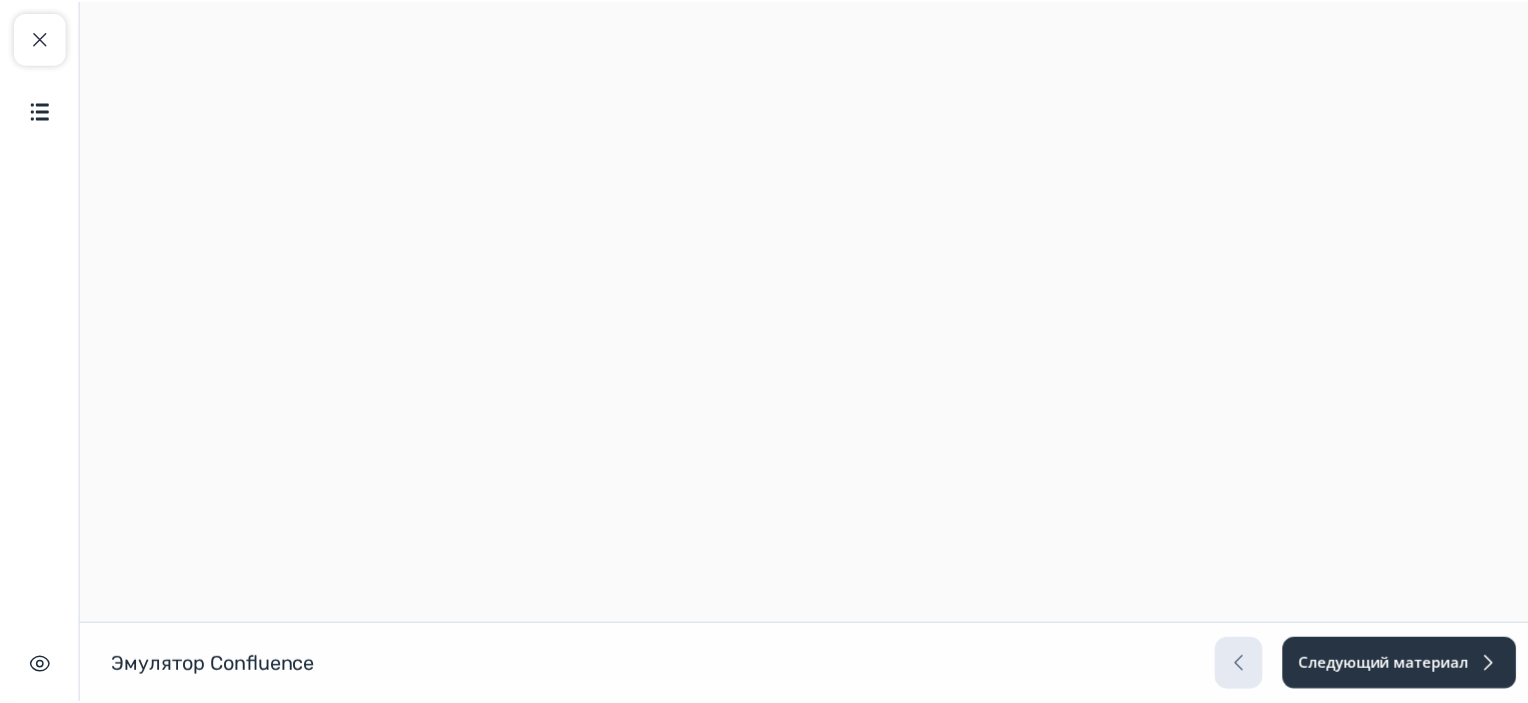 scroll, scrollTop: 0, scrollLeft: 0, axis: both 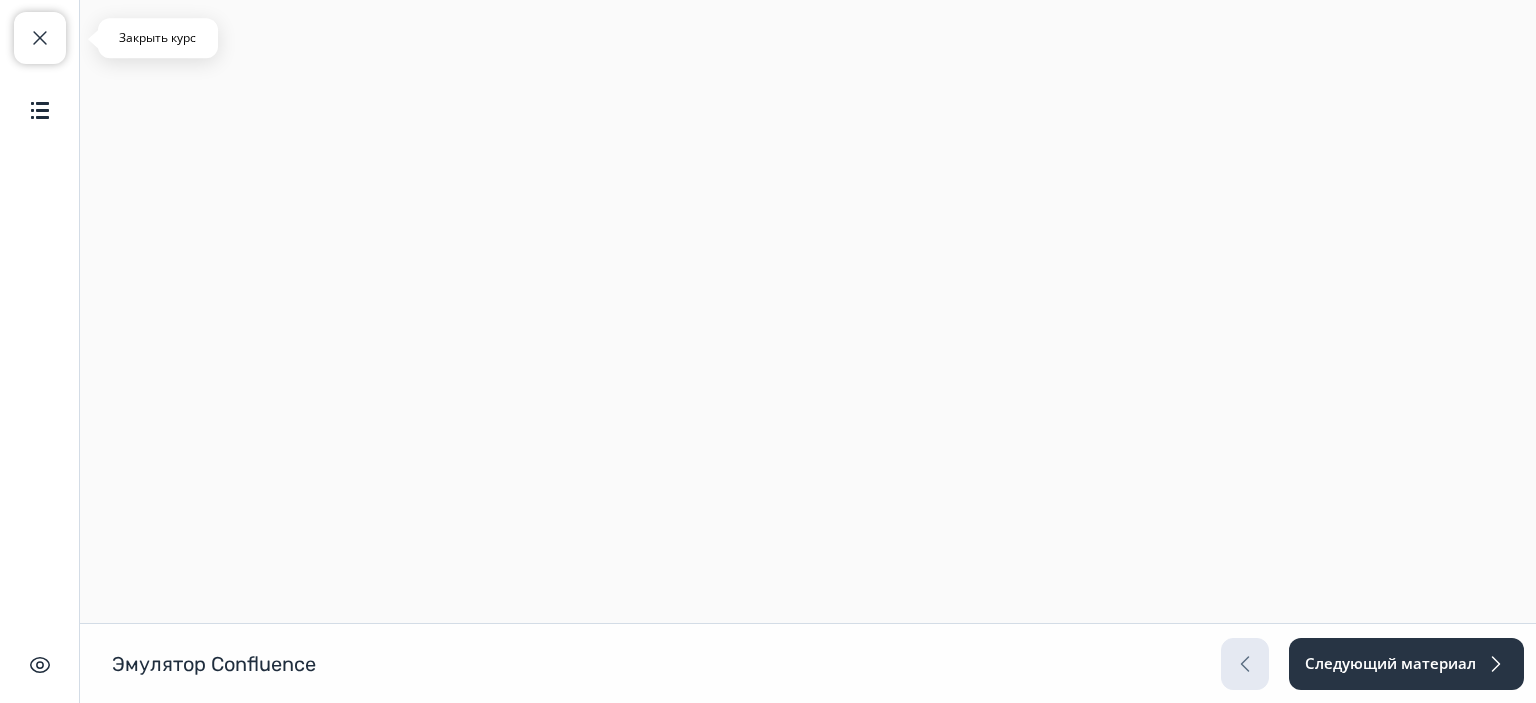 click on "Закрыть курс" at bounding box center (40, 38) 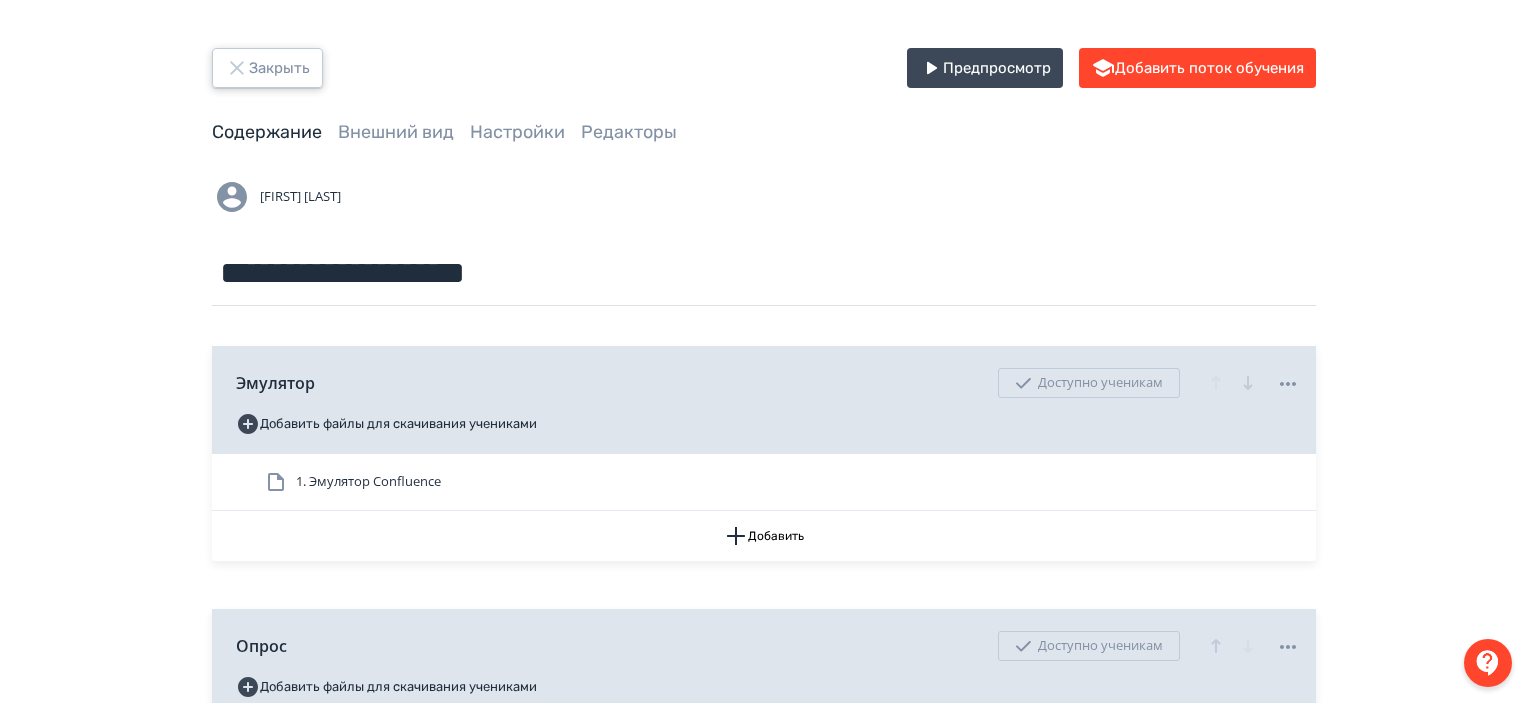 click on "Закрыть" at bounding box center (267, 68) 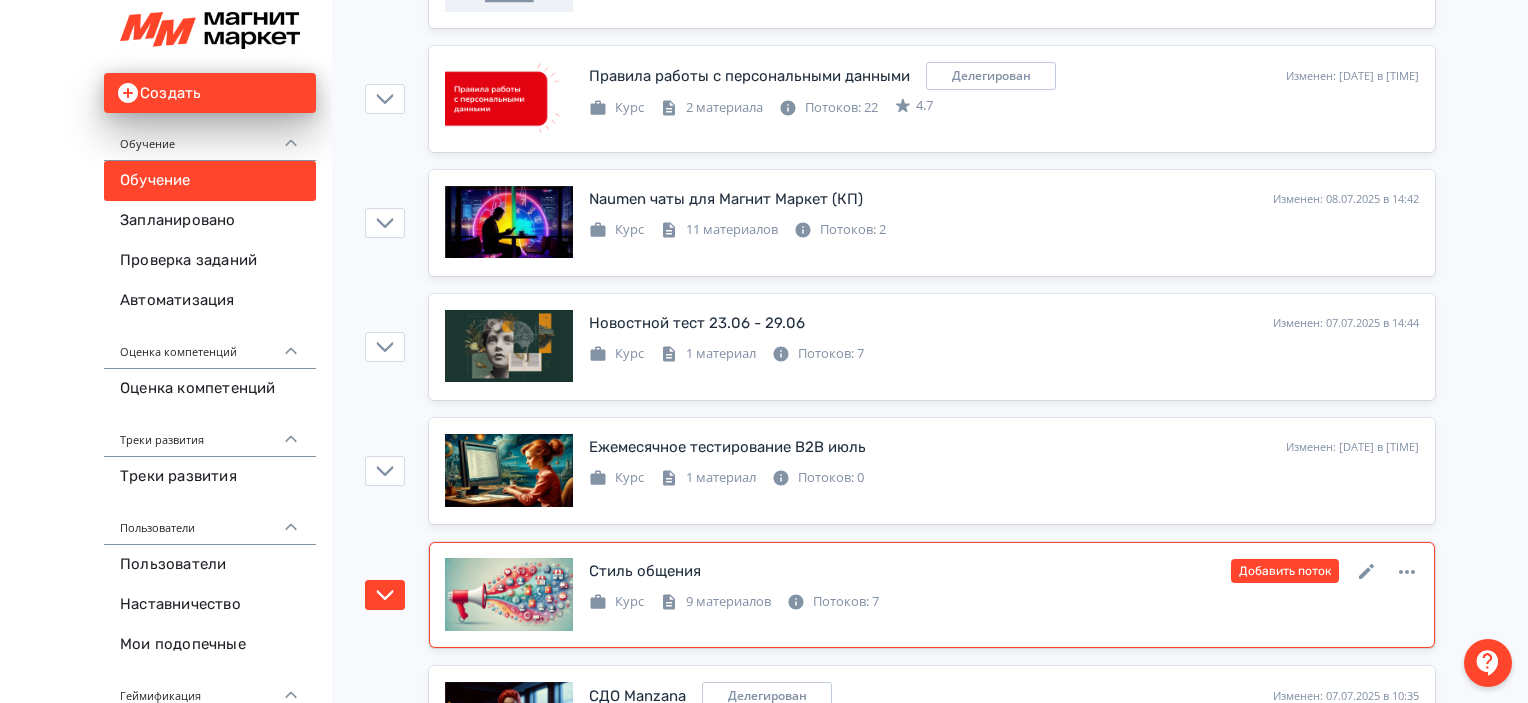 scroll, scrollTop: 3200, scrollLeft: 0, axis: vertical 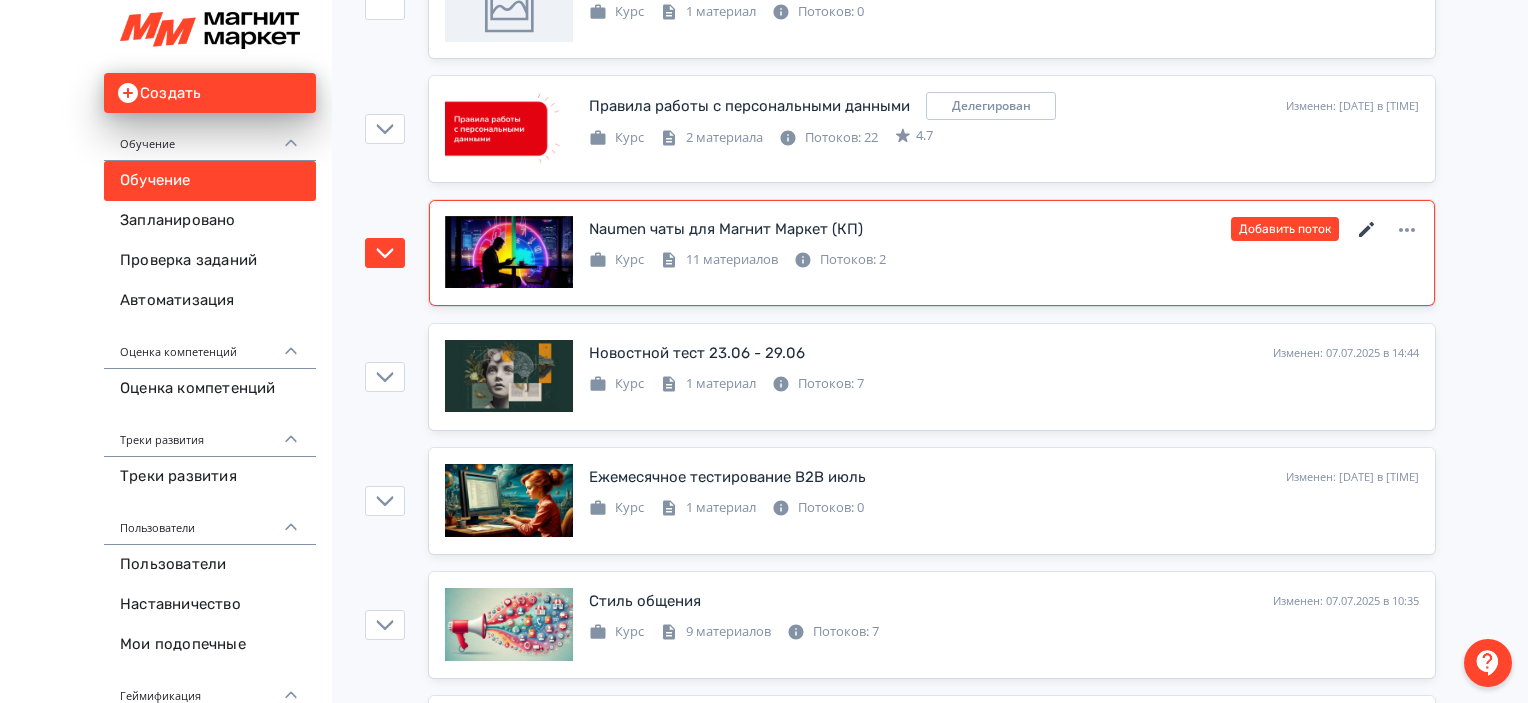 click 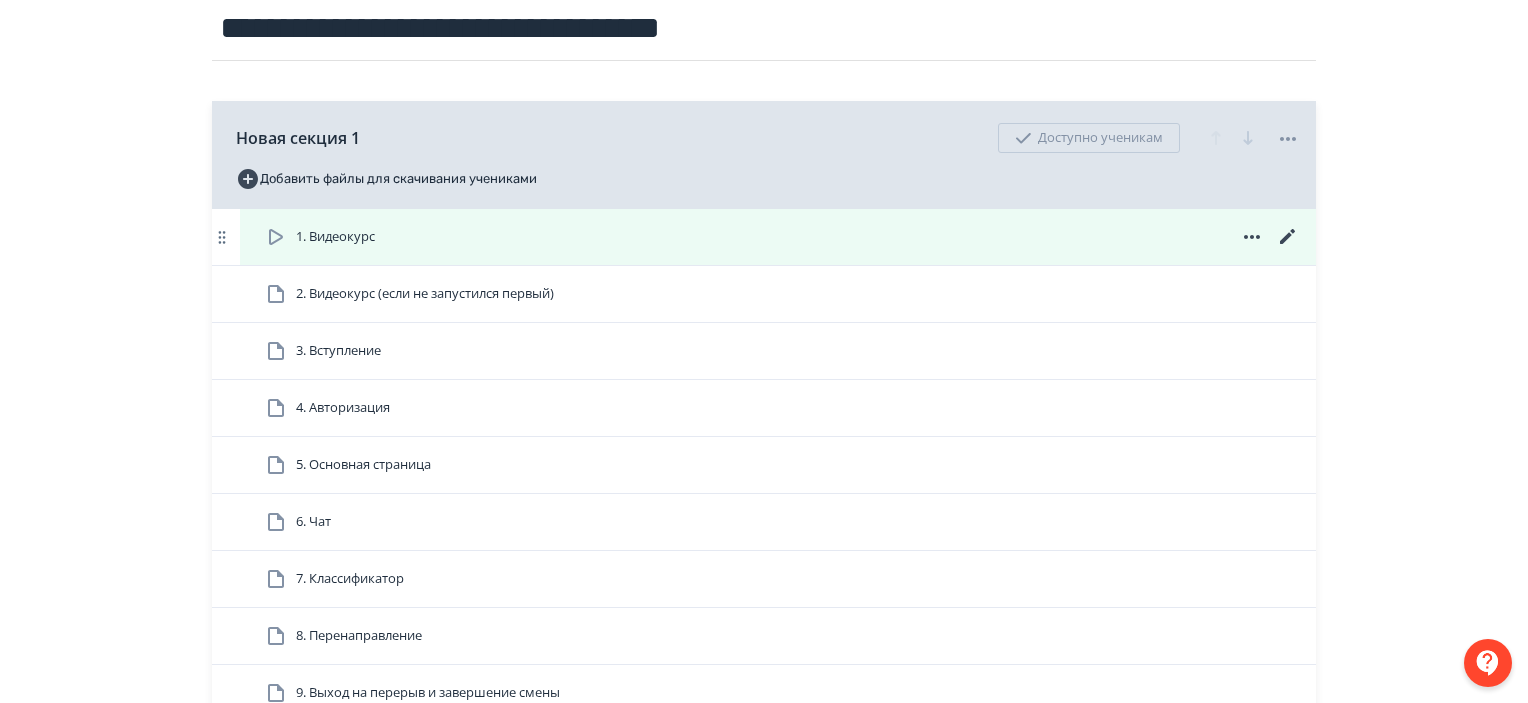 scroll, scrollTop: 300, scrollLeft: 0, axis: vertical 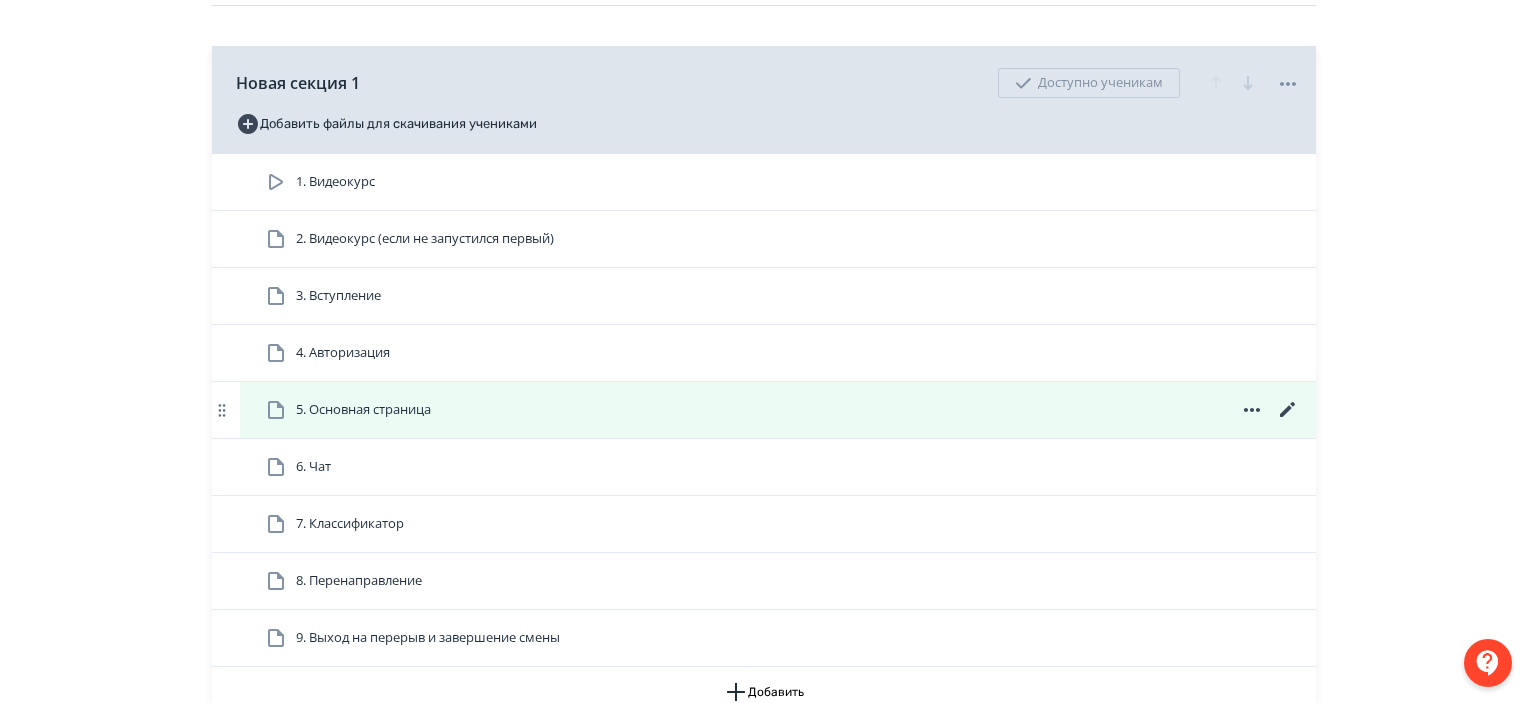 click 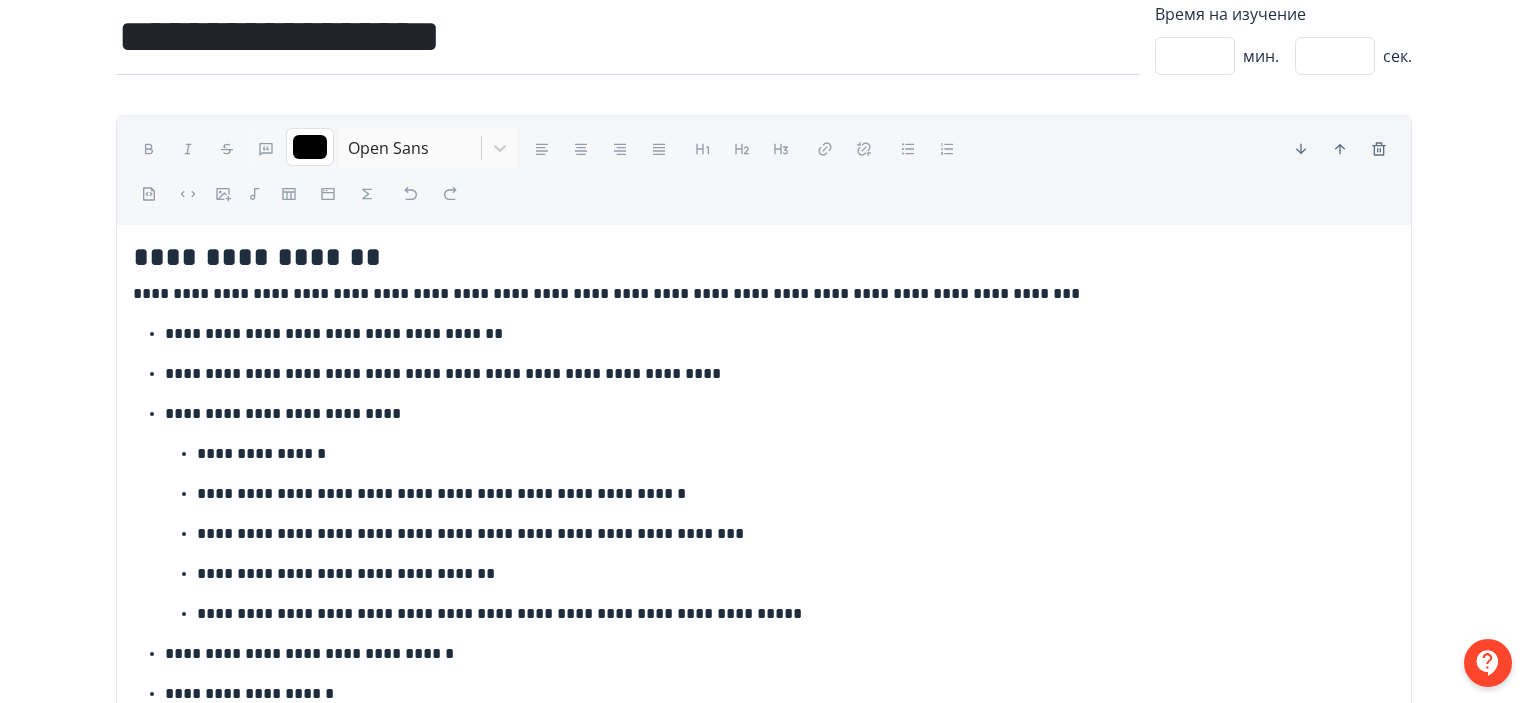 scroll, scrollTop: 0, scrollLeft: 0, axis: both 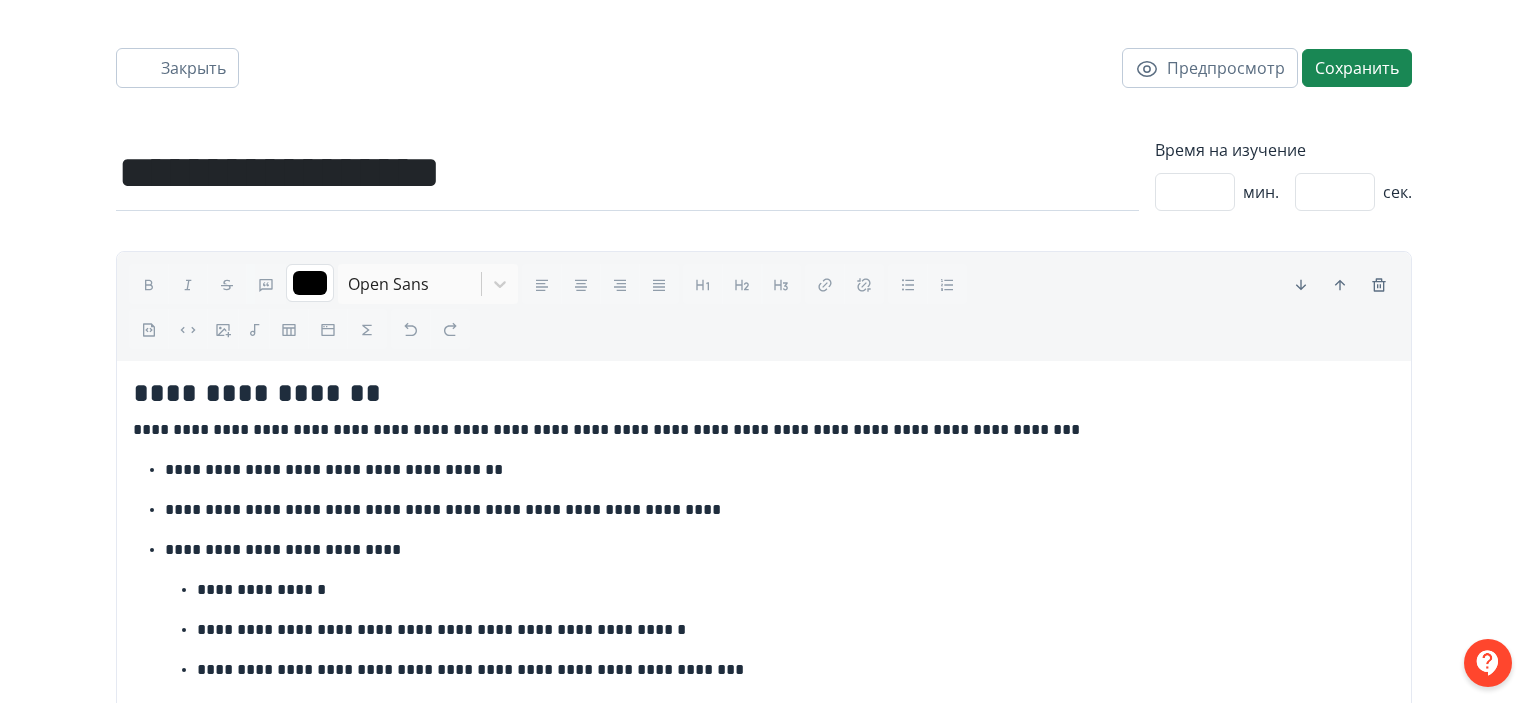 click on "Закрыть Предпросмотр   Сохранить" at bounding box center [764, 68] 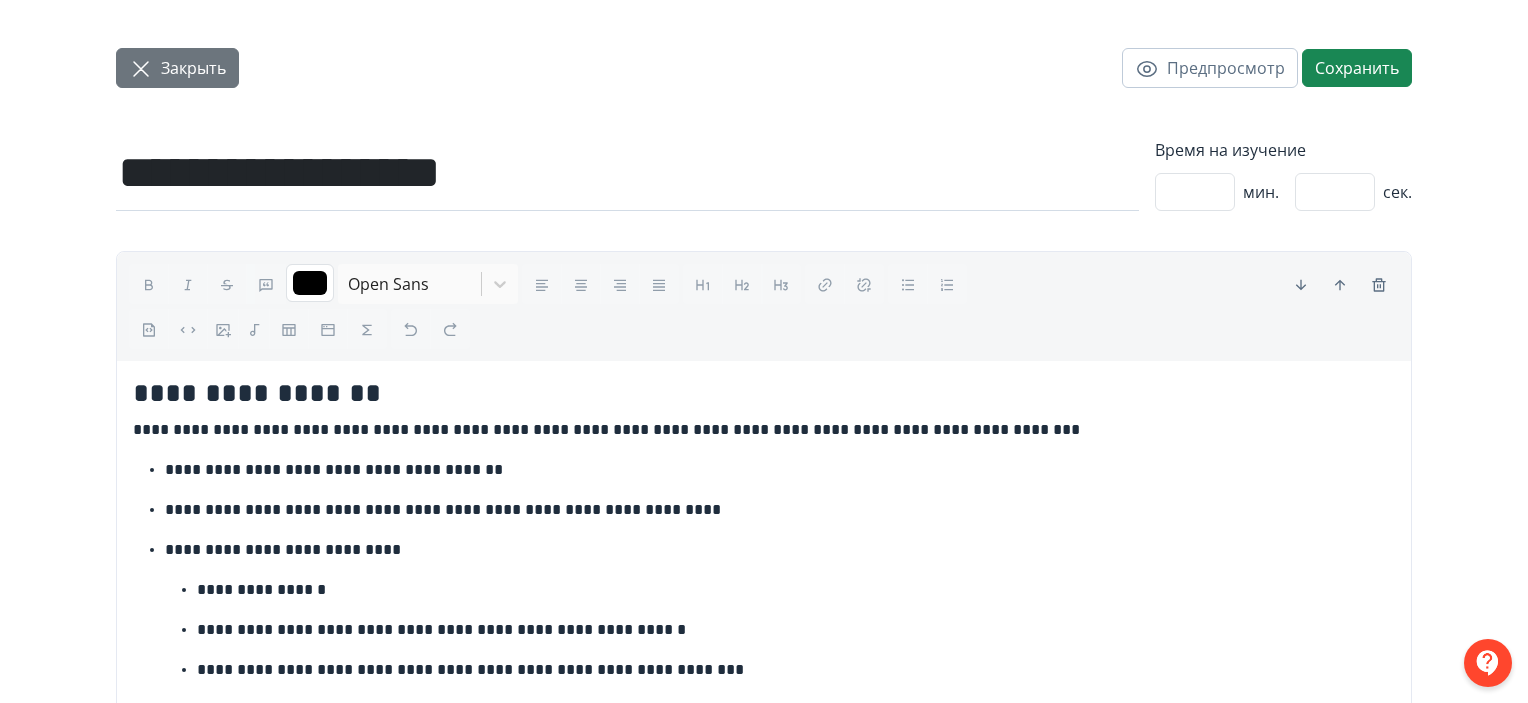 click on "Закрыть" at bounding box center [177, 68] 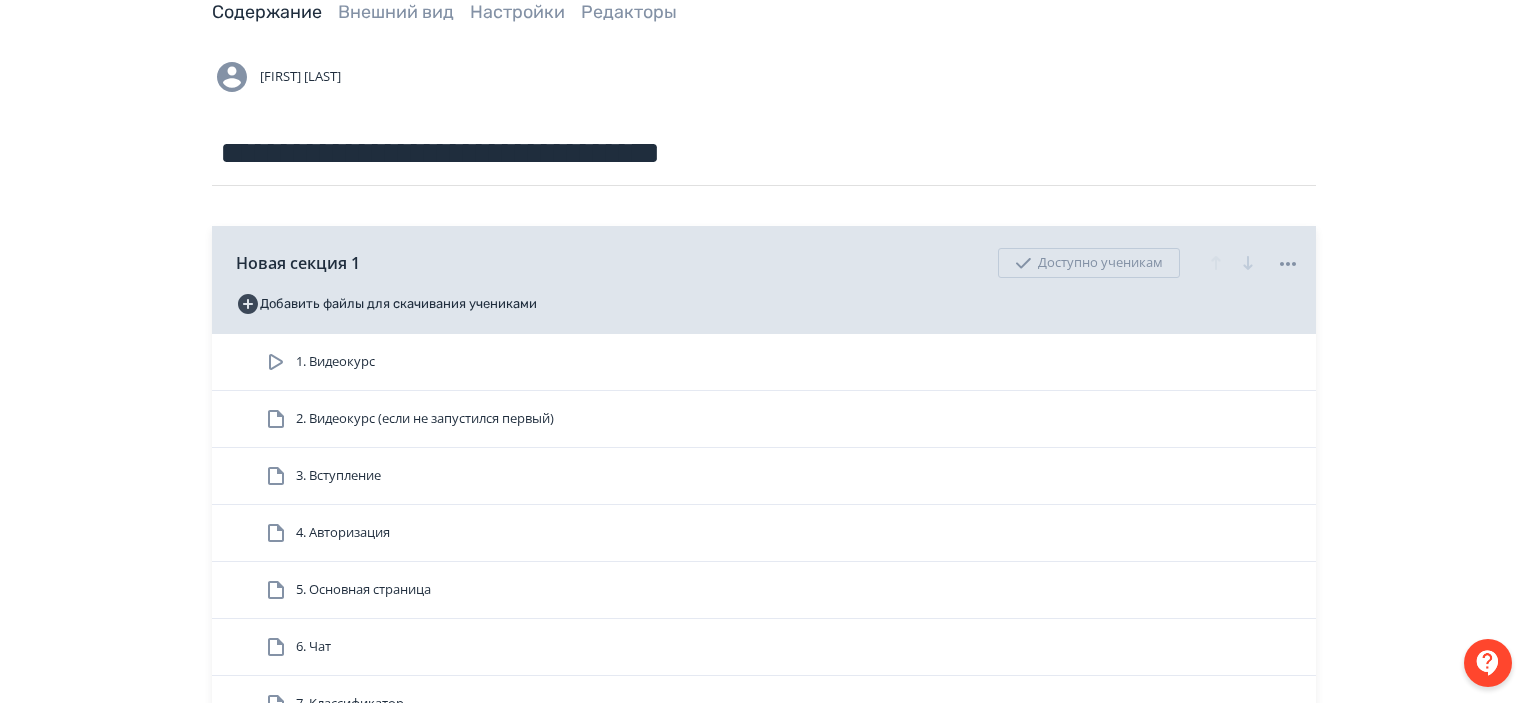 scroll, scrollTop: 0, scrollLeft: 0, axis: both 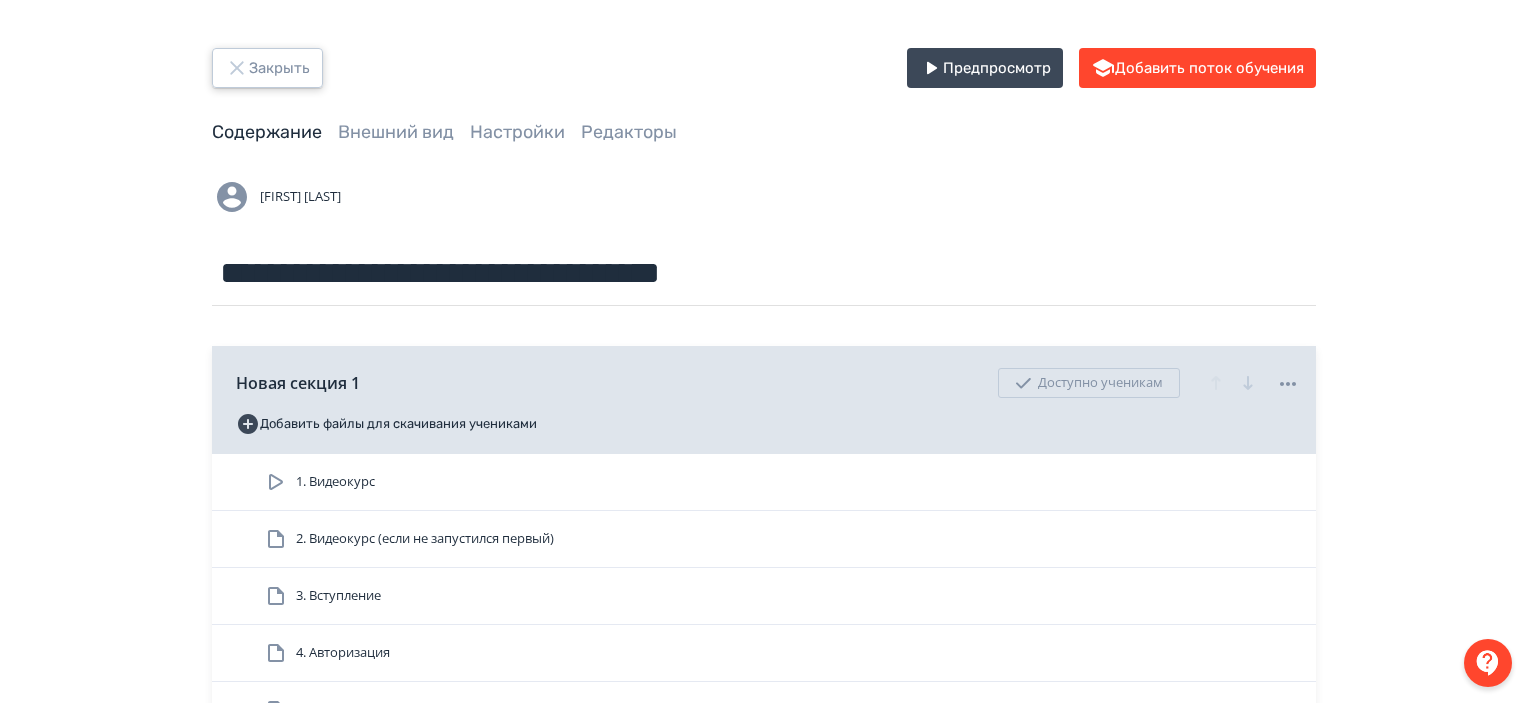 click on "Закрыть" at bounding box center (267, 68) 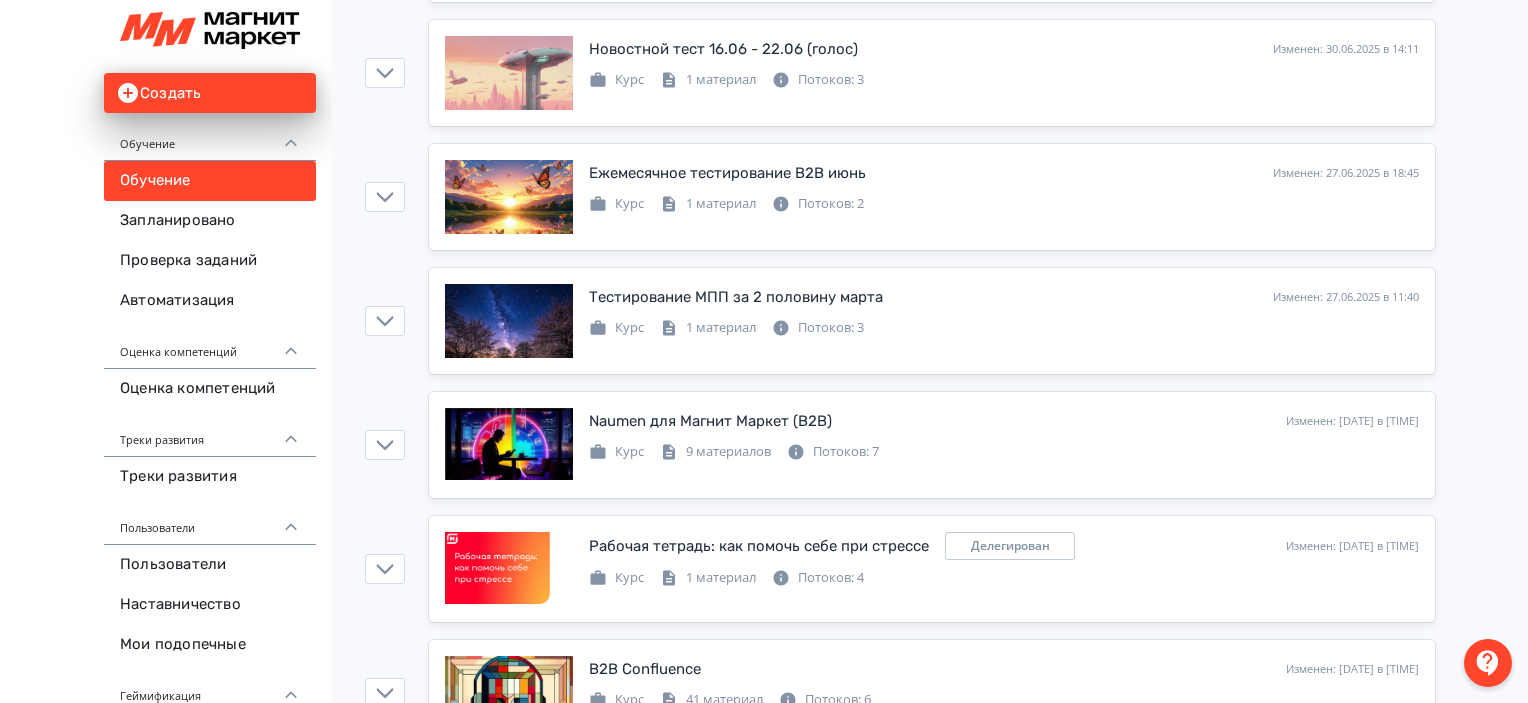 scroll, scrollTop: 5800, scrollLeft: 0, axis: vertical 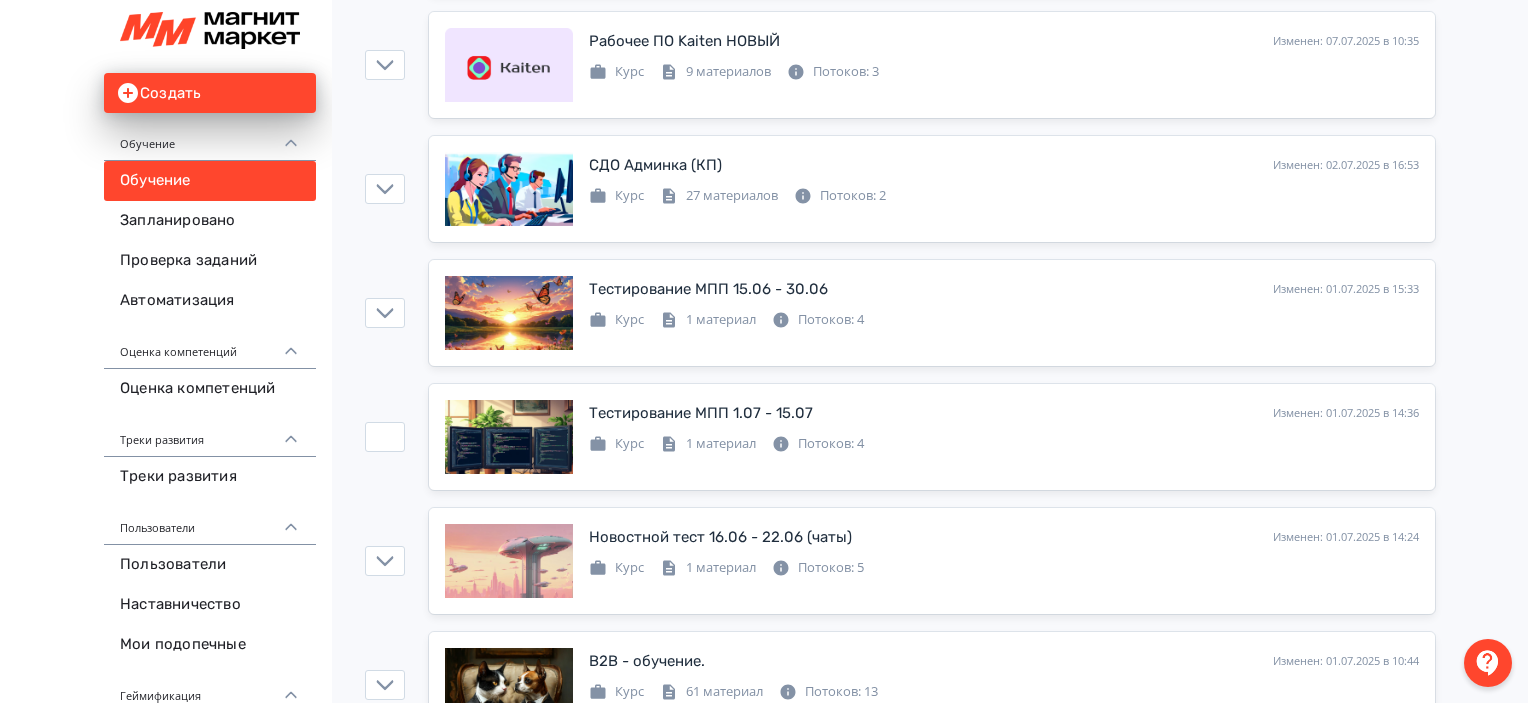 drag, startPoint x: 974, startPoint y: 411, endPoint x: 1493, endPoint y: 315, distance: 527.80396 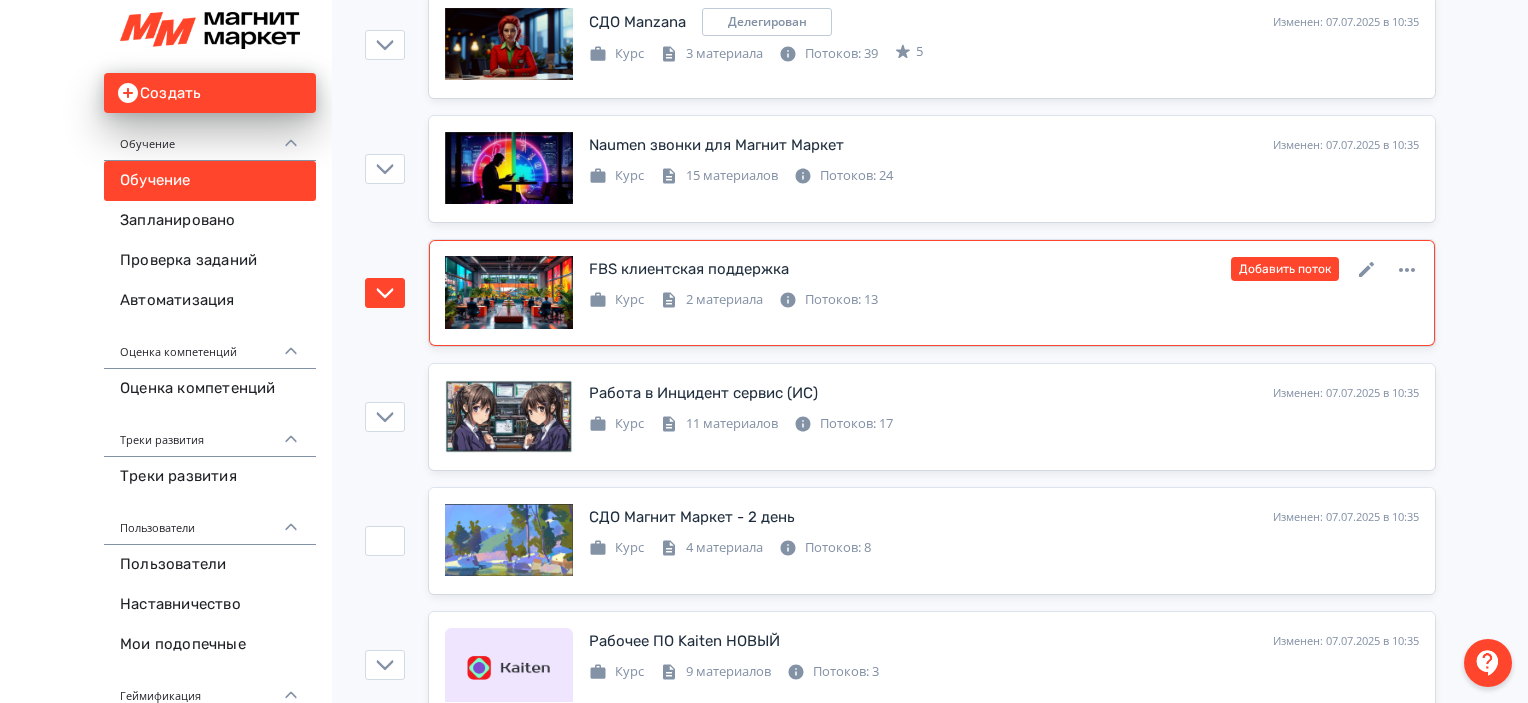 scroll, scrollTop: 4300, scrollLeft: 0, axis: vertical 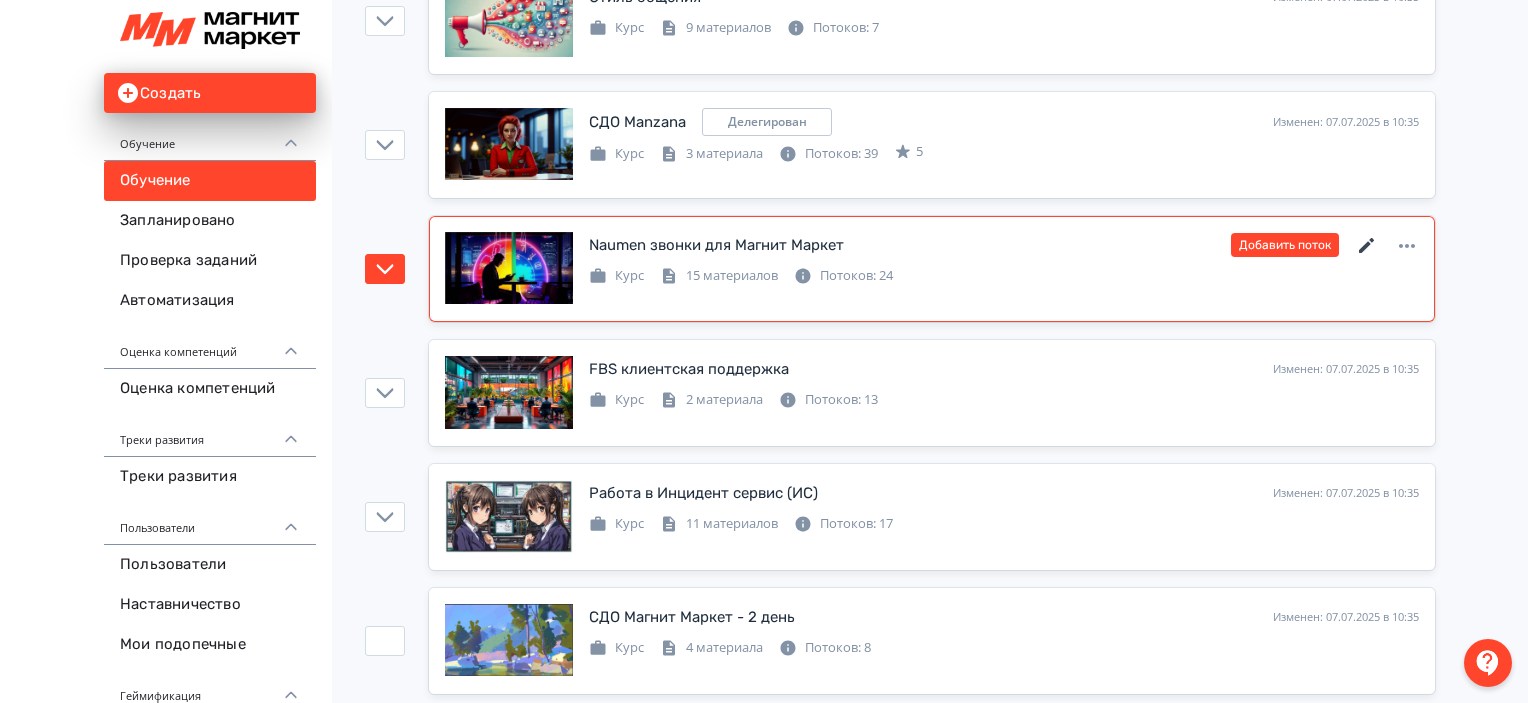 click 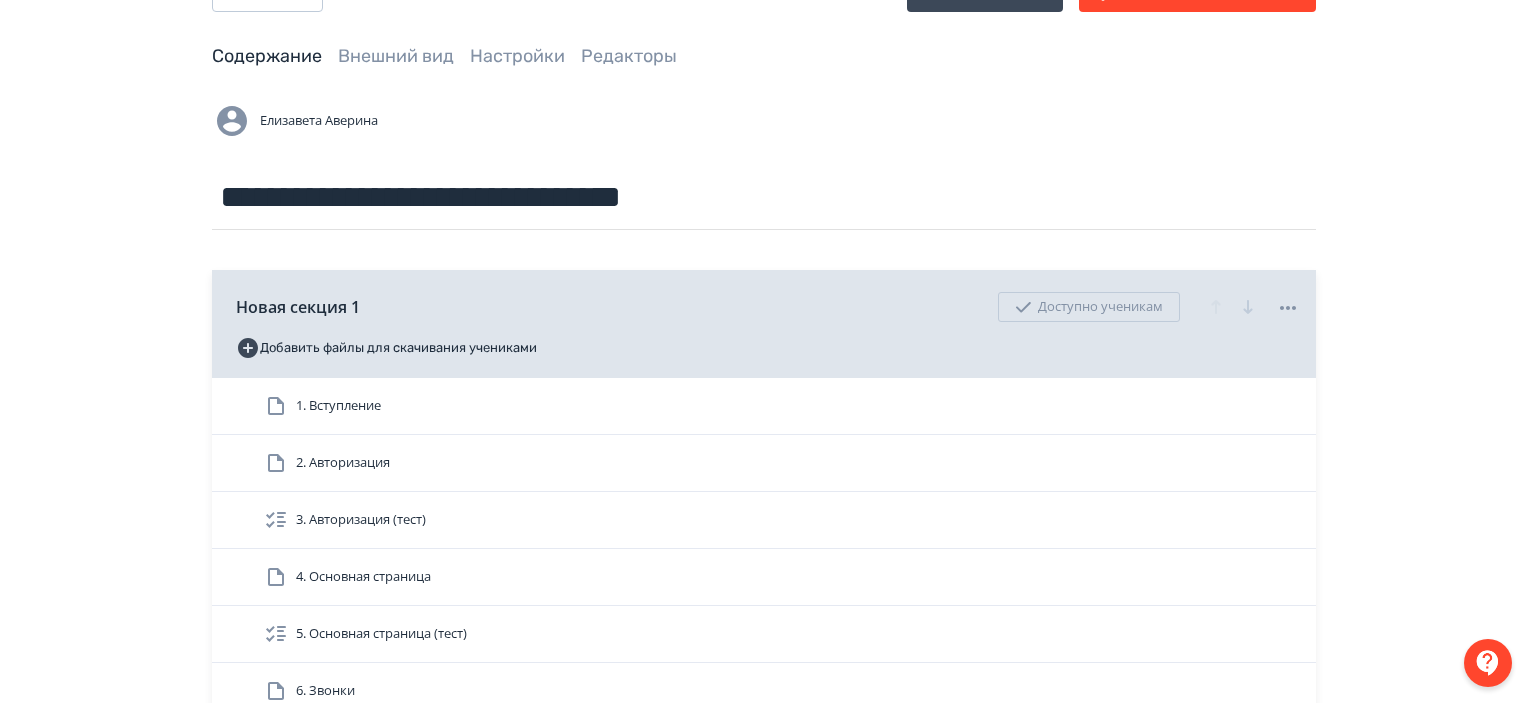 scroll, scrollTop: 0, scrollLeft: 0, axis: both 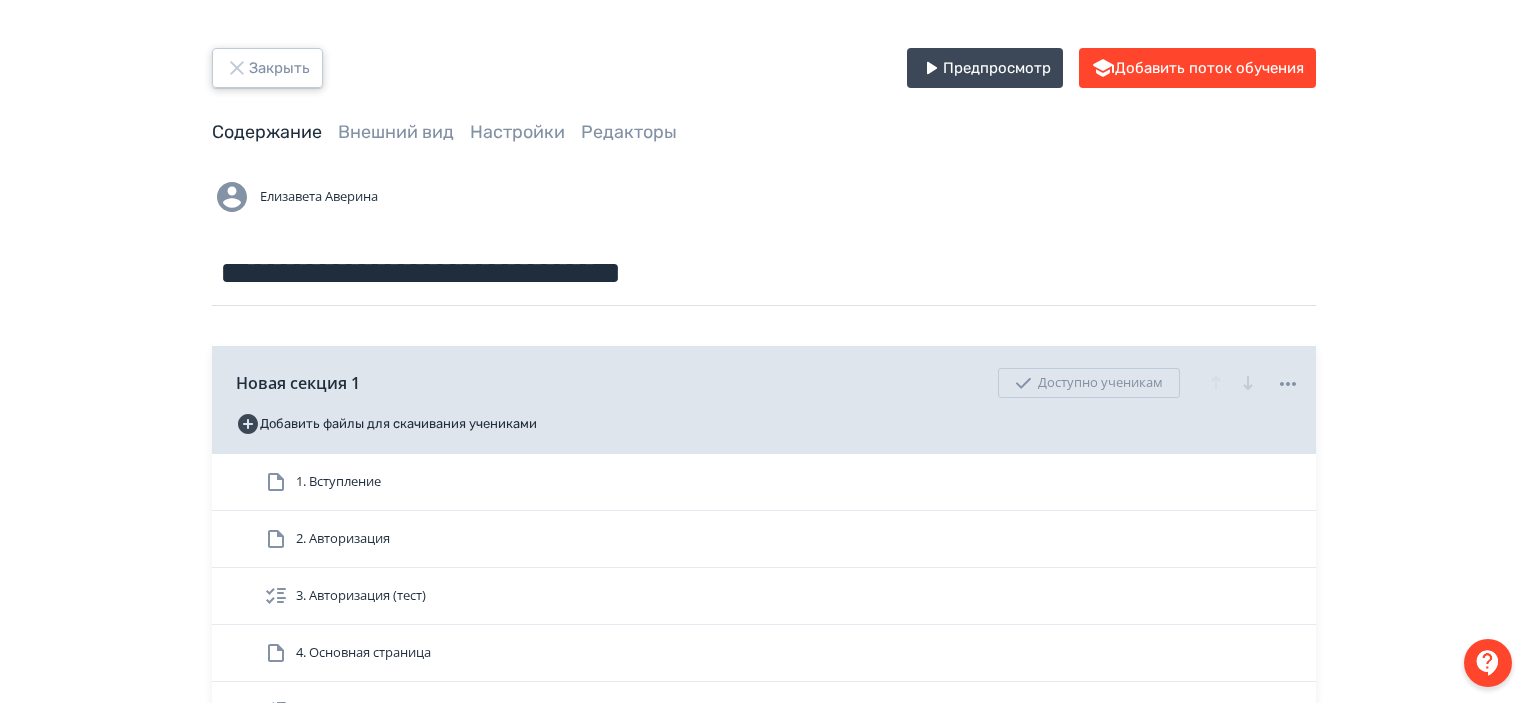 click on "Закрыть" at bounding box center [267, 68] 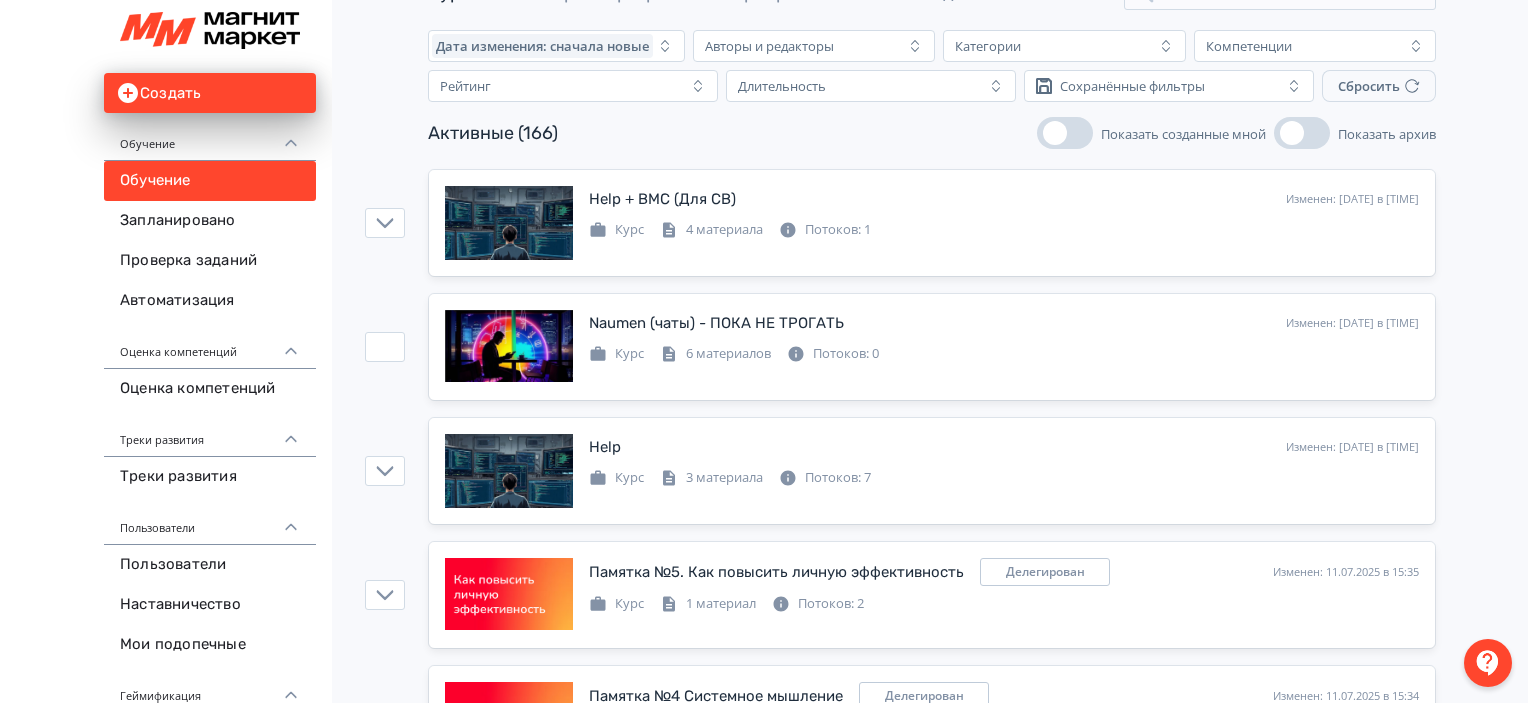 scroll, scrollTop: 4177, scrollLeft: 0, axis: vertical 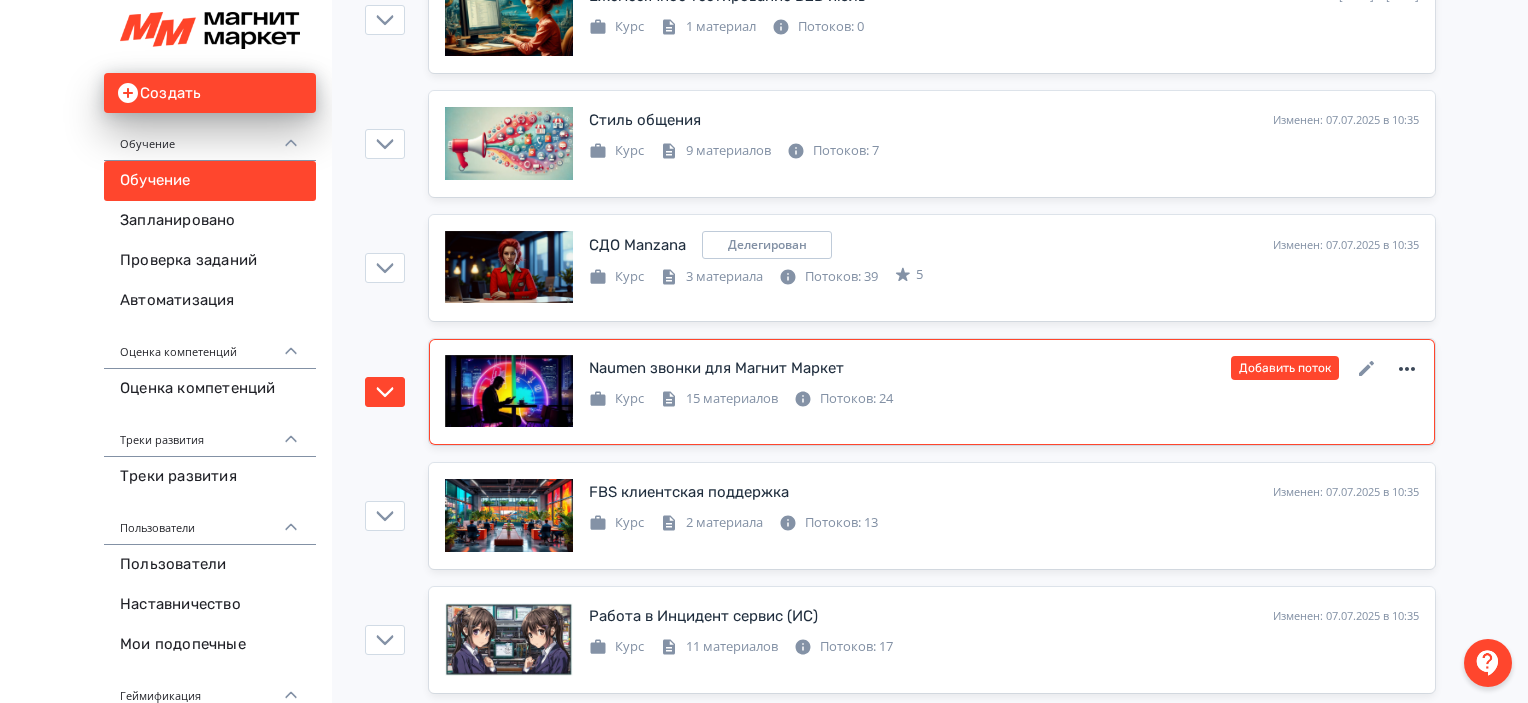 click 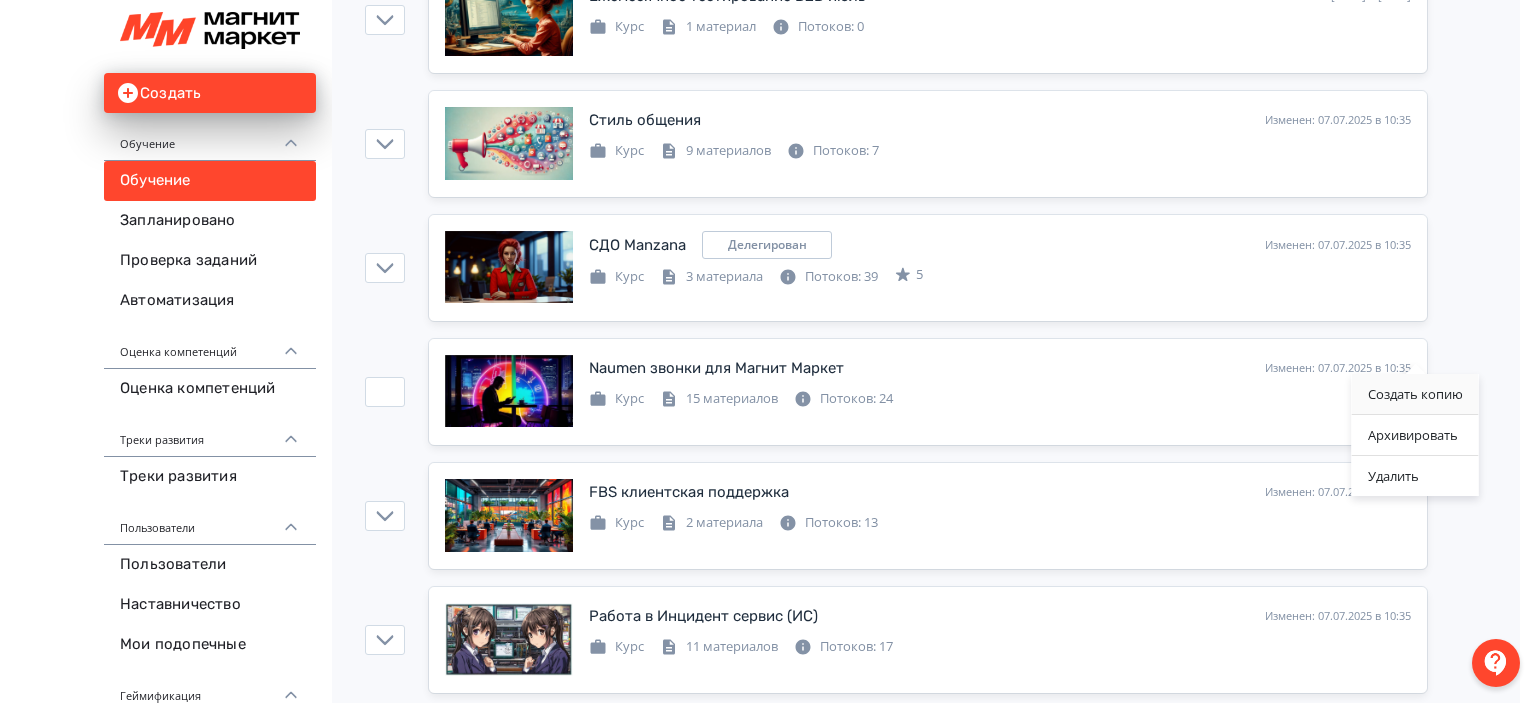 click on "Создать копию" at bounding box center (1415, 394) 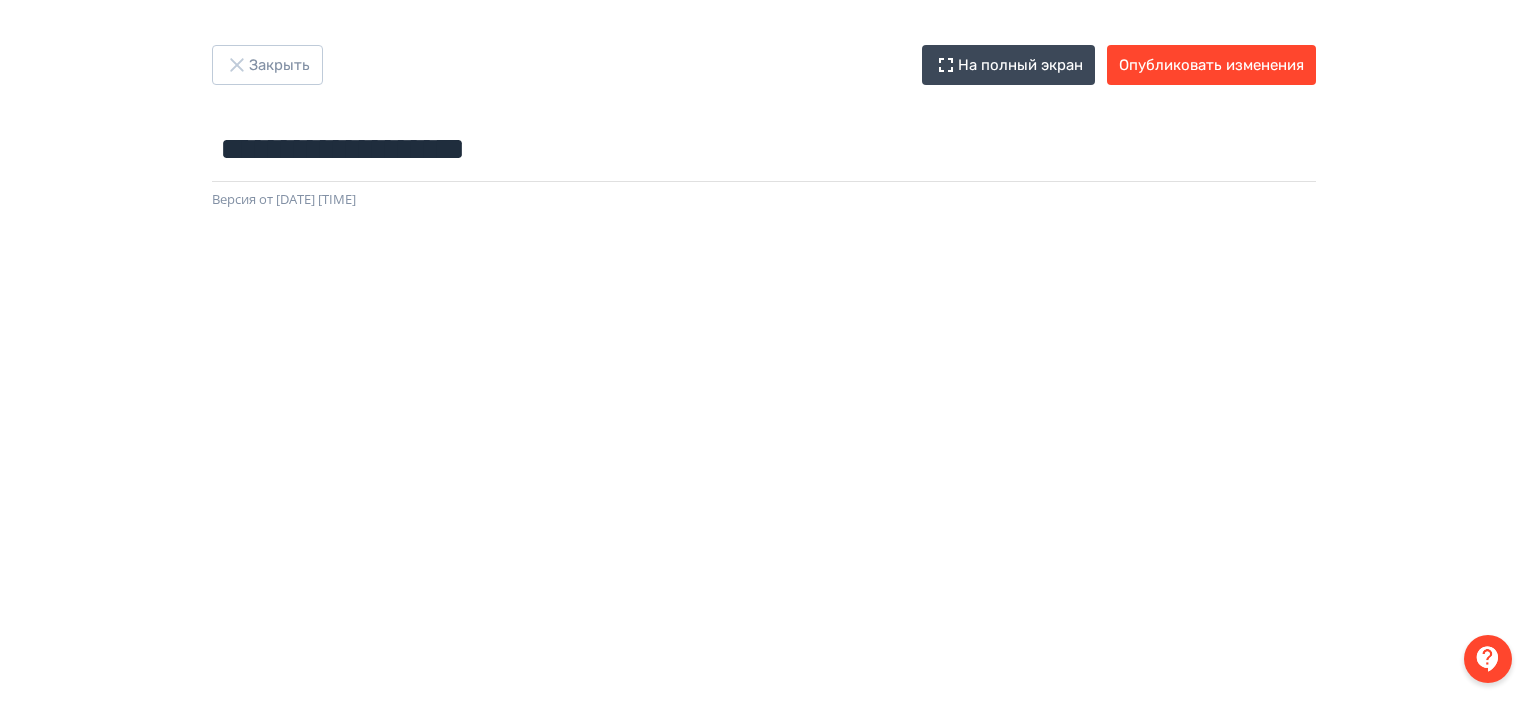 scroll, scrollTop: 0, scrollLeft: 0, axis: both 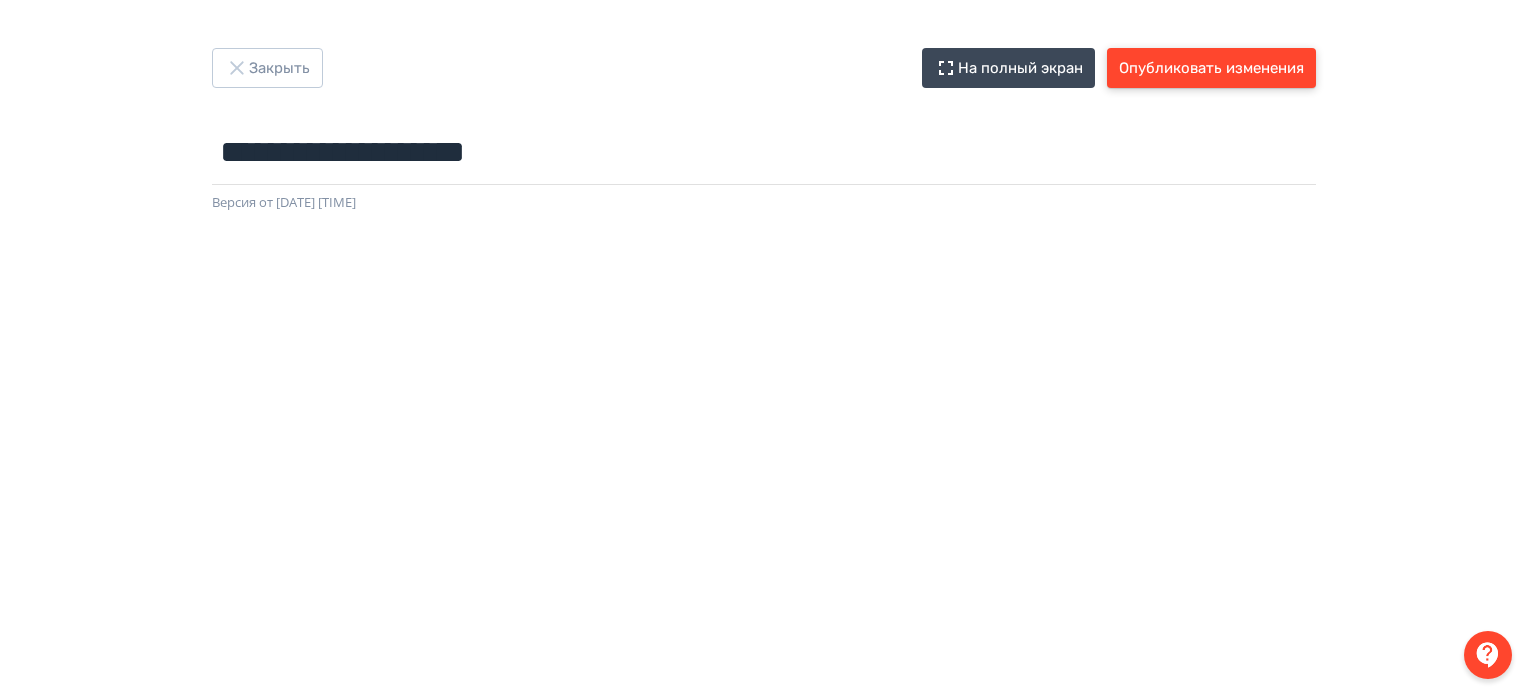 click on "Опубликовать изменения" at bounding box center [1211, 68] 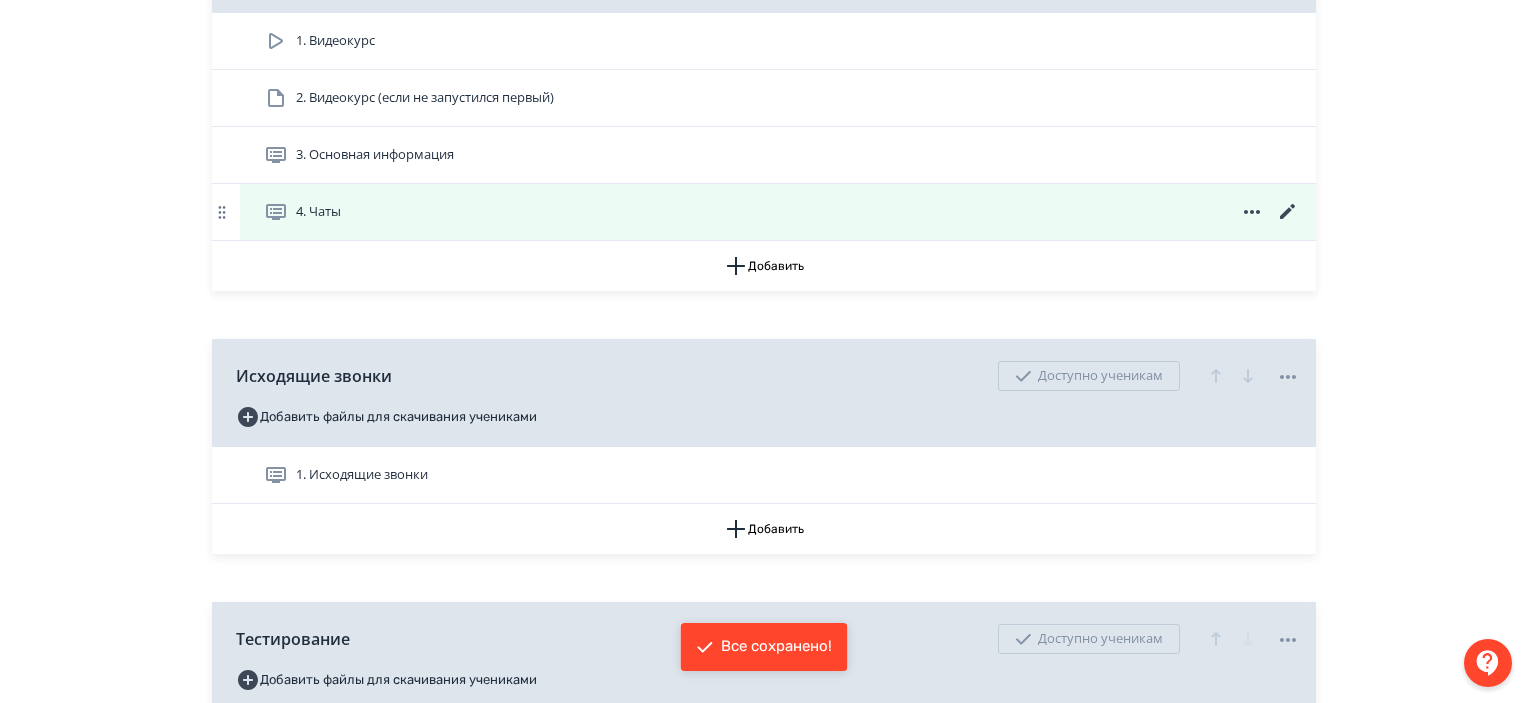scroll, scrollTop: 500, scrollLeft: 0, axis: vertical 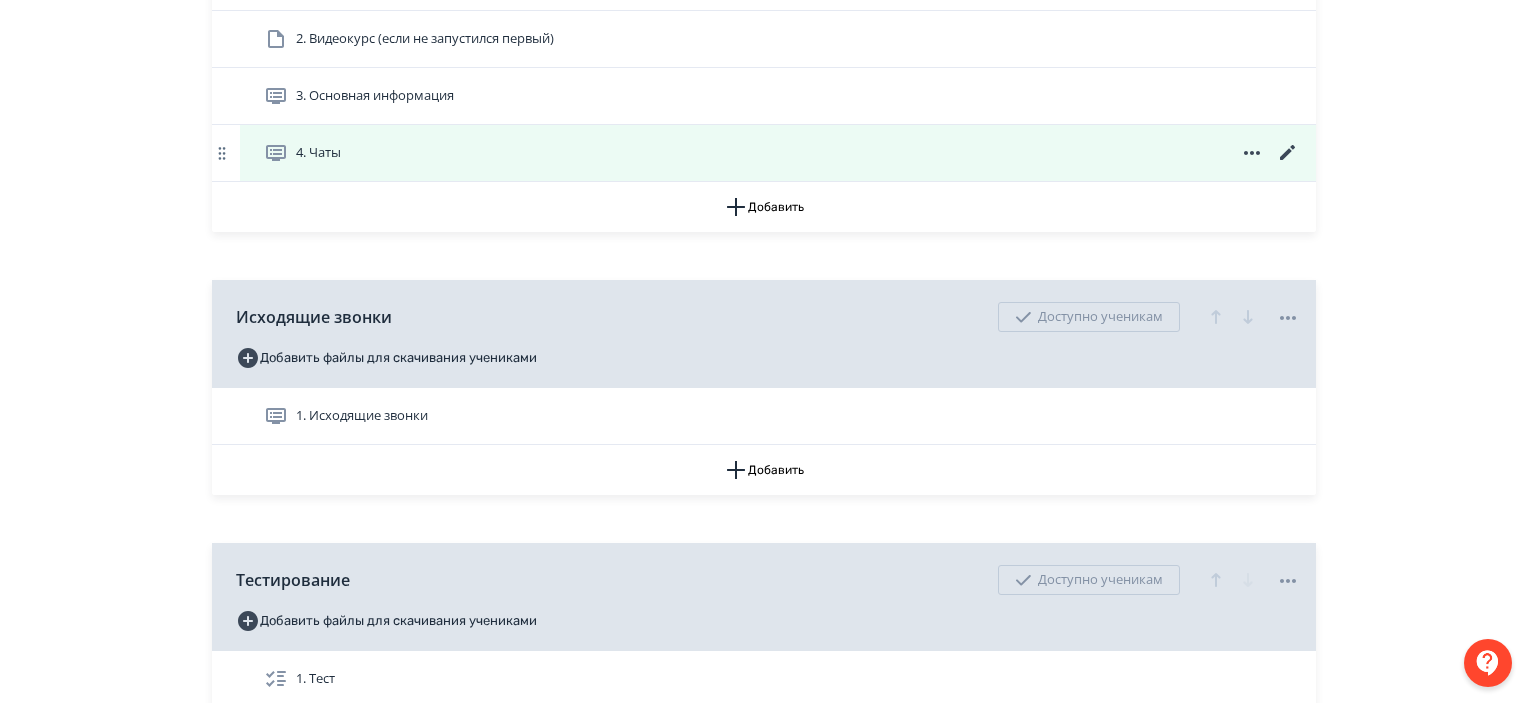 click 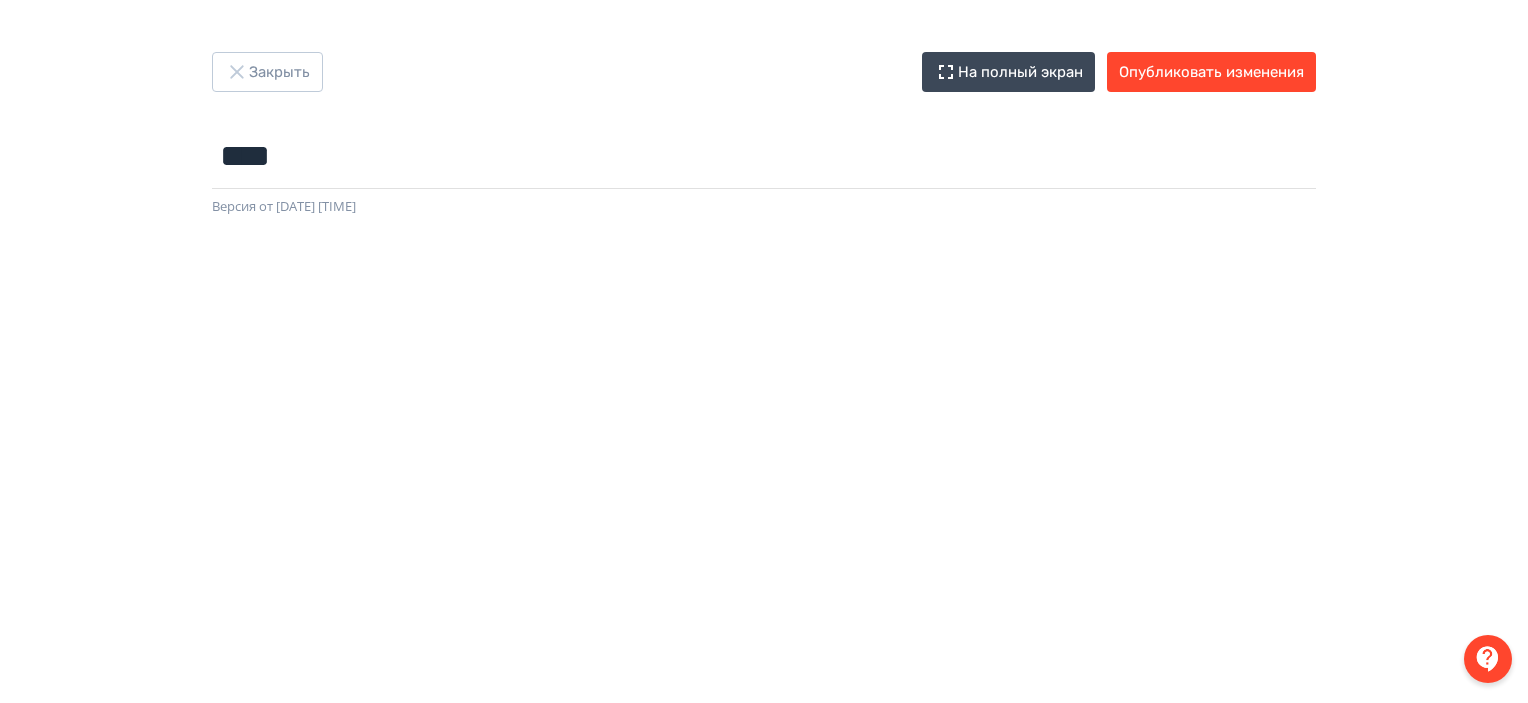 scroll, scrollTop: 0, scrollLeft: 0, axis: both 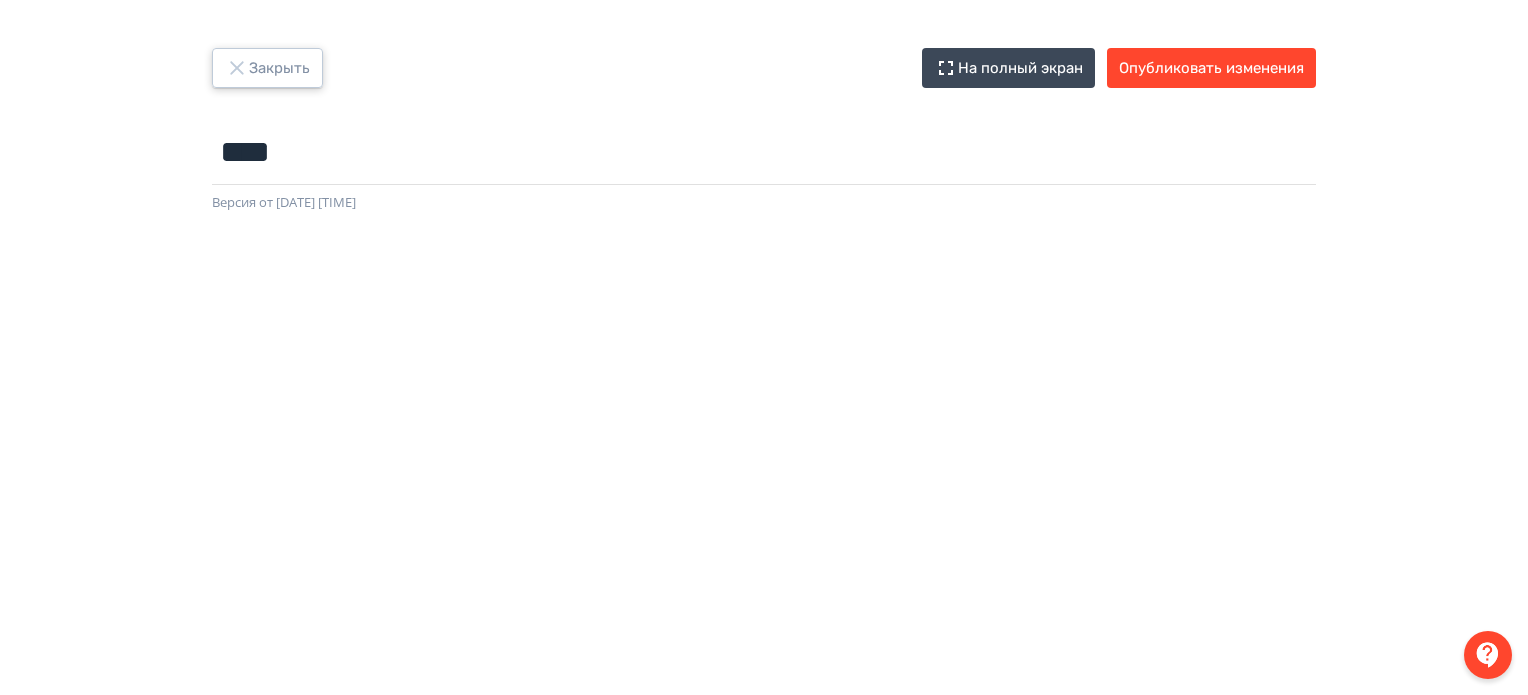 click 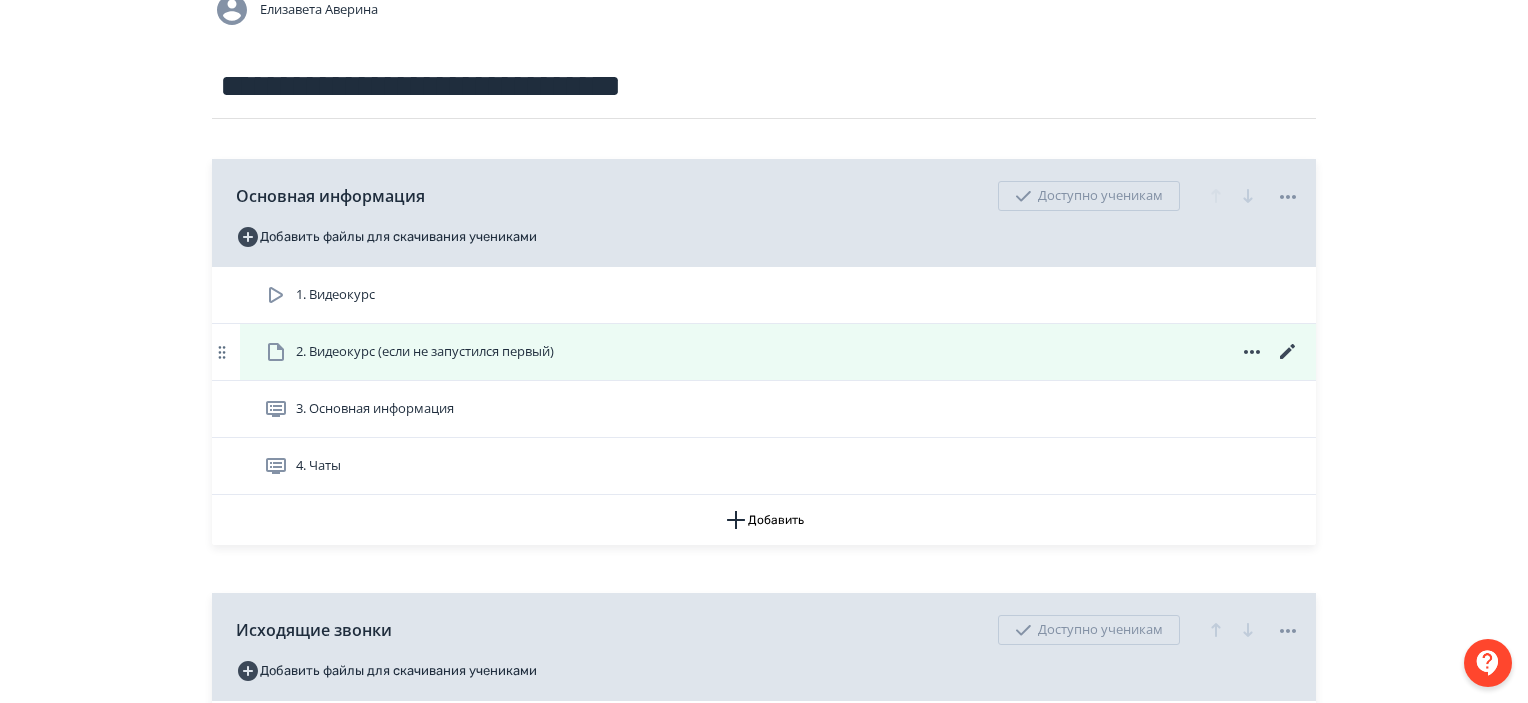 scroll, scrollTop: 200, scrollLeft: 0, axis: vertical 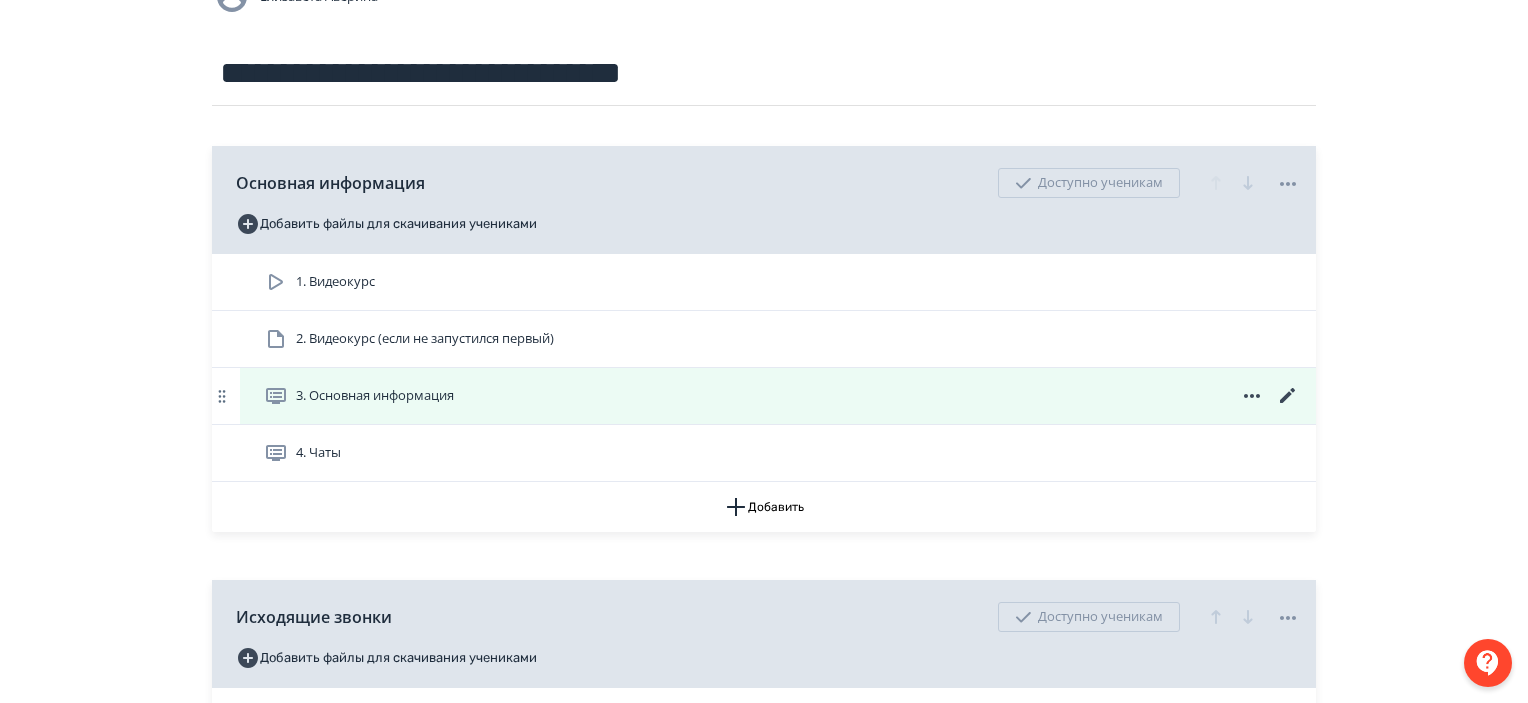 click 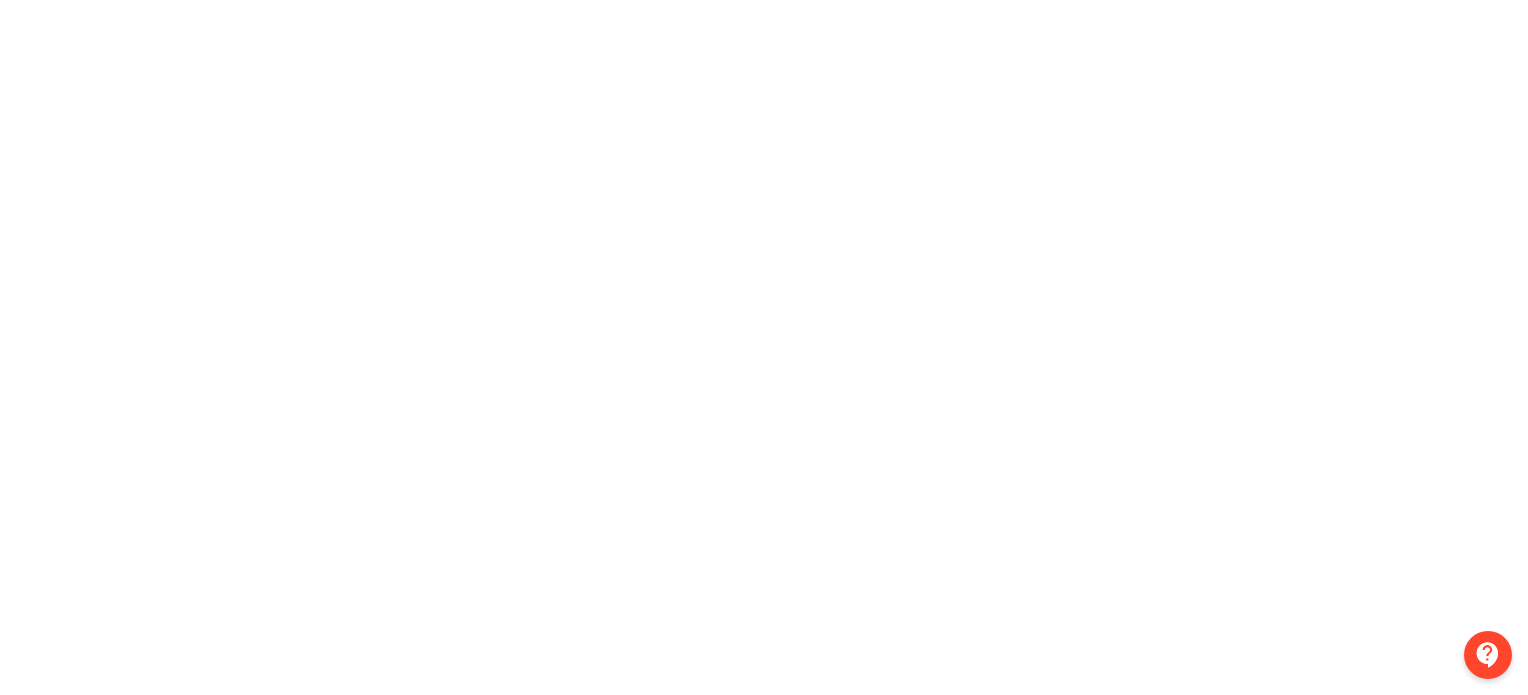 scroll, scrollTop: 0, scrollLeft: 0, axis: both 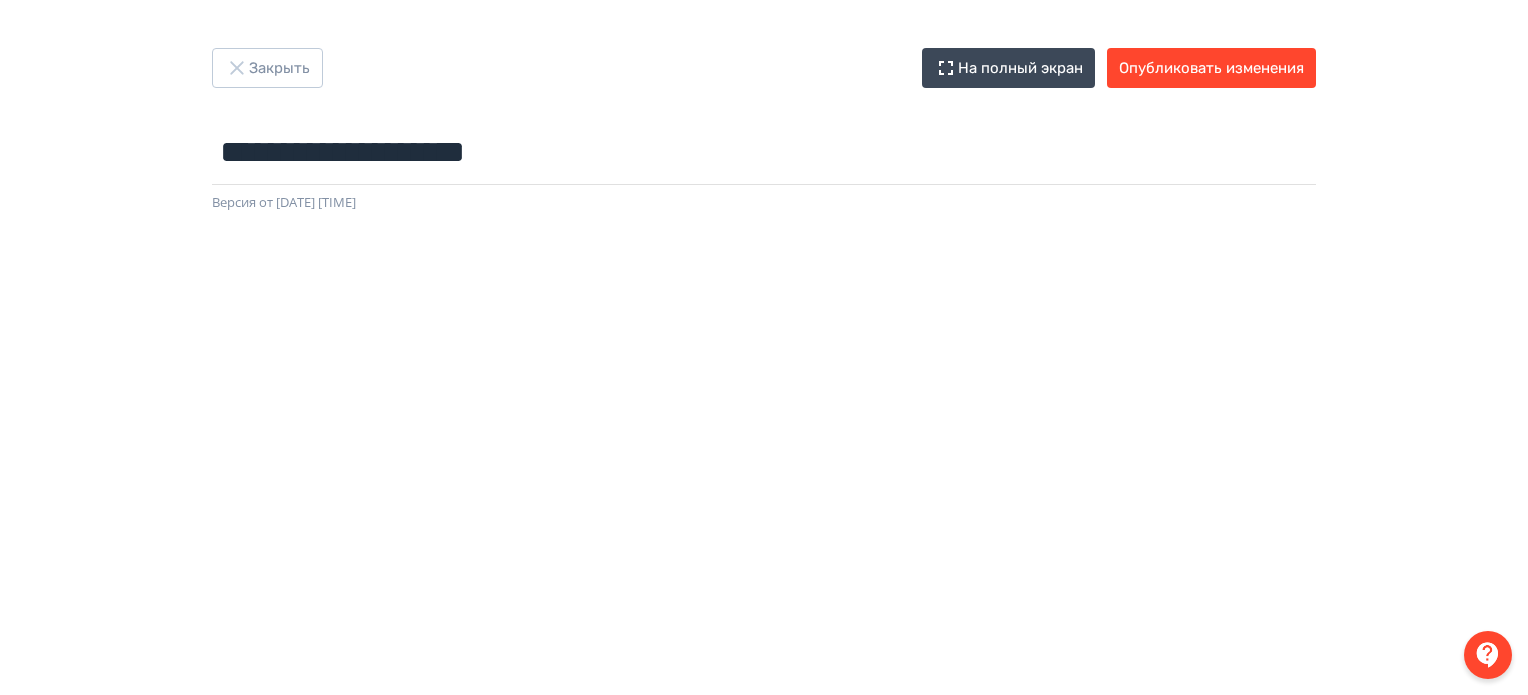 click on "**********" at bounding box center [764, 347] 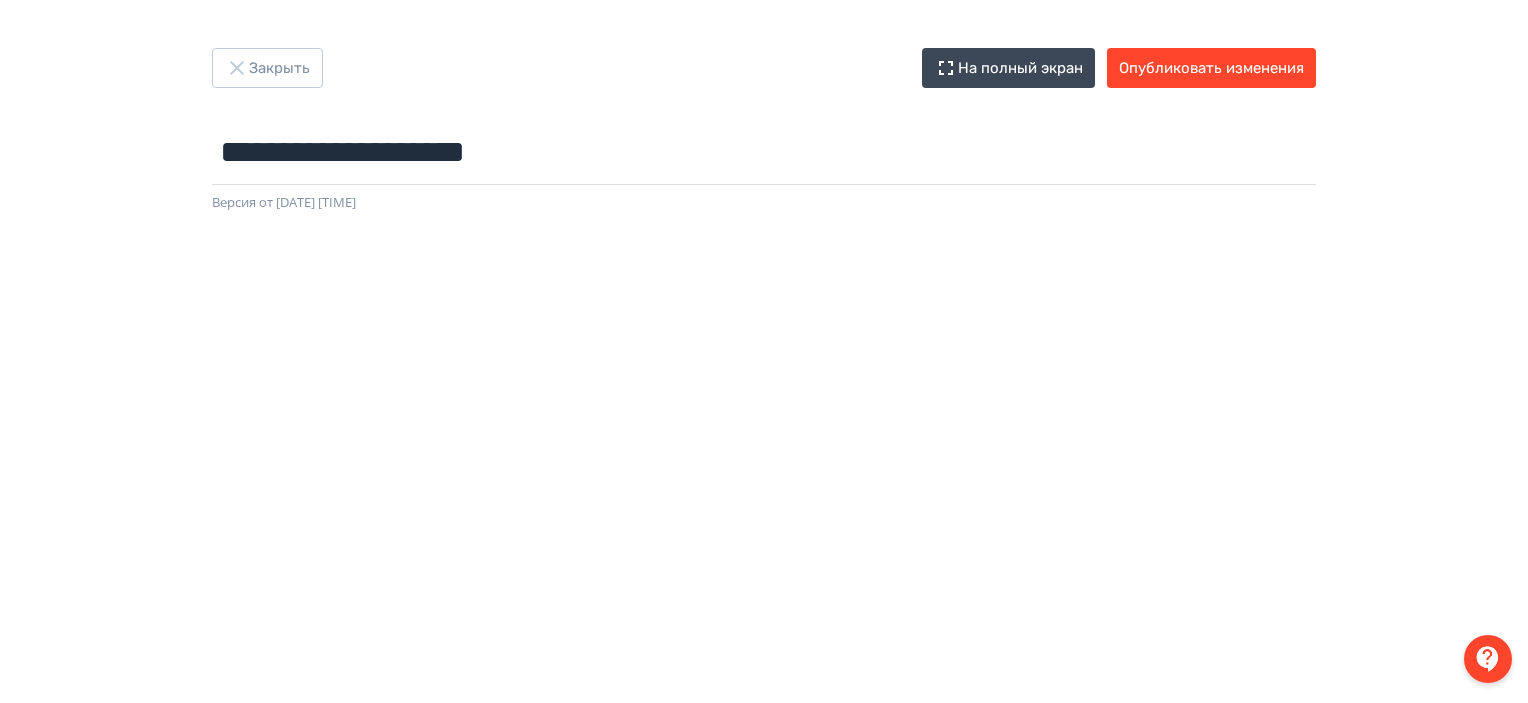 scroll, scrollTop: 0, scrollLeft: 0, axis: both 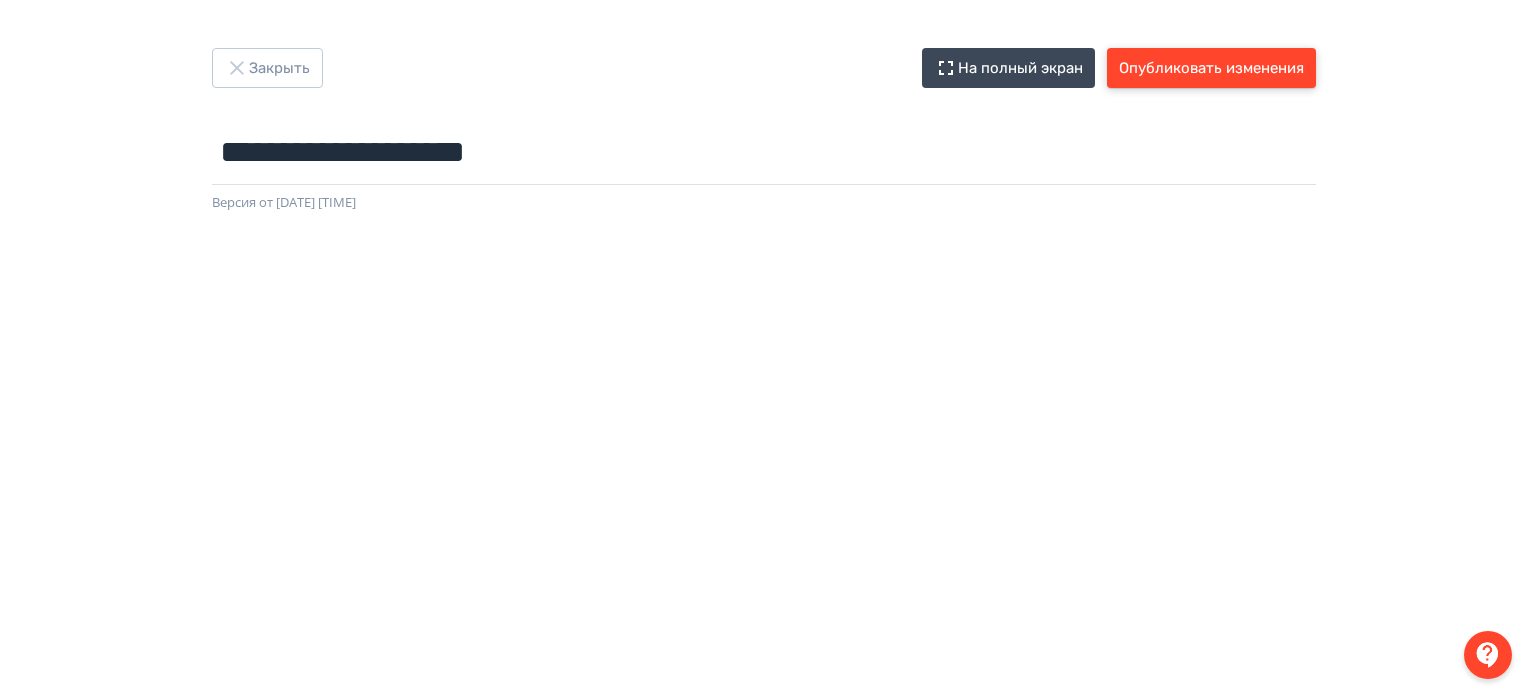 click on "Опубликовать изменения" at bounding box center [1211, 68] 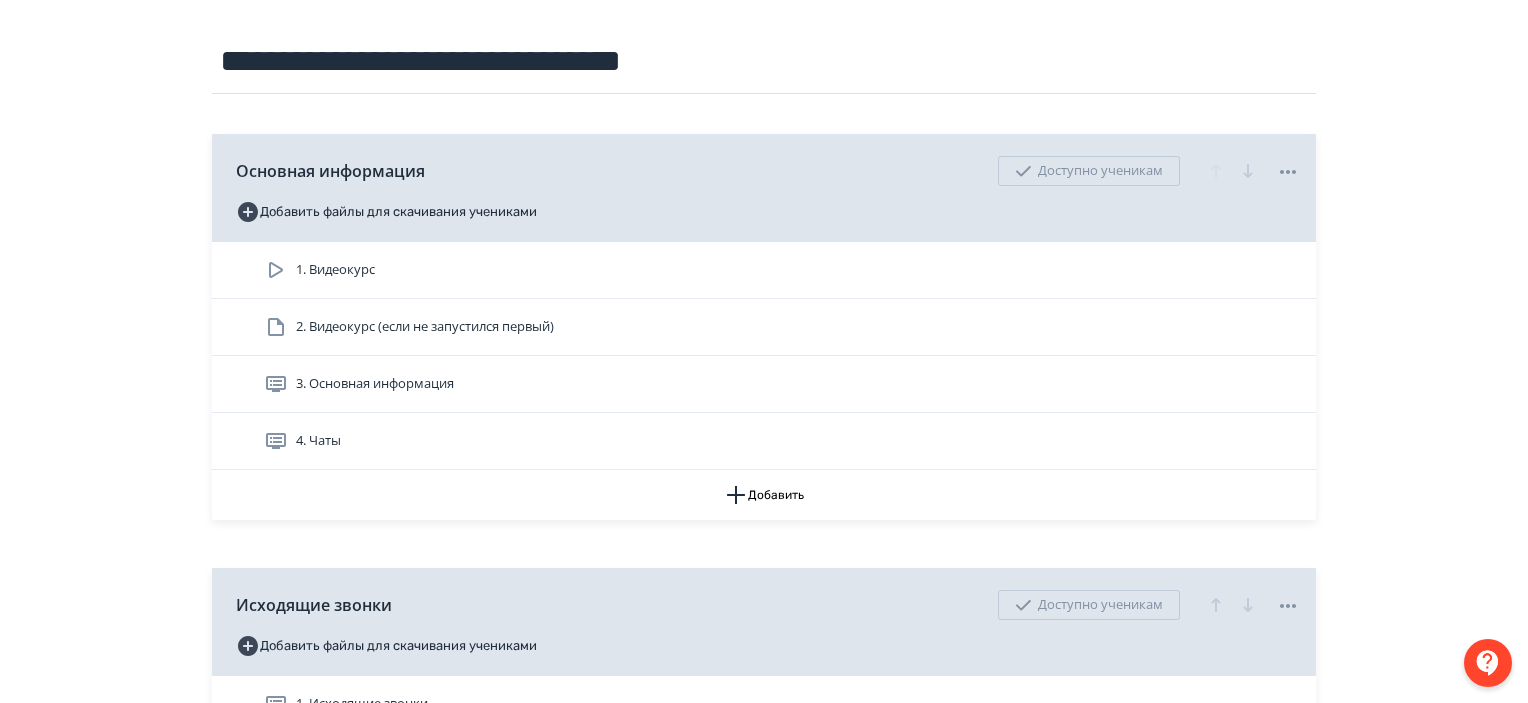 scroll, scrollTop: 300, scrollLeft: 0, axis: vertical 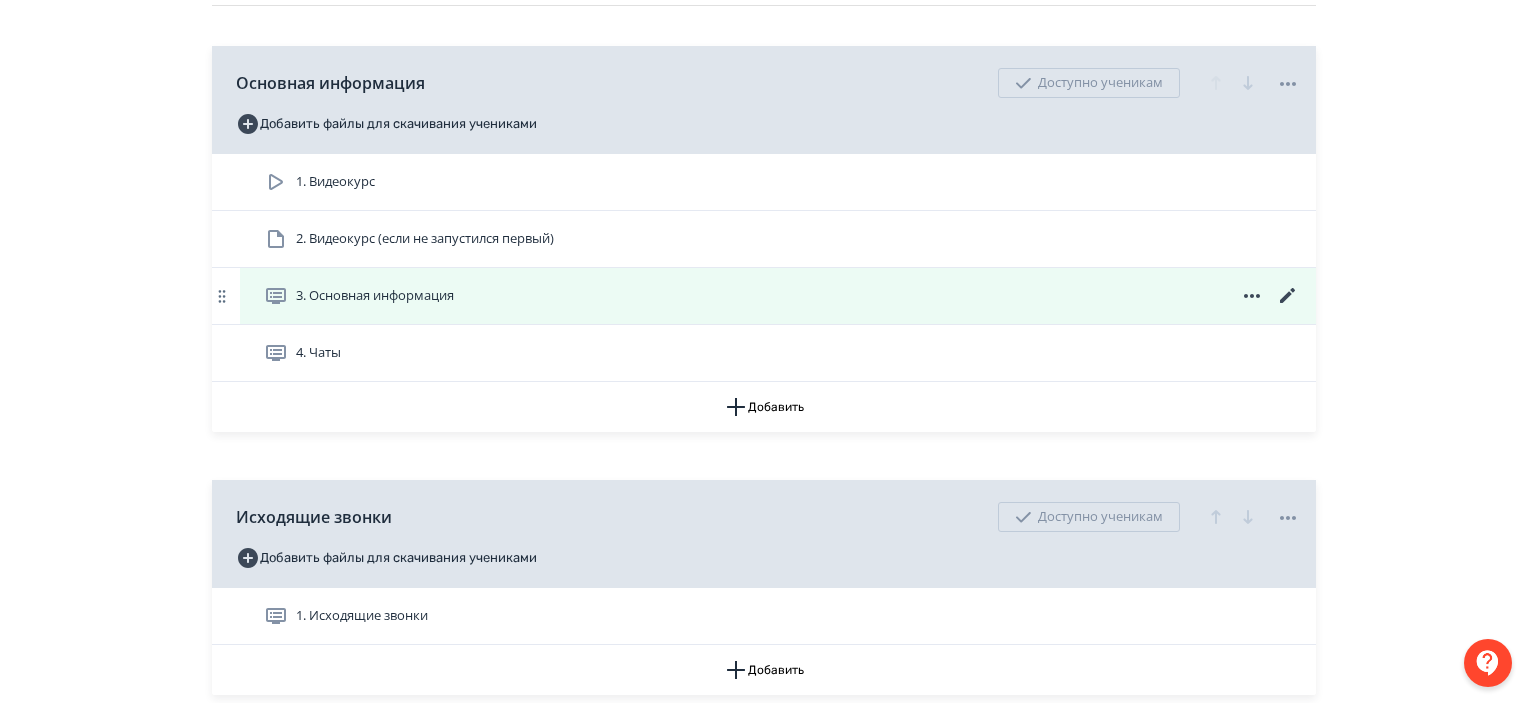 click 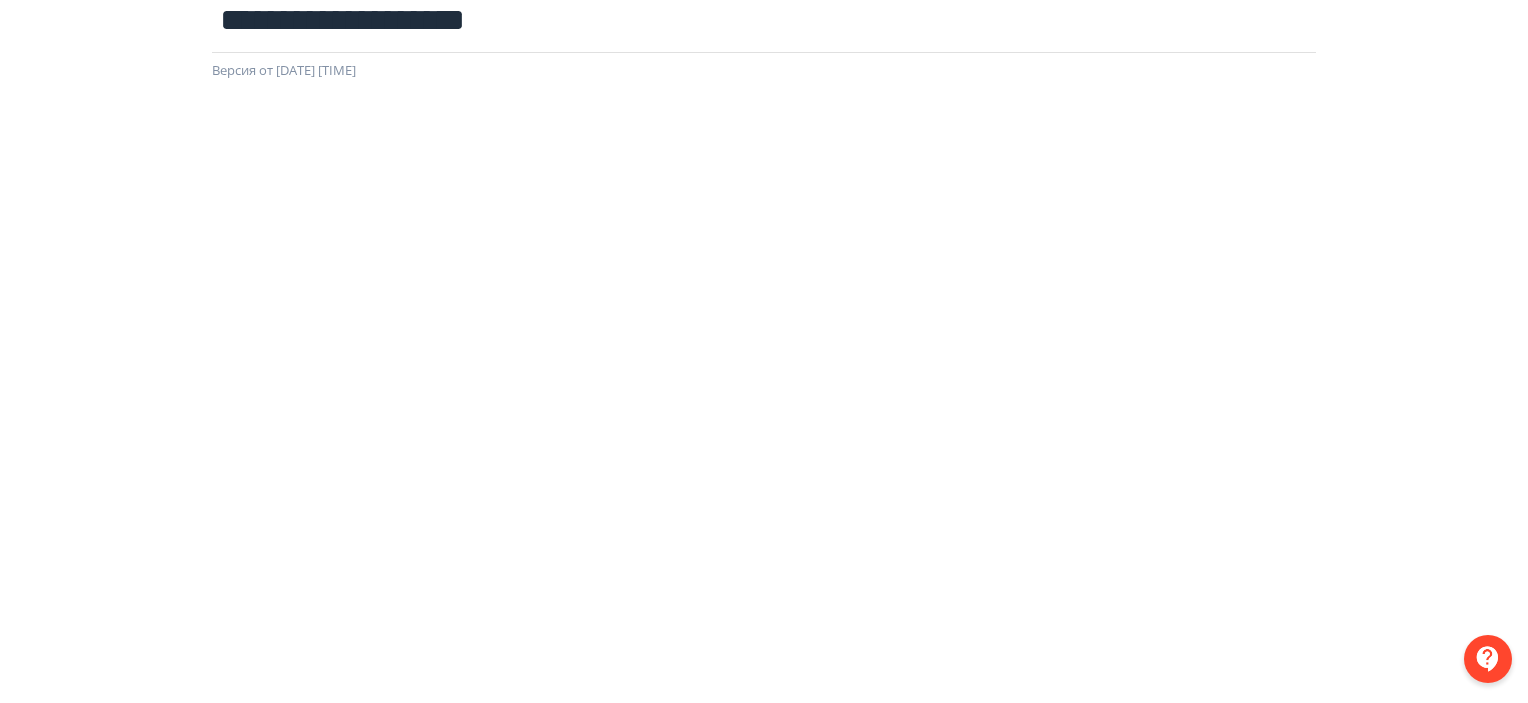 scroll, scrollTop: 0, scrollLeft: 0, axis: both 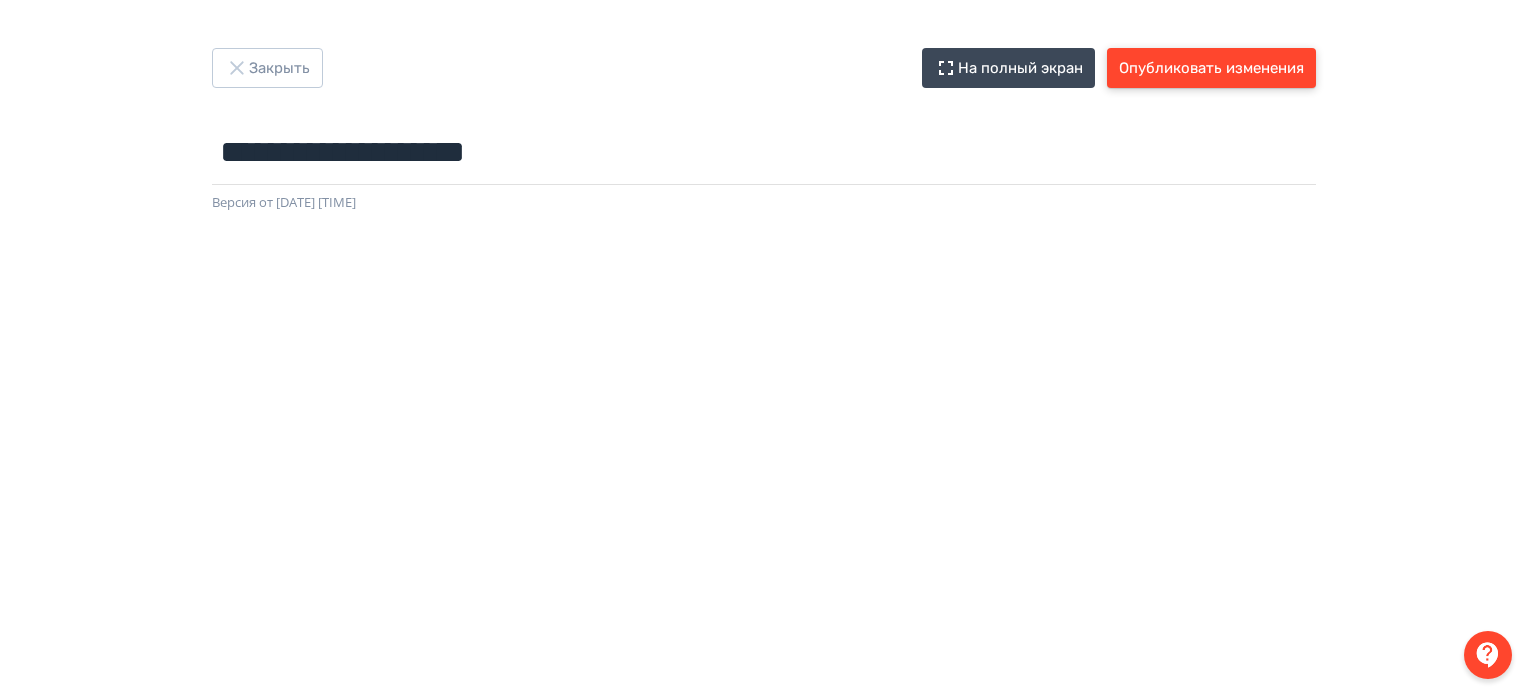 click on "Опубликовать изменения" at bounding box center (1211, 68) 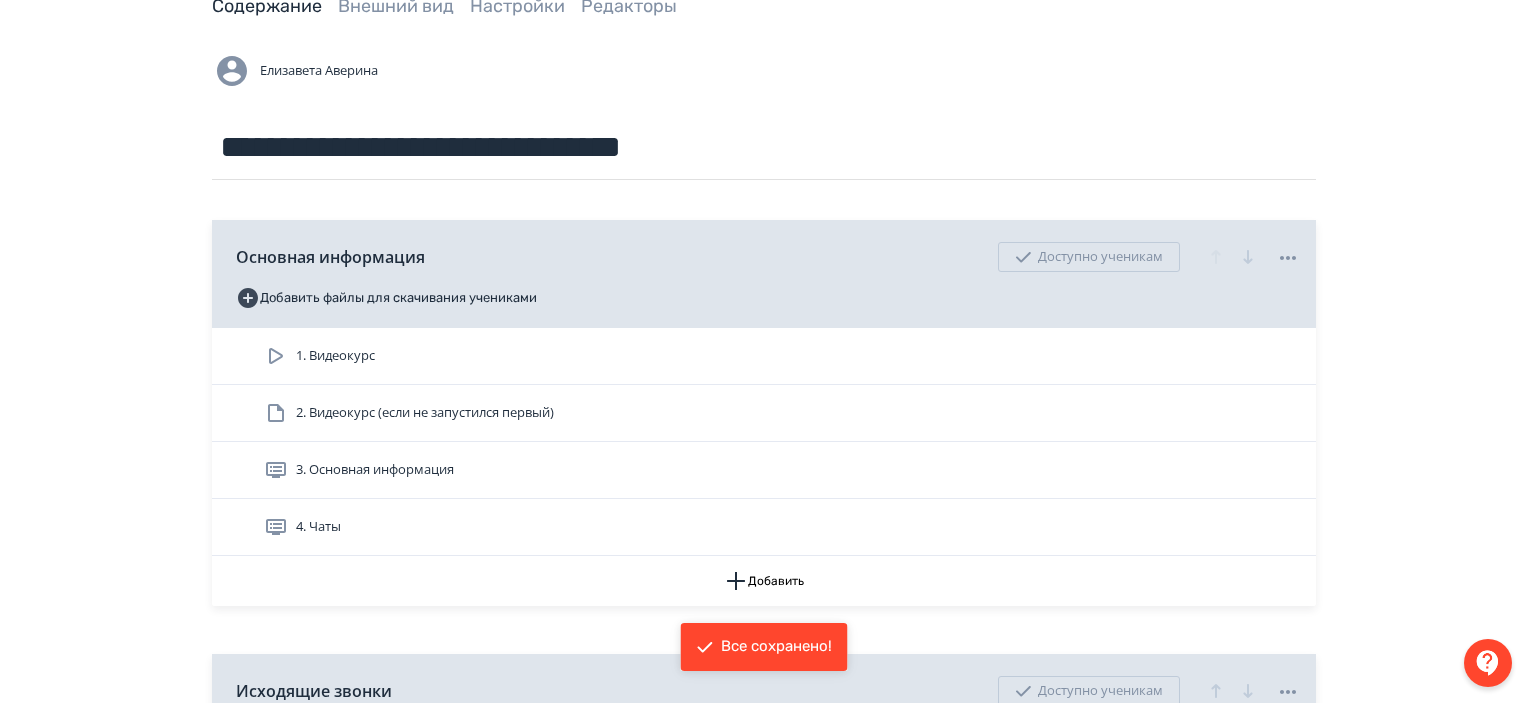 scroll, scrollTop: 300, scrollLeft: 0, axis: vertical 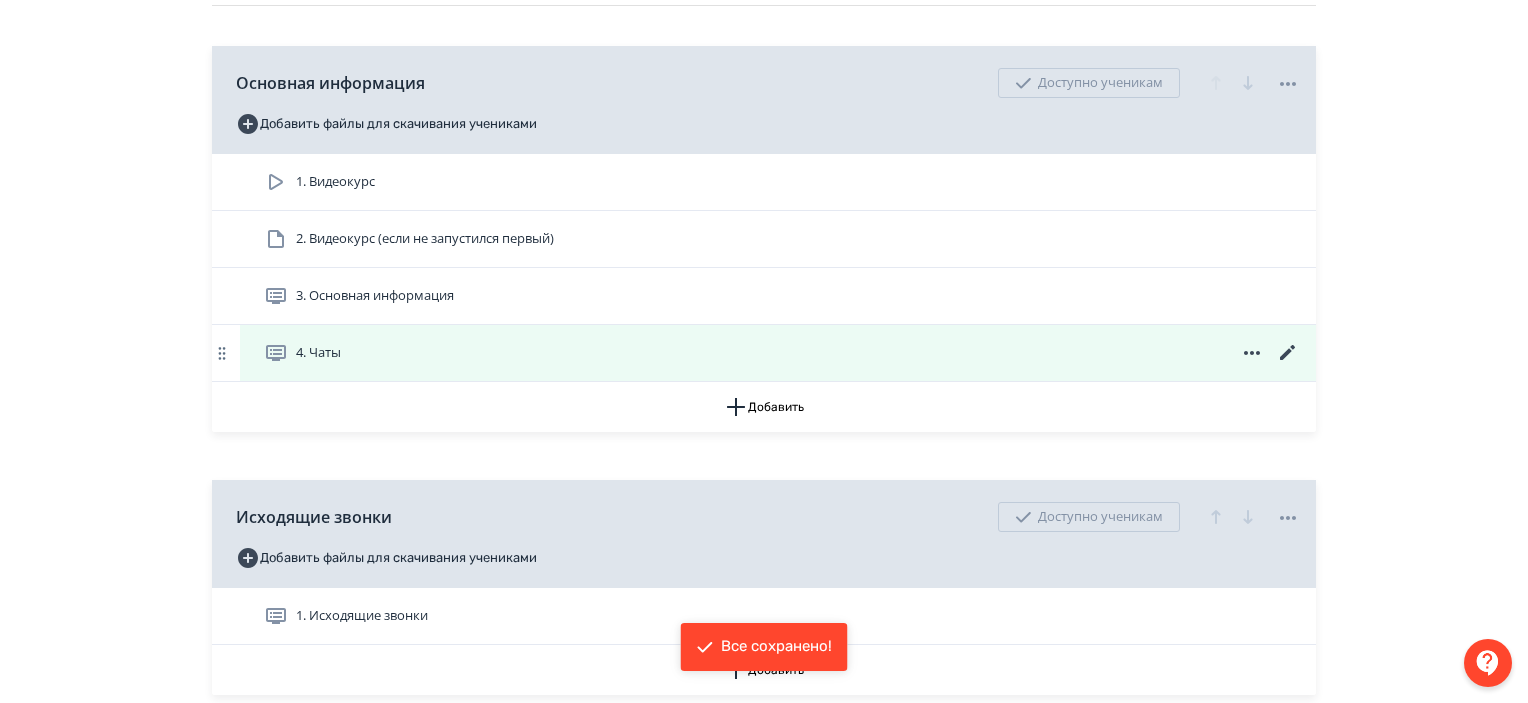 click 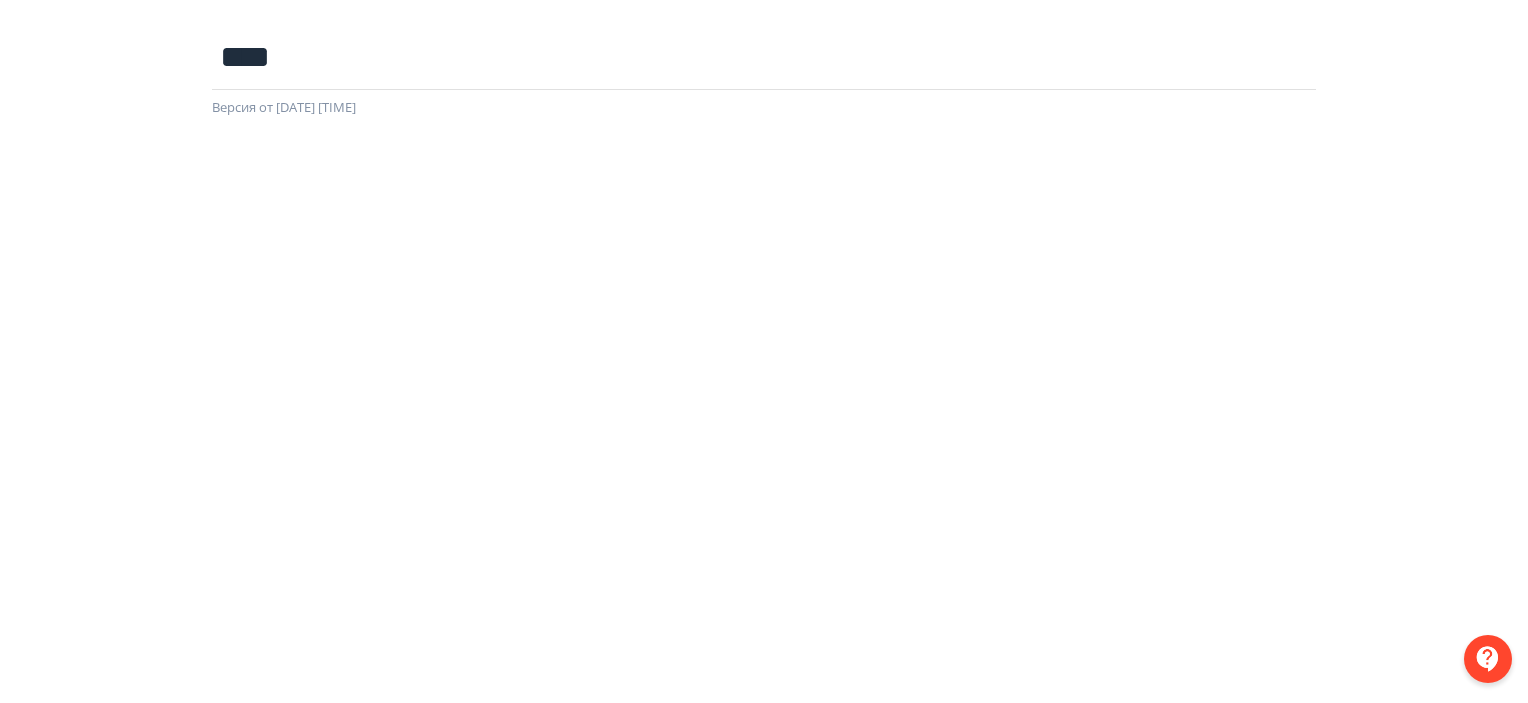 scroll, scrollTop: 0, scrollLeft: 0, axis: both 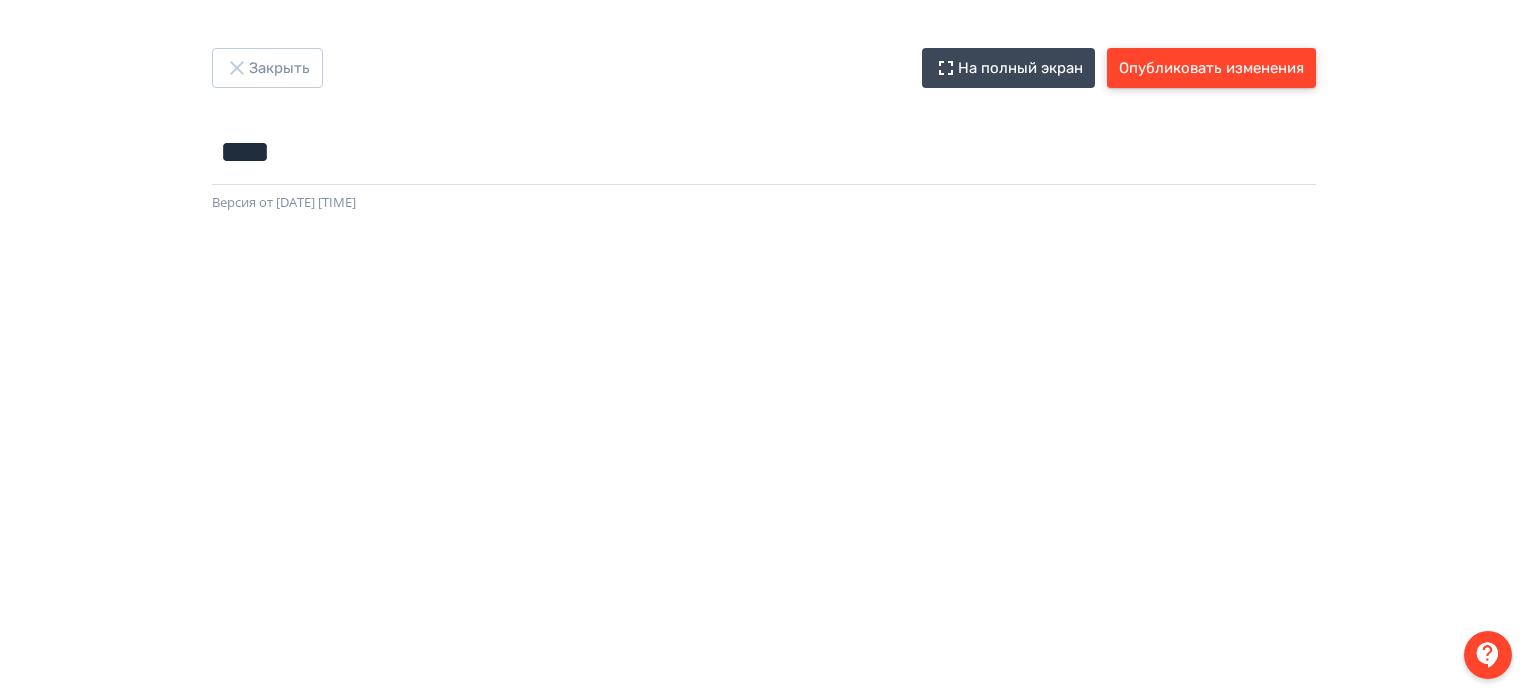 click on "Опубликовать изменения" at bounding box center [1211, 68] 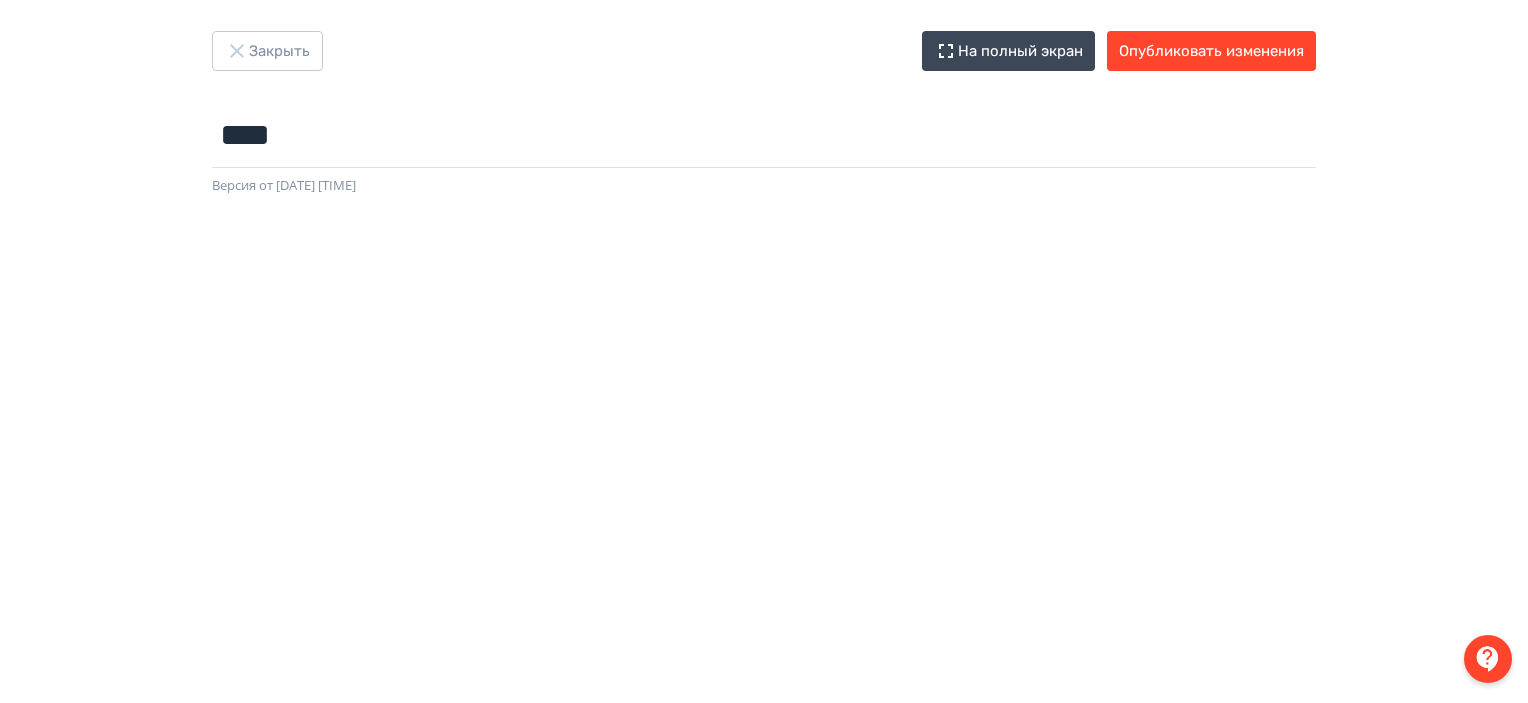 scroll, scrollTop: 0, scrollLeft: 0, axis: both 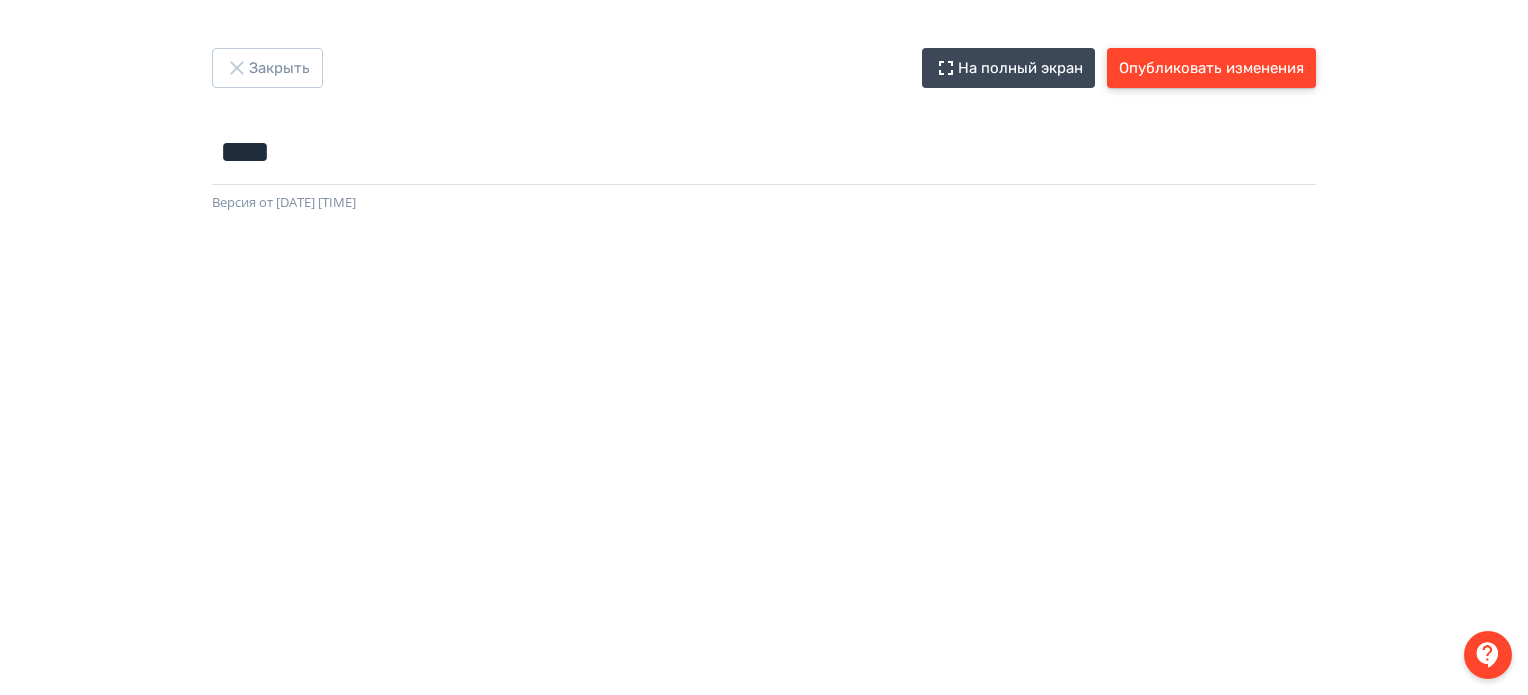 click on "Опубликовать изменения" at bounding box center [1211, 68] 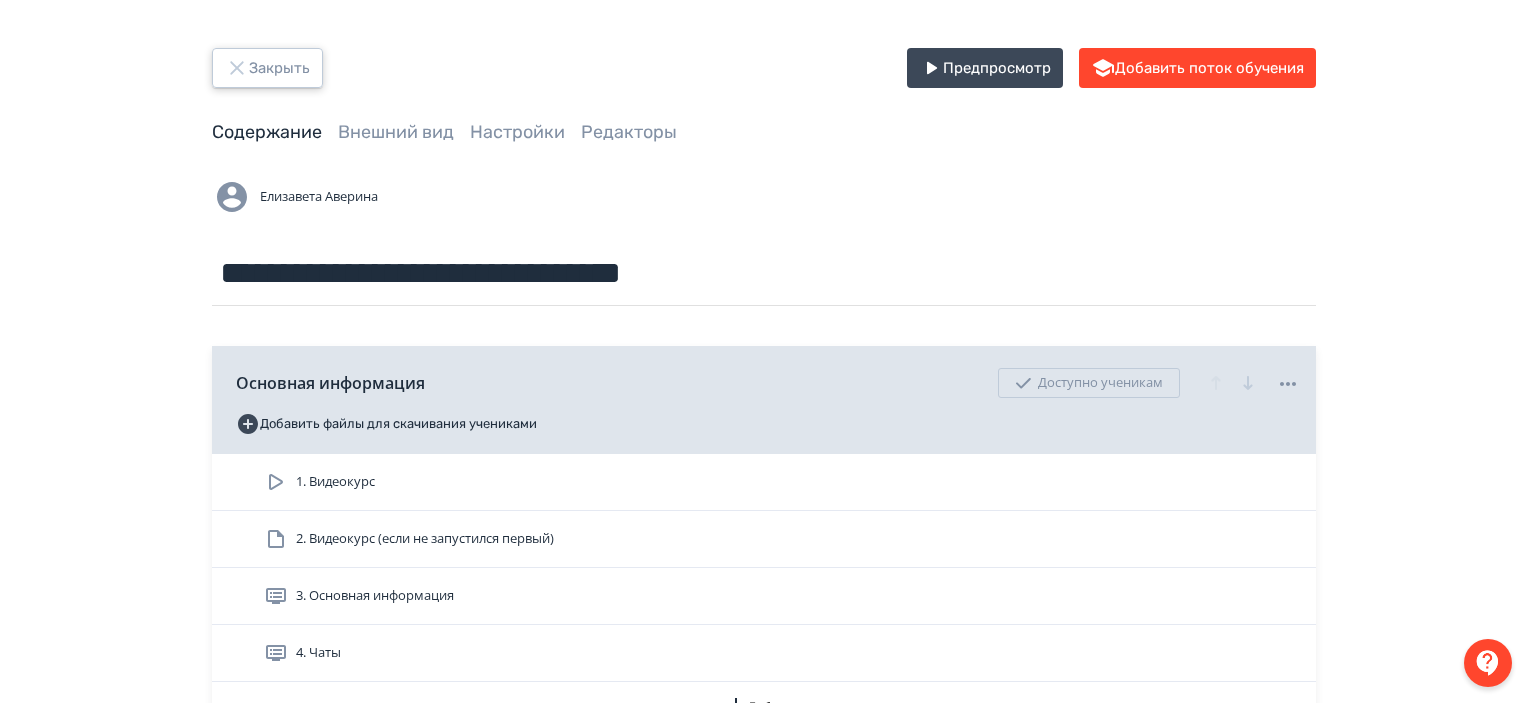 click on "Закрыть" at bounding box center (267, 68) 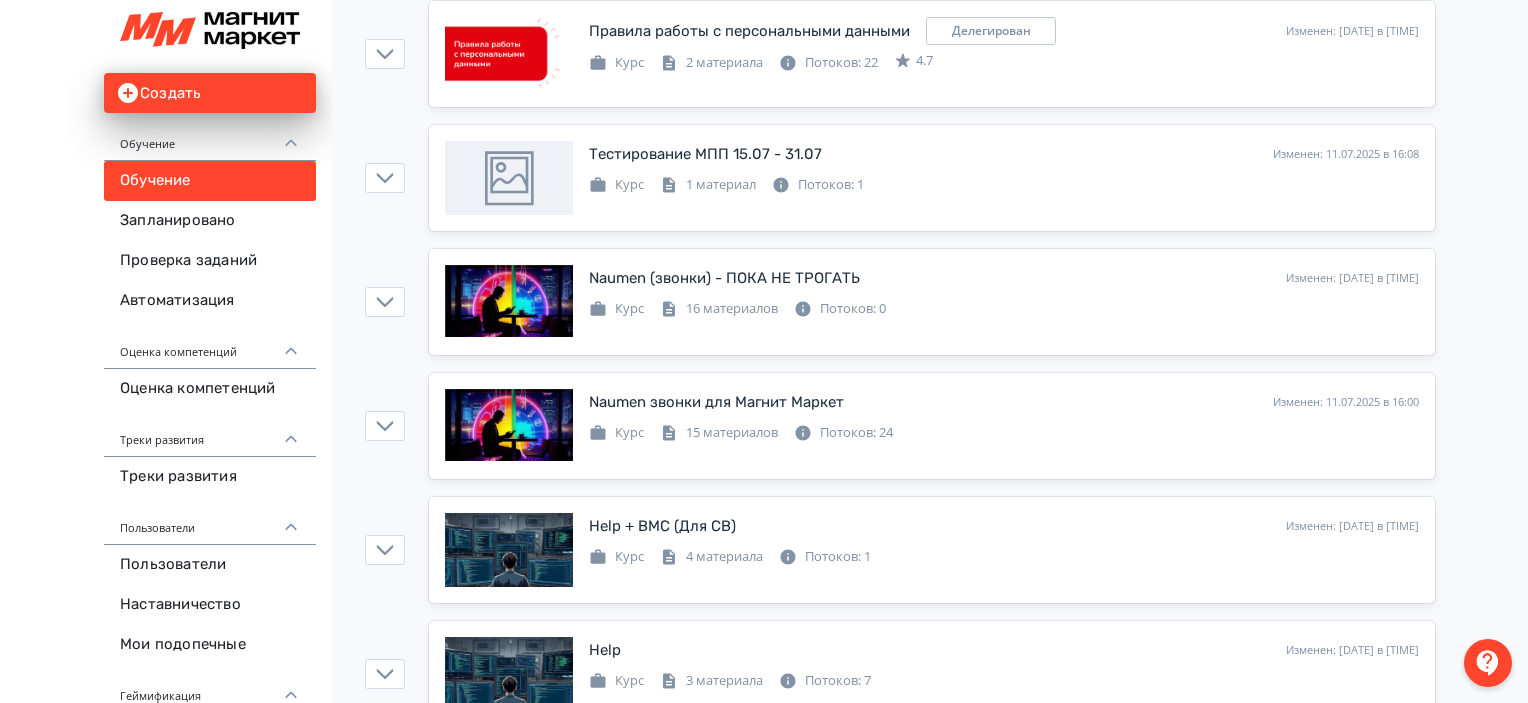 scroll, scrollTop: 400, scrollLeft: 0, axis: vertical 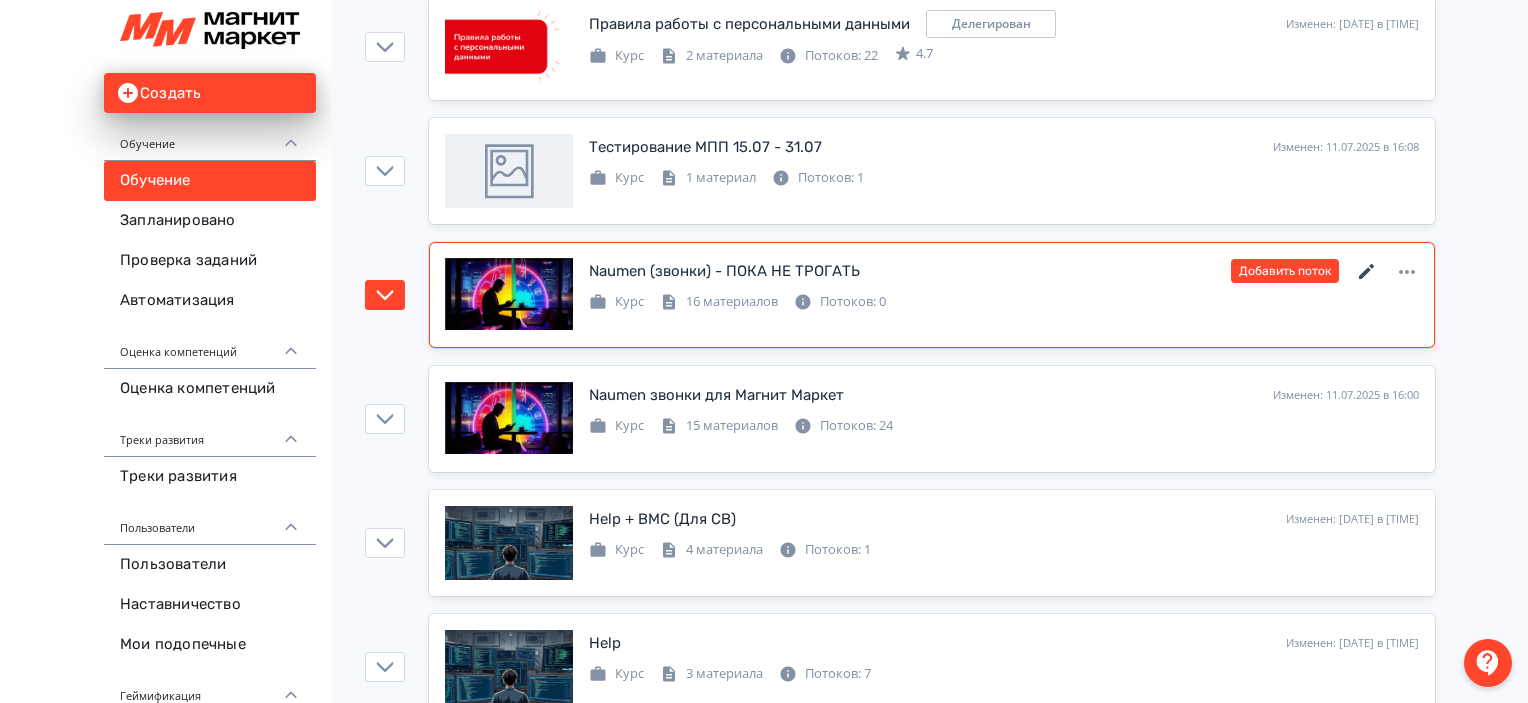 click 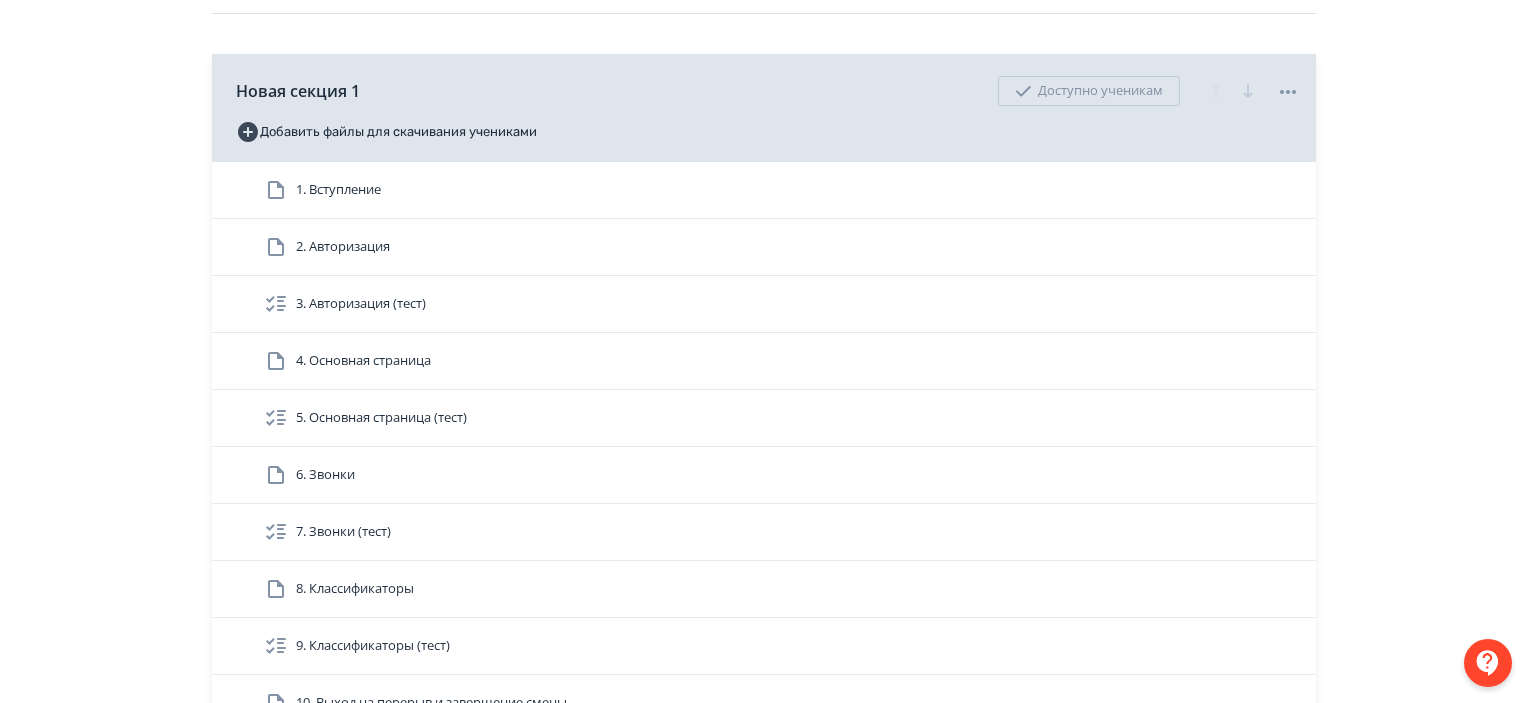 scroll, scrollTop: 0, scrollLeft: 0, axis: both 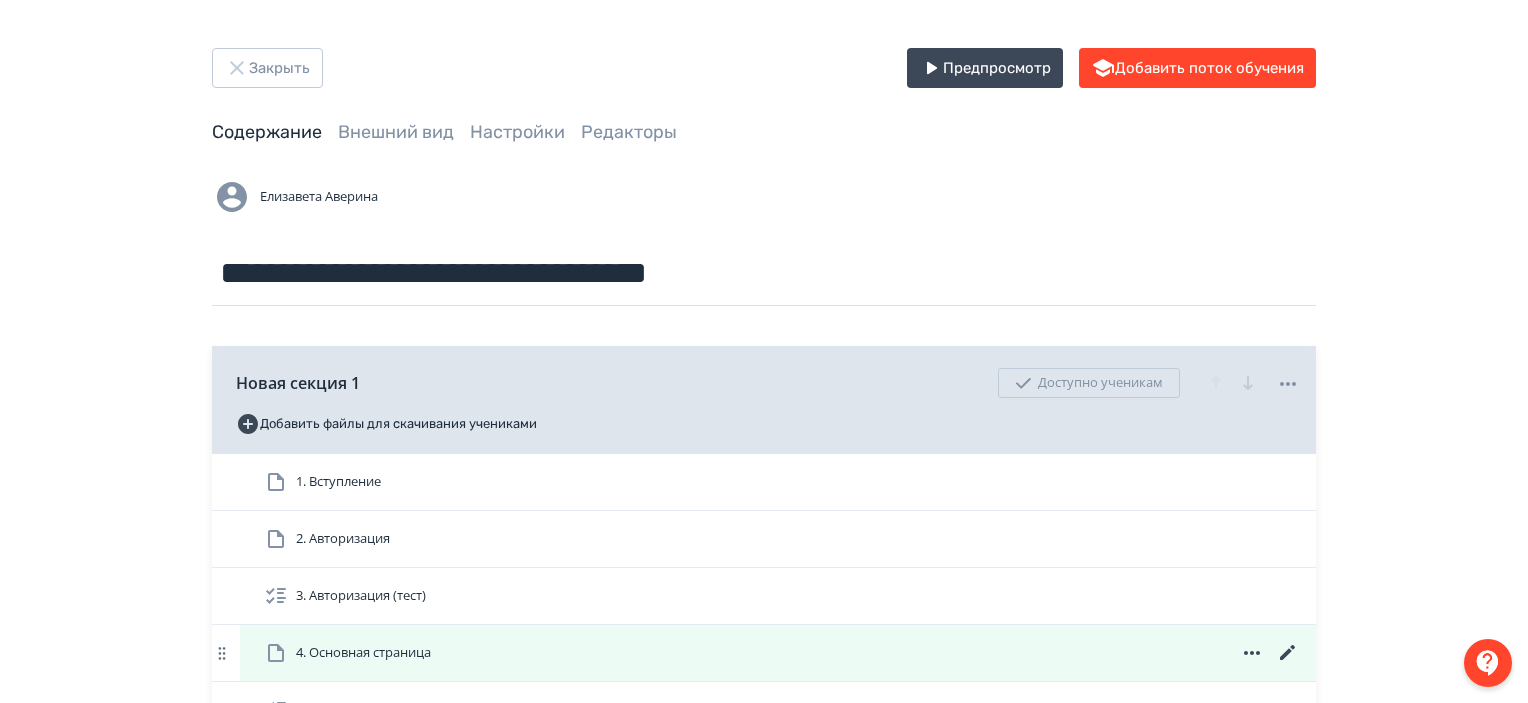 click 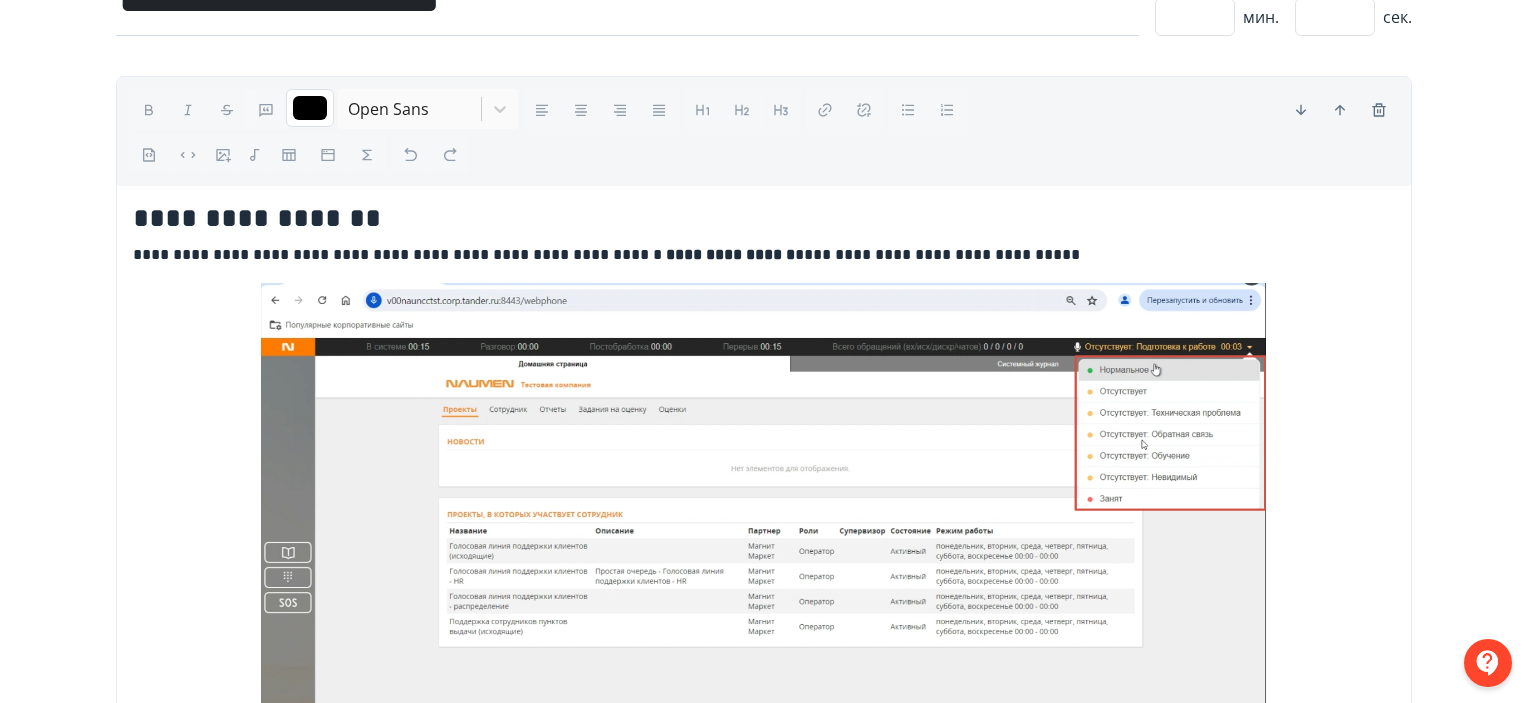 scroll, scrollTop: 0, scrollLeft: 0, axis: both 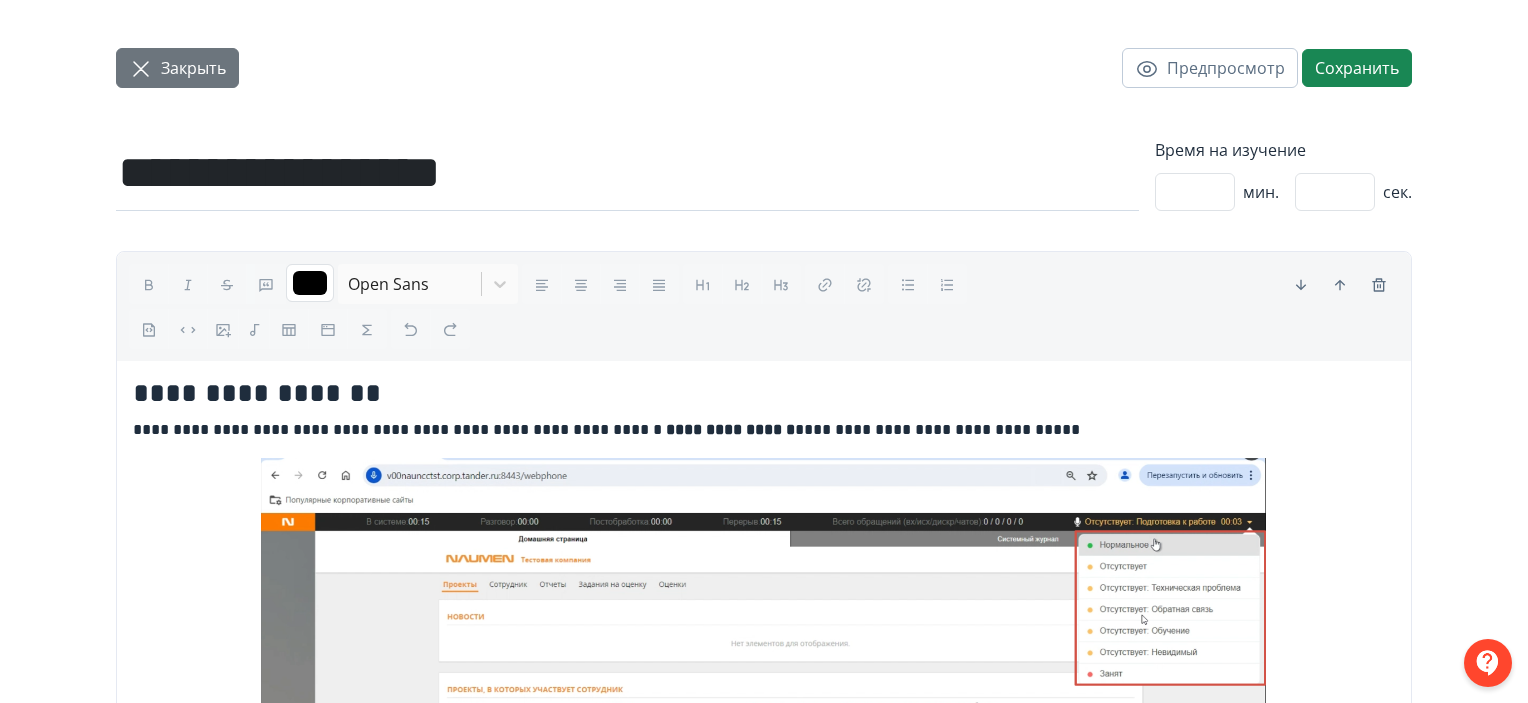 click on "Закрыть" at bounding box center (177, 68) 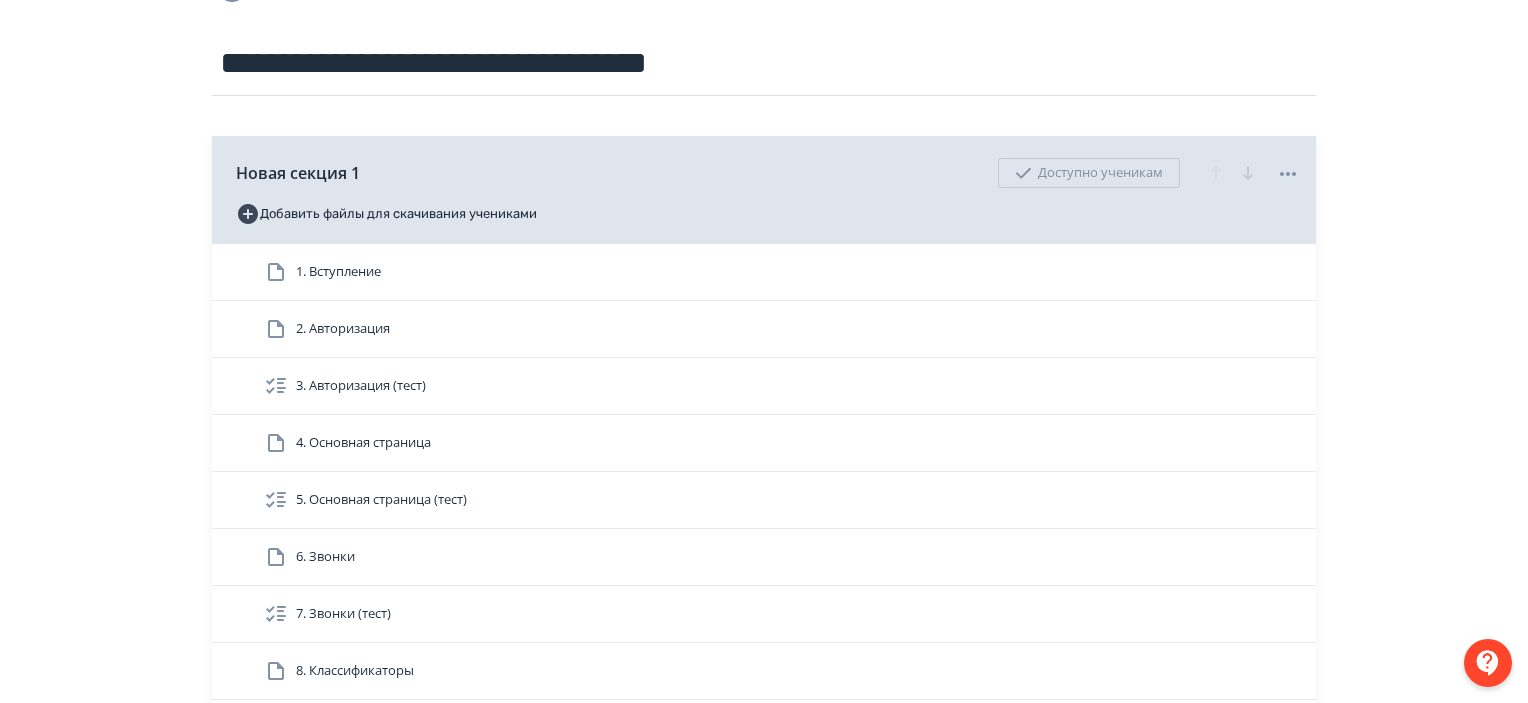 scroll, scrollTop: 300, scrollLeft: 0, axis: vertical 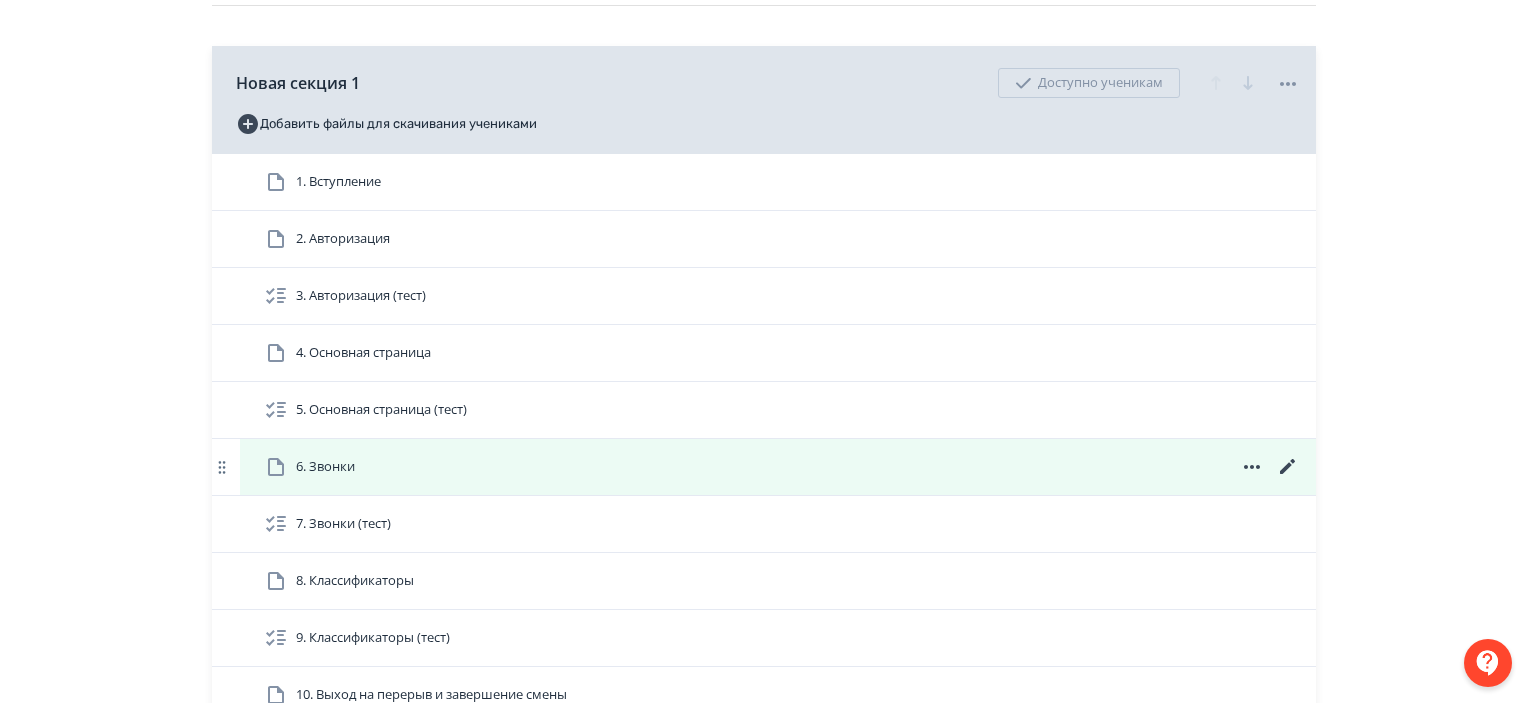 click 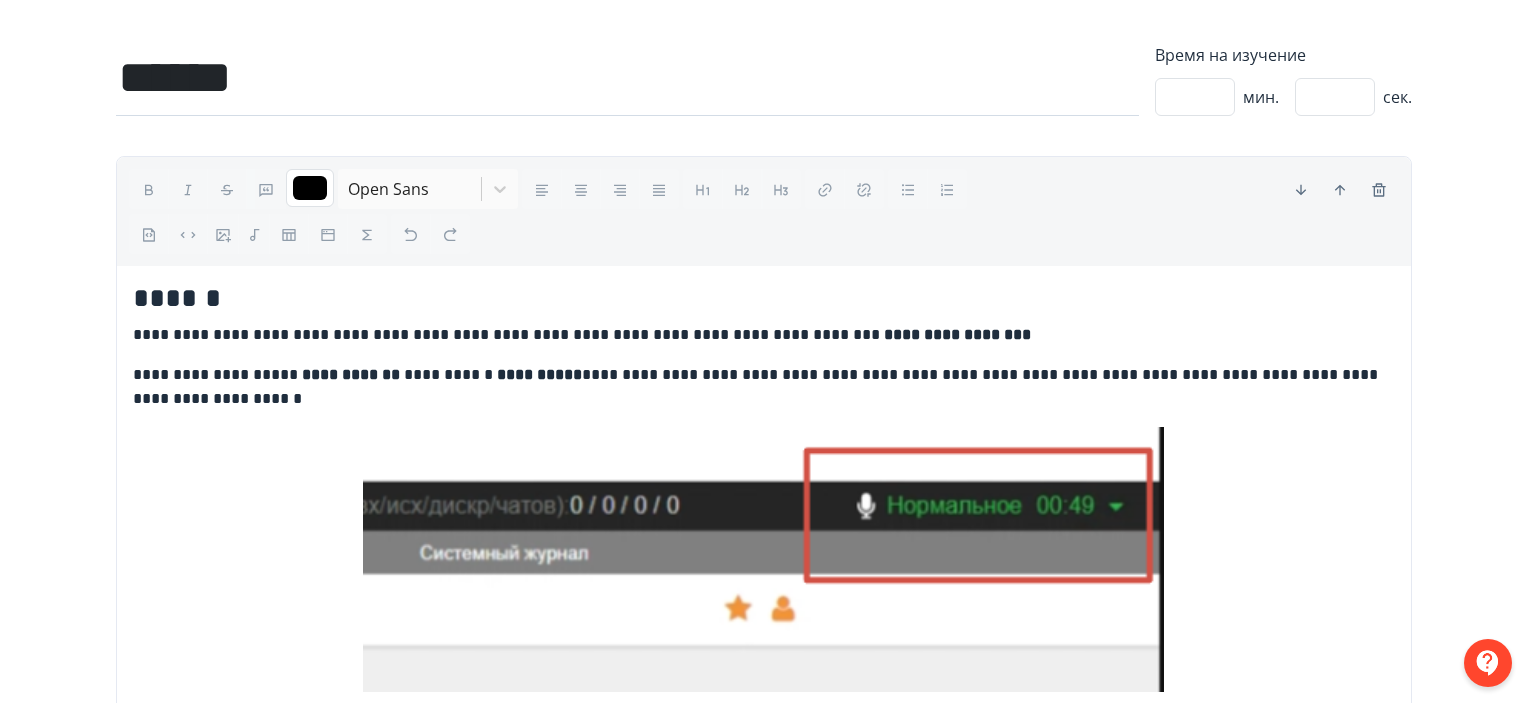 scroll, scrollTop: 100, scrollLeft: 0, axis: vertical 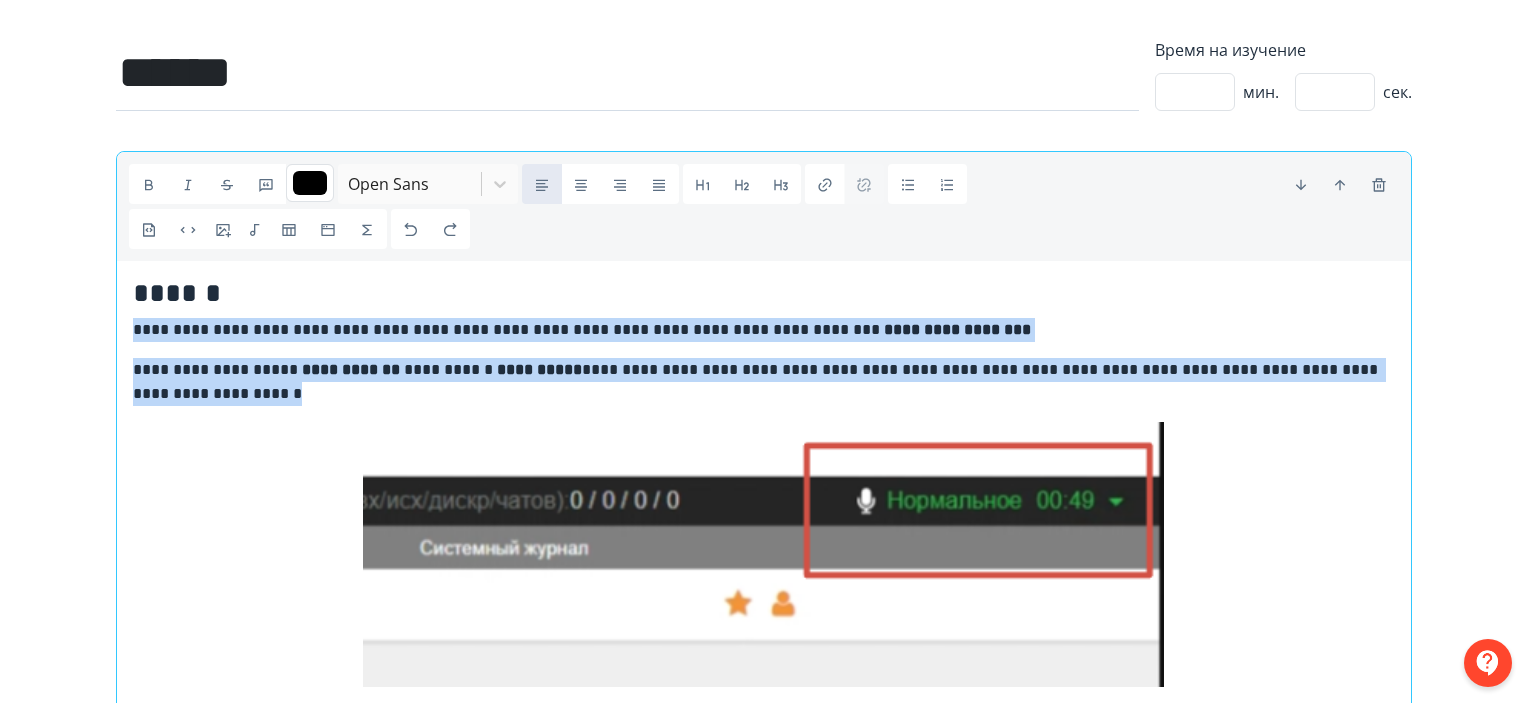 drag, startPoint x: 405, startPoint y: 404, endPoint x: 120, endPoint y: 315, distance: 298.57327 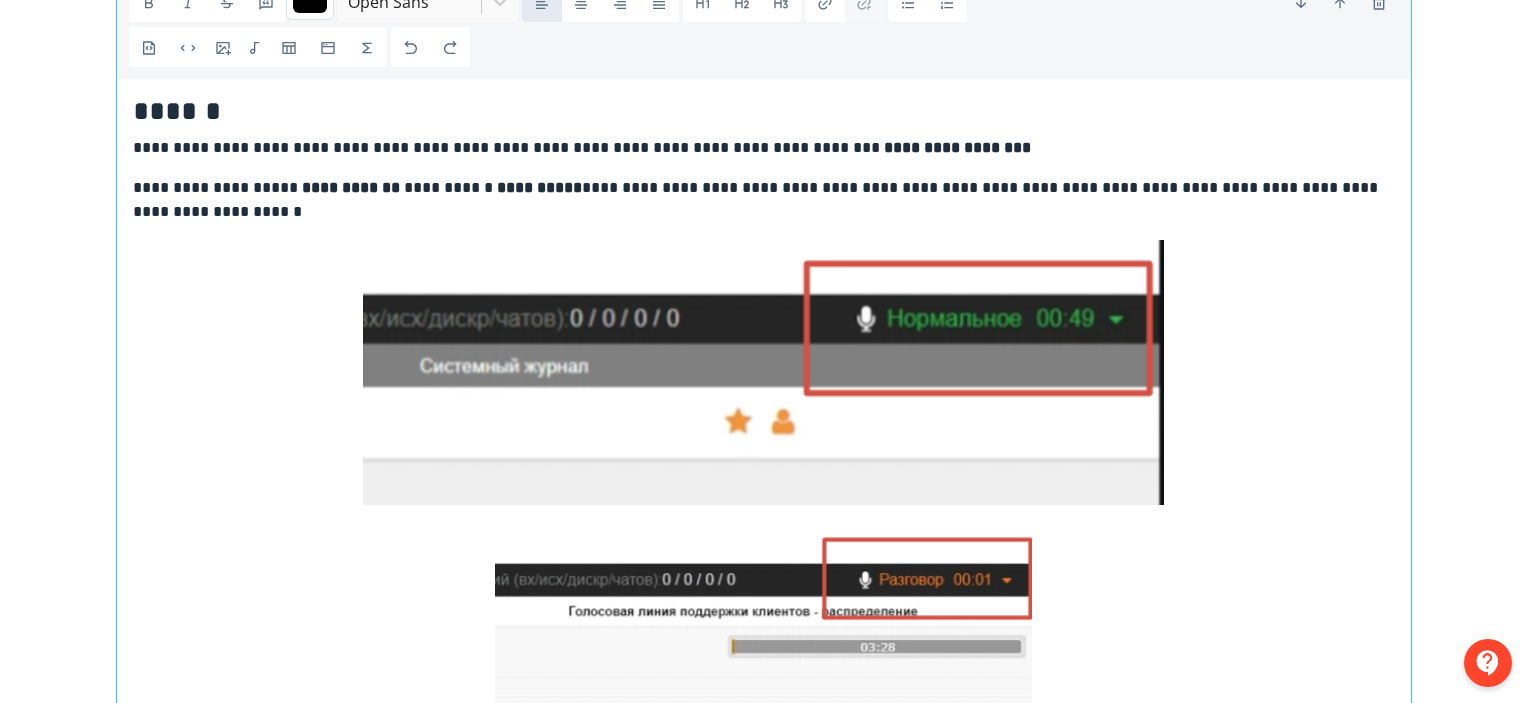 scroll, scrollTop: 400, scrollLeft: 0, axis: vertical 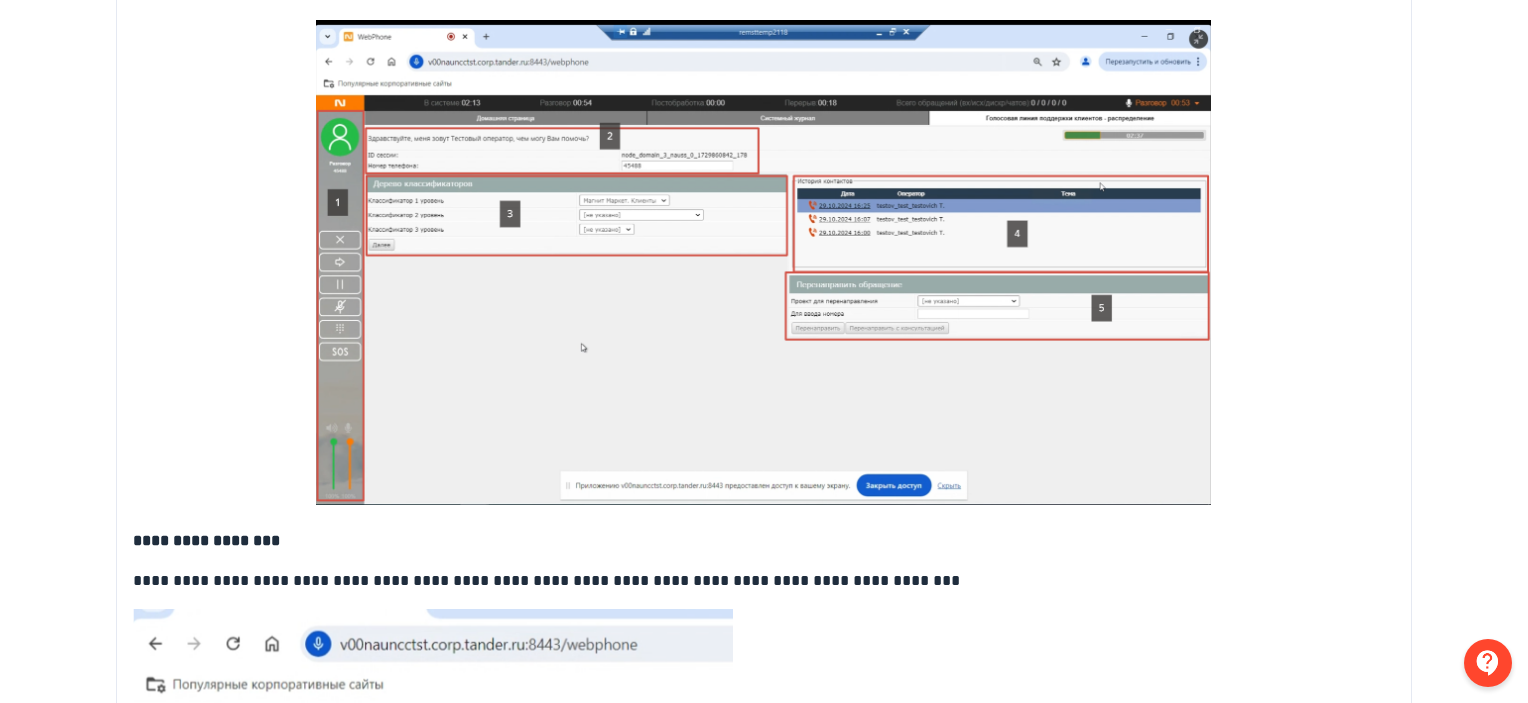 click at bounding box center [763, 263] 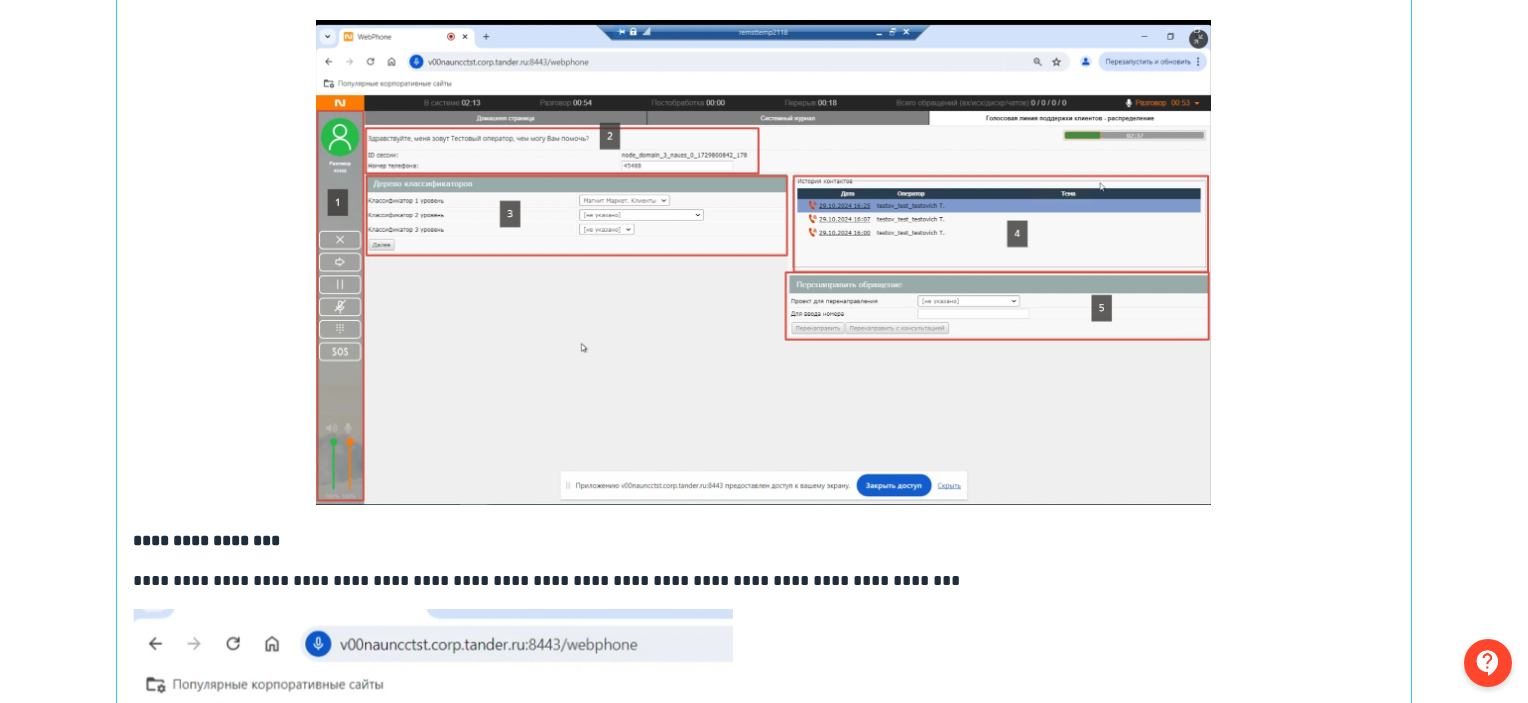 click at bounding box center [764, 267] 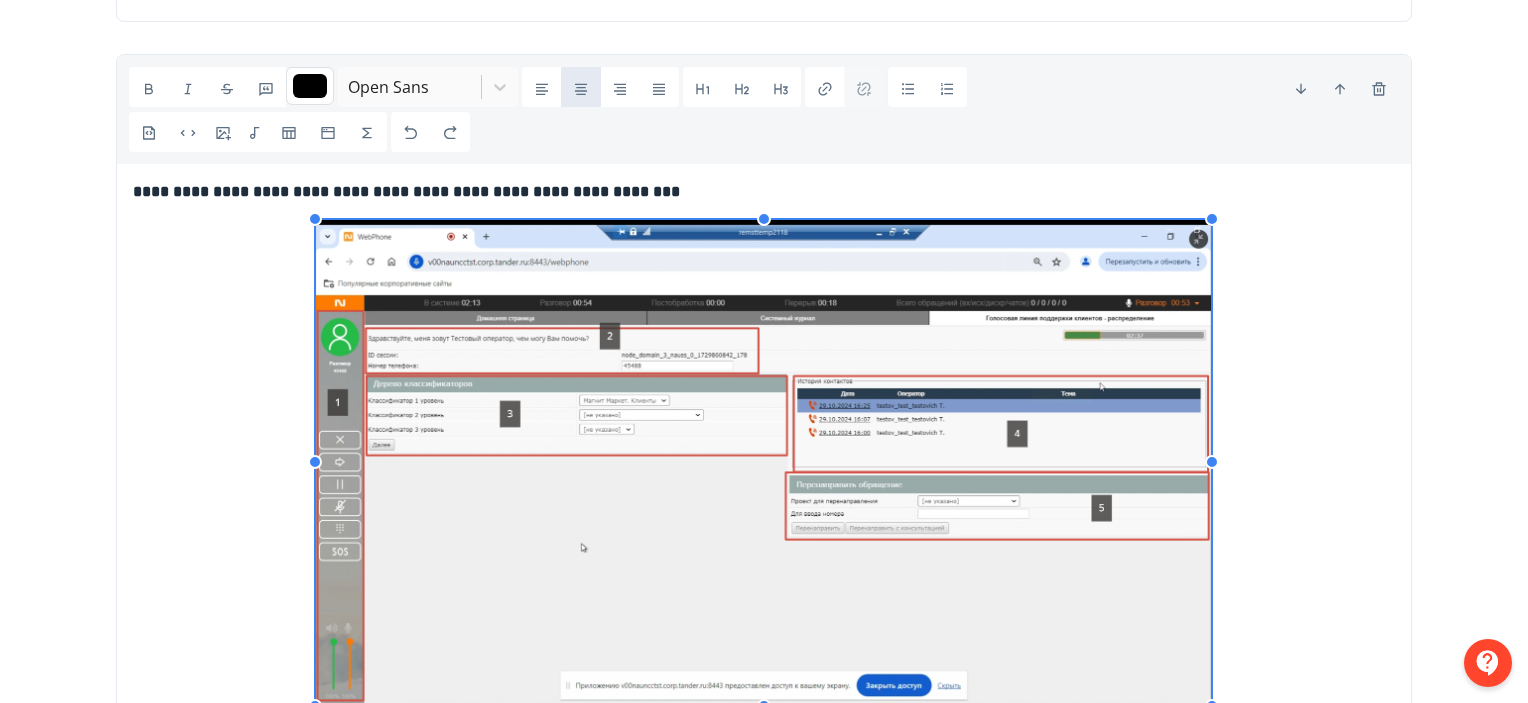 click on "**********" at bounding box center (764, 1552) 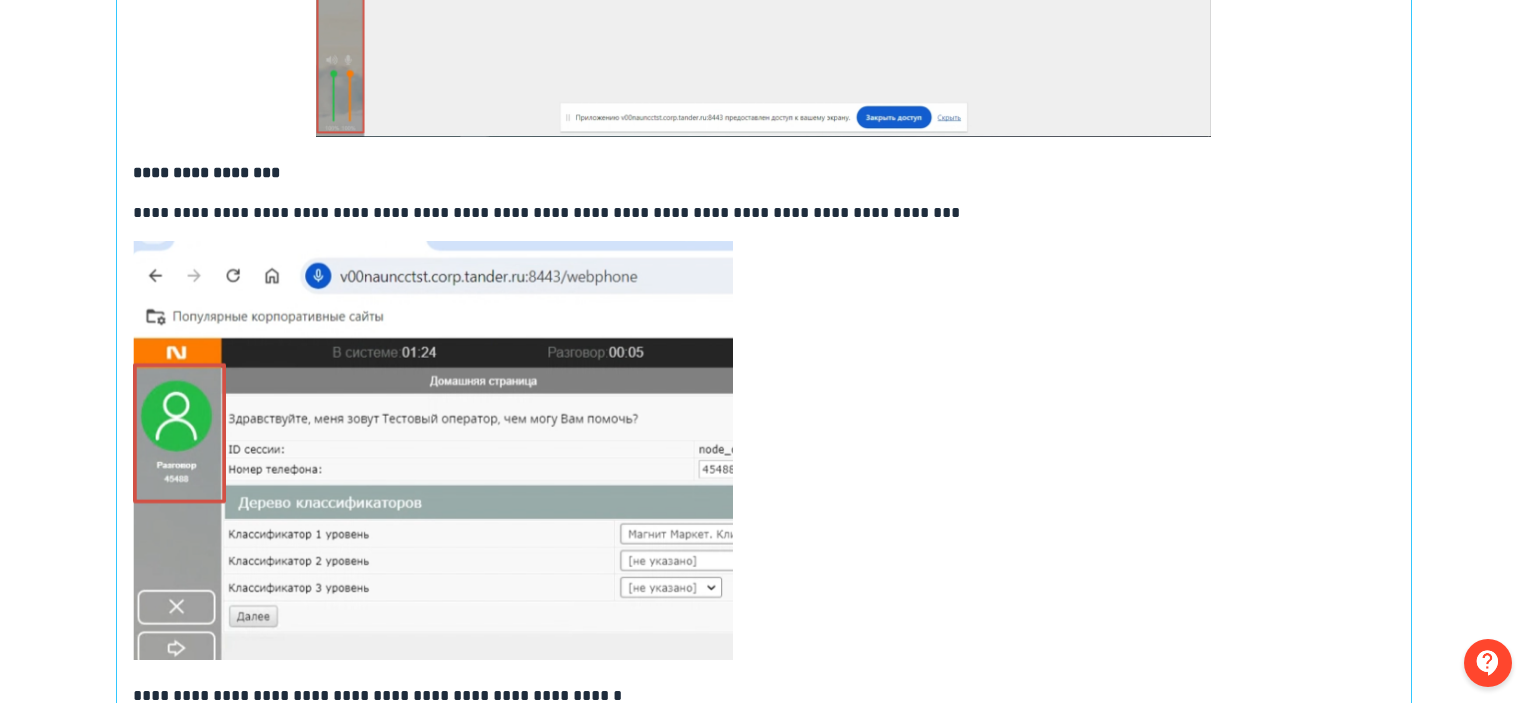 scroll, scrollTop: 2100, scrollLeft: 0, axis: vertical 